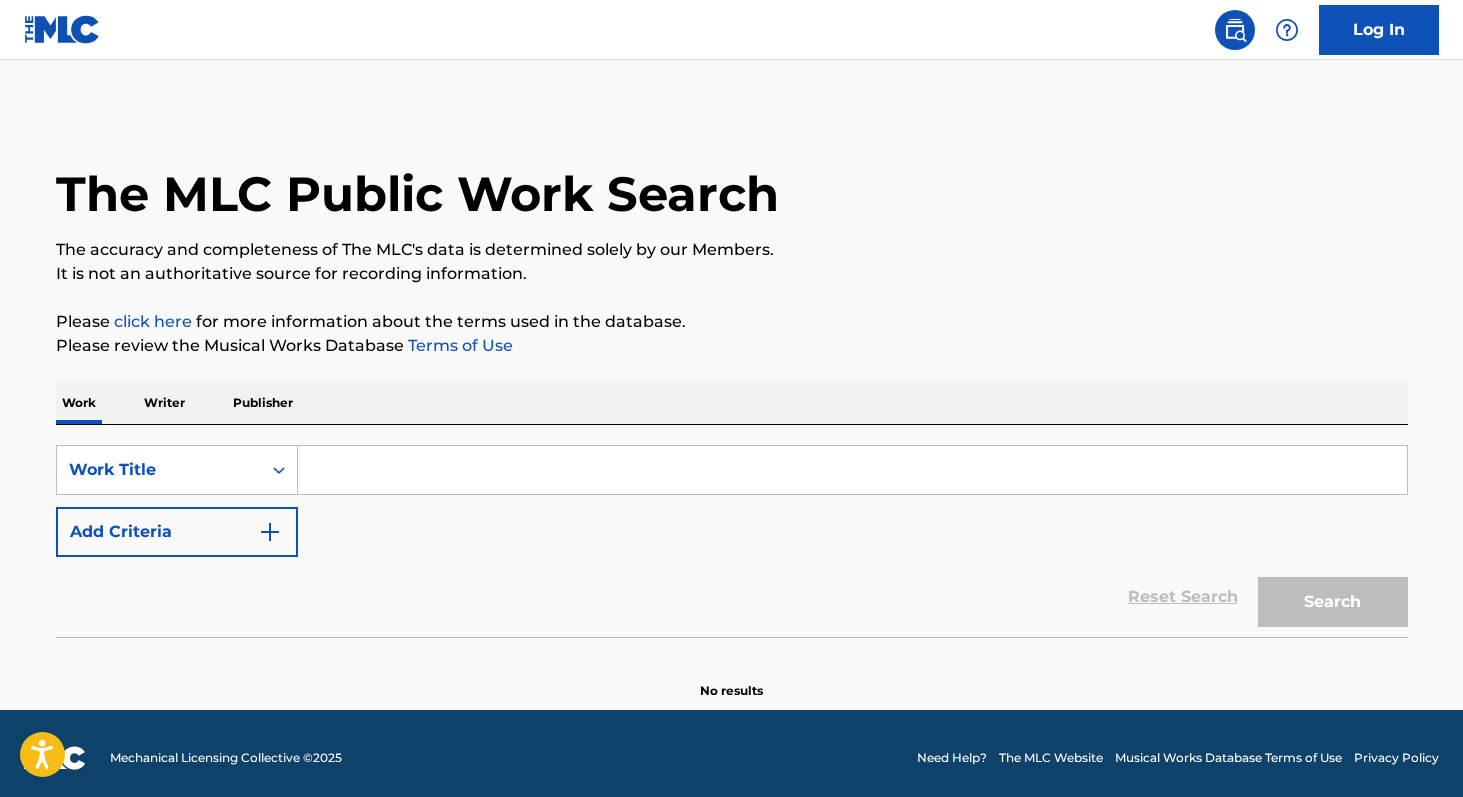 scroll, scrollTop: 0, scrollLeft: 0, axis: both 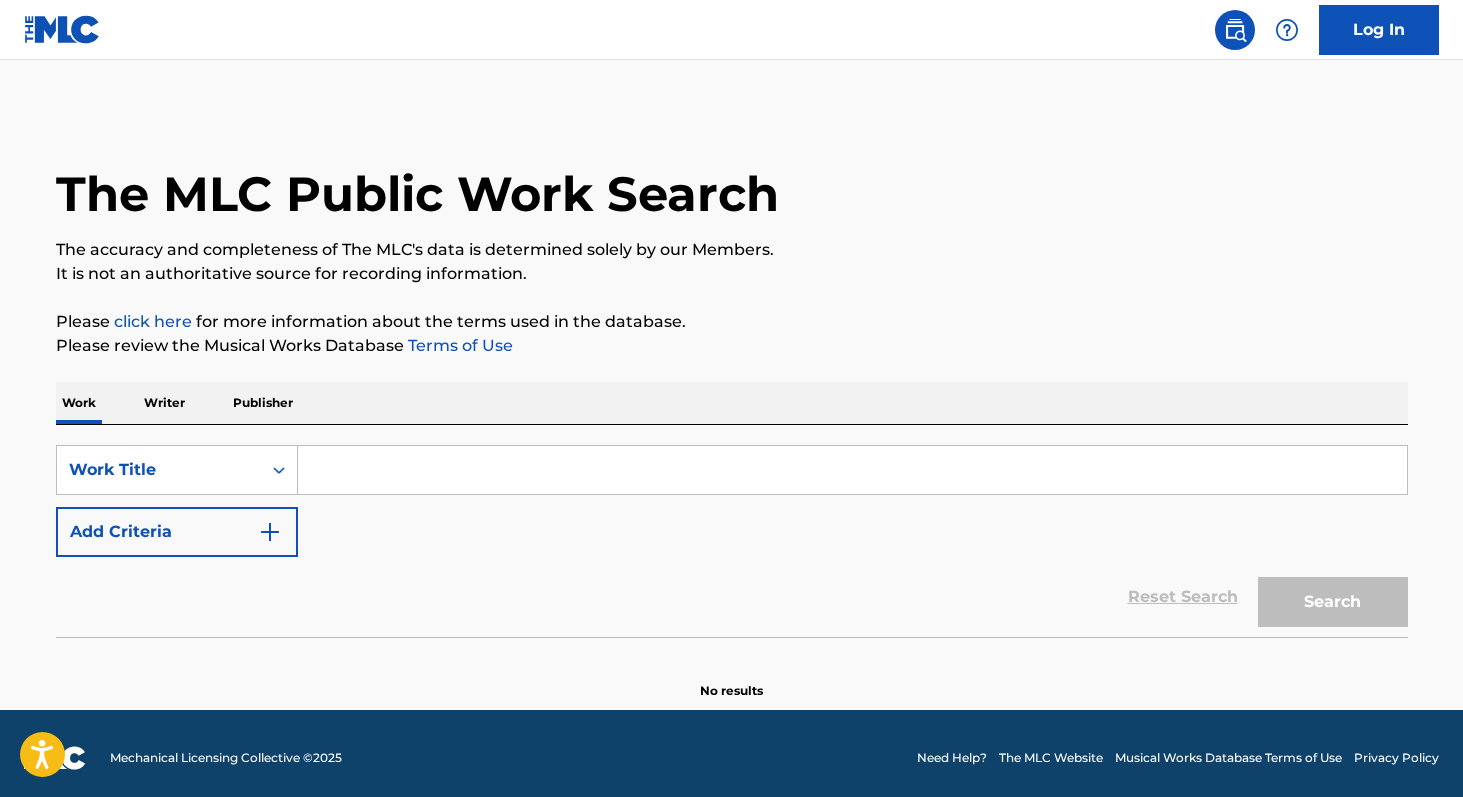 paste on "Acalma Minha Tempestade" 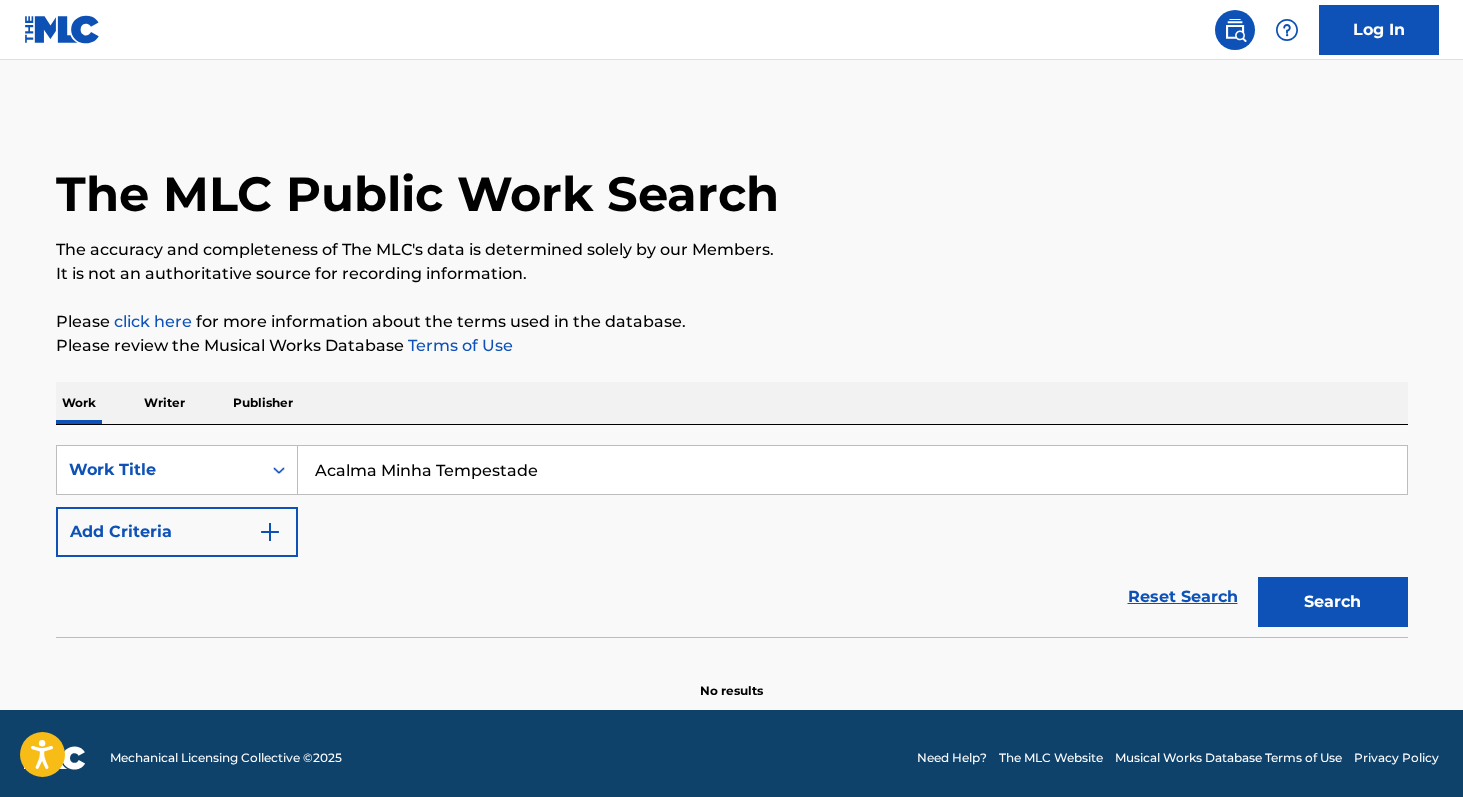 type on "Acalma Minha Tempestade" 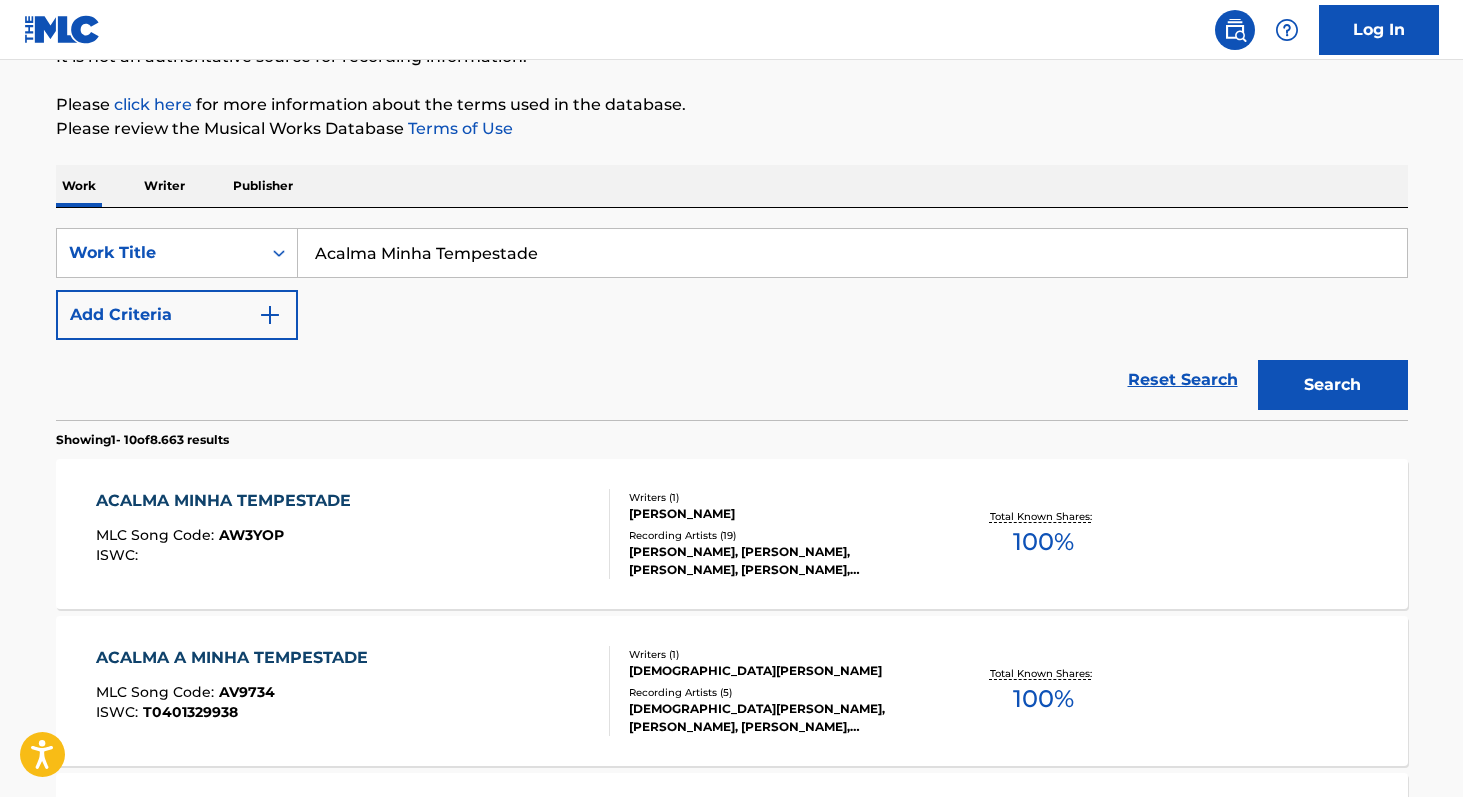 scroll, scrollTop: 228, scrollLeft: 0, axis: vertical 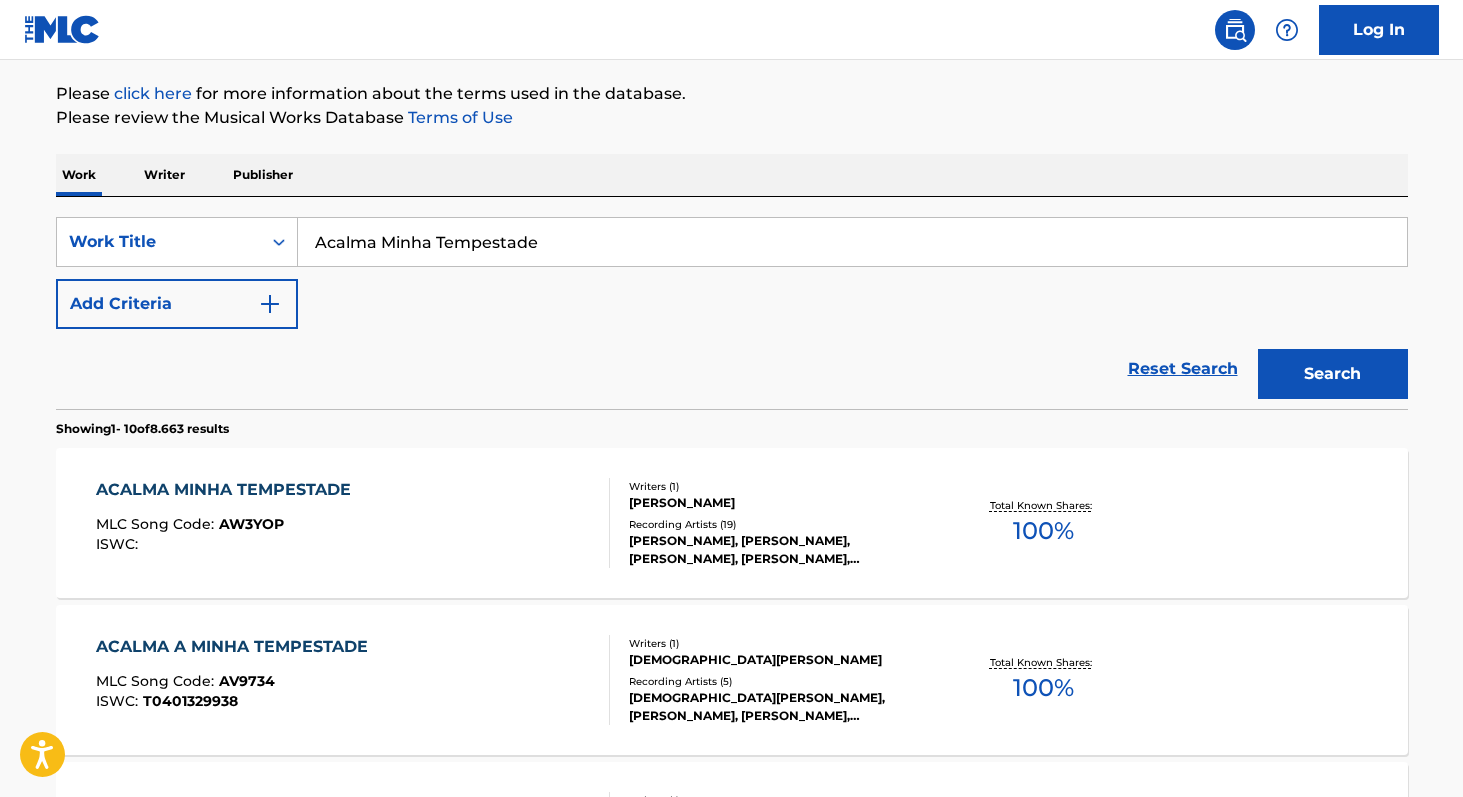 click on "100 %" at bounding box center [1043, 531] 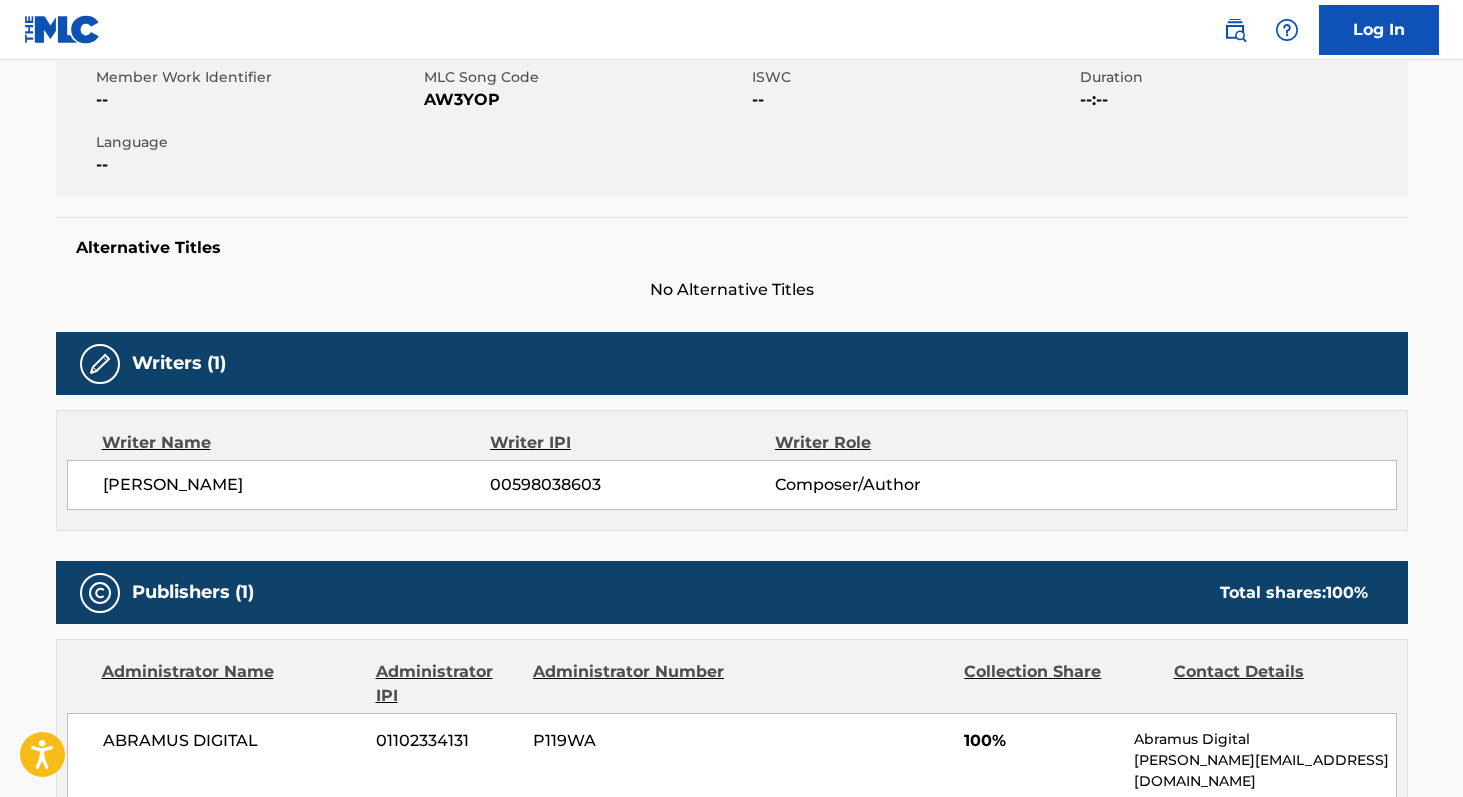 scroll, scrollTop: 383, scrollLeft: 0, axis: vertical 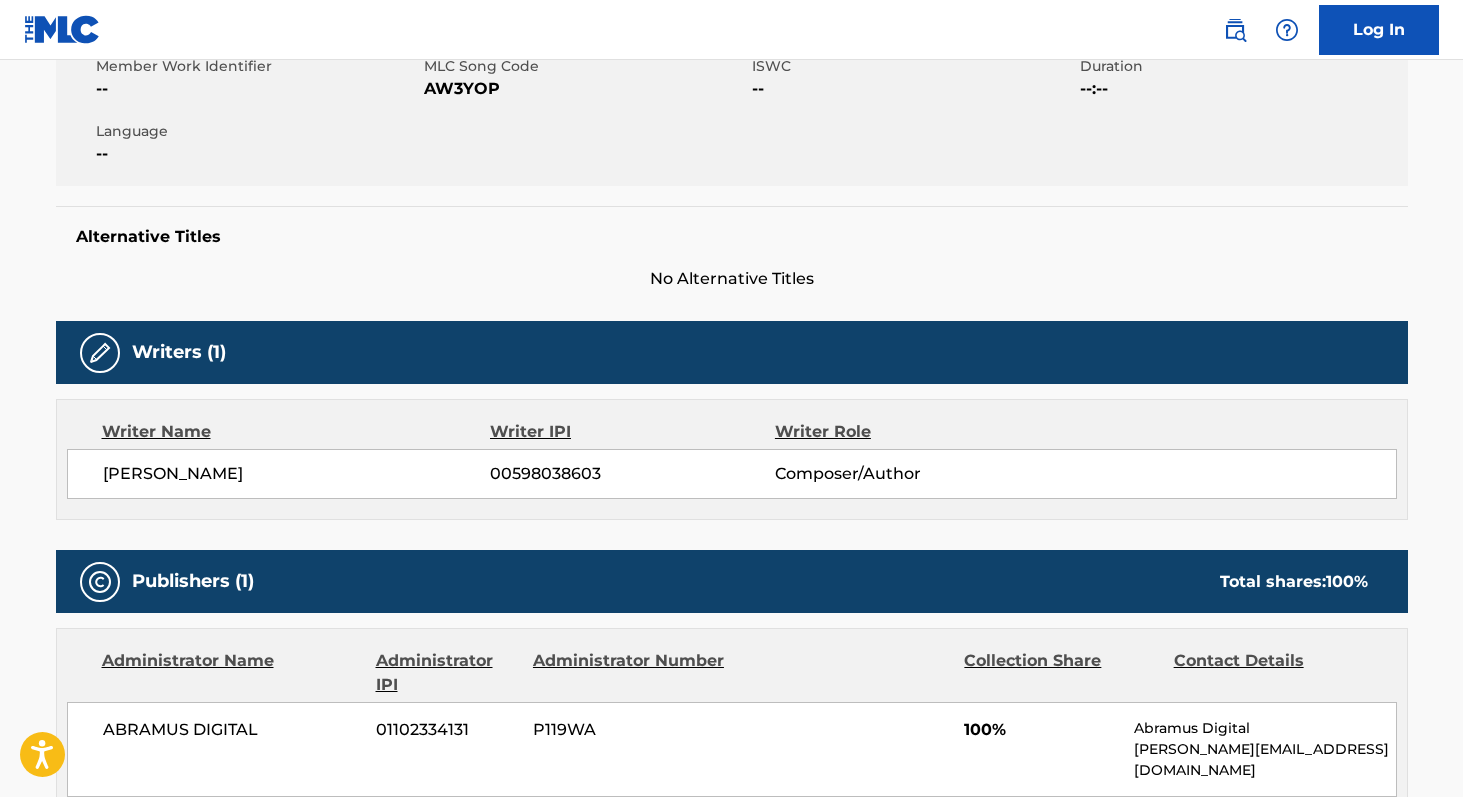 click on "[PERSON_NAME]" at bounding box center [297, 474] 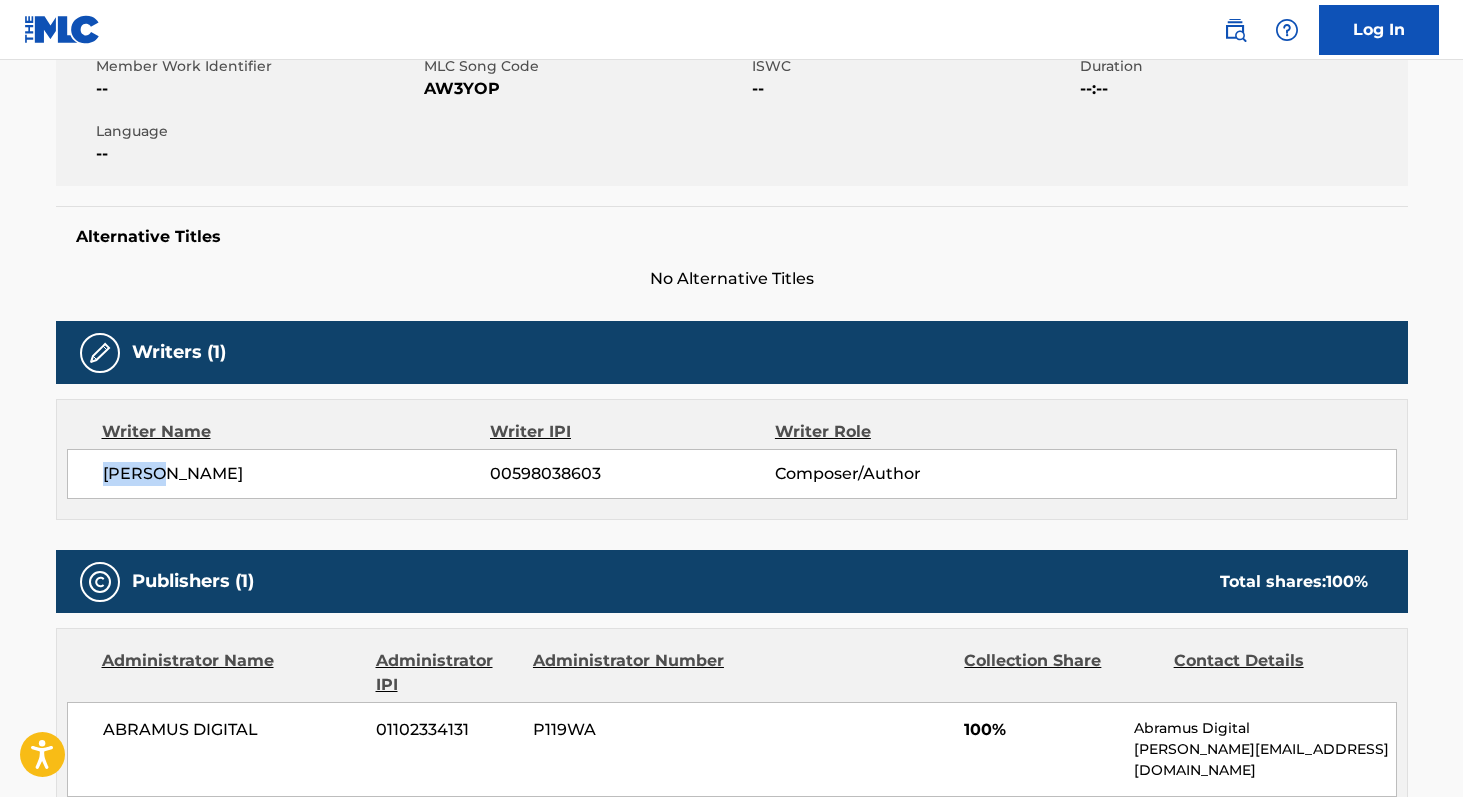 click on "[PERSON_NAME]" at bounding box center (297, 474) 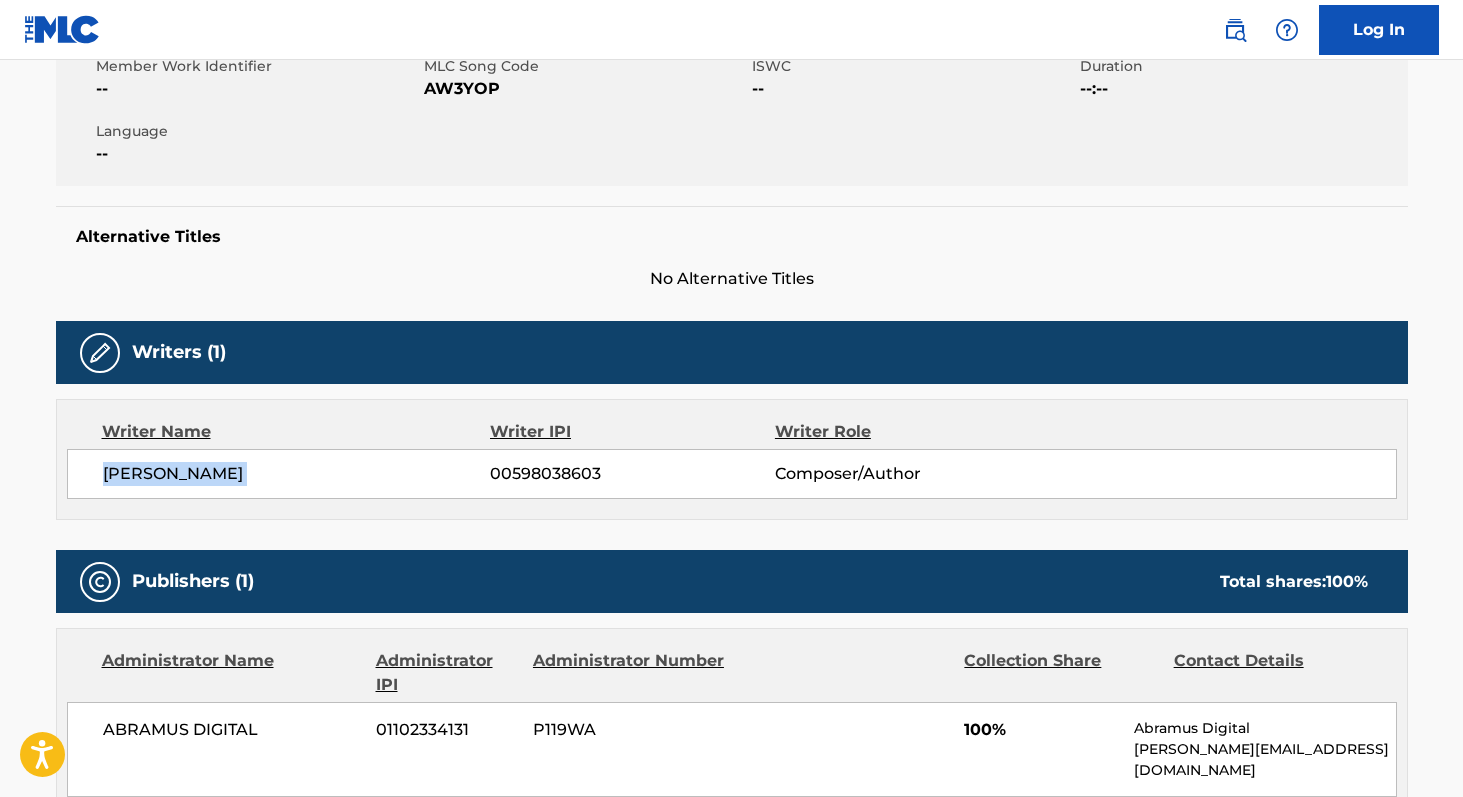 click on "[PERSON_NAME]" at bounding box center [297, 474] 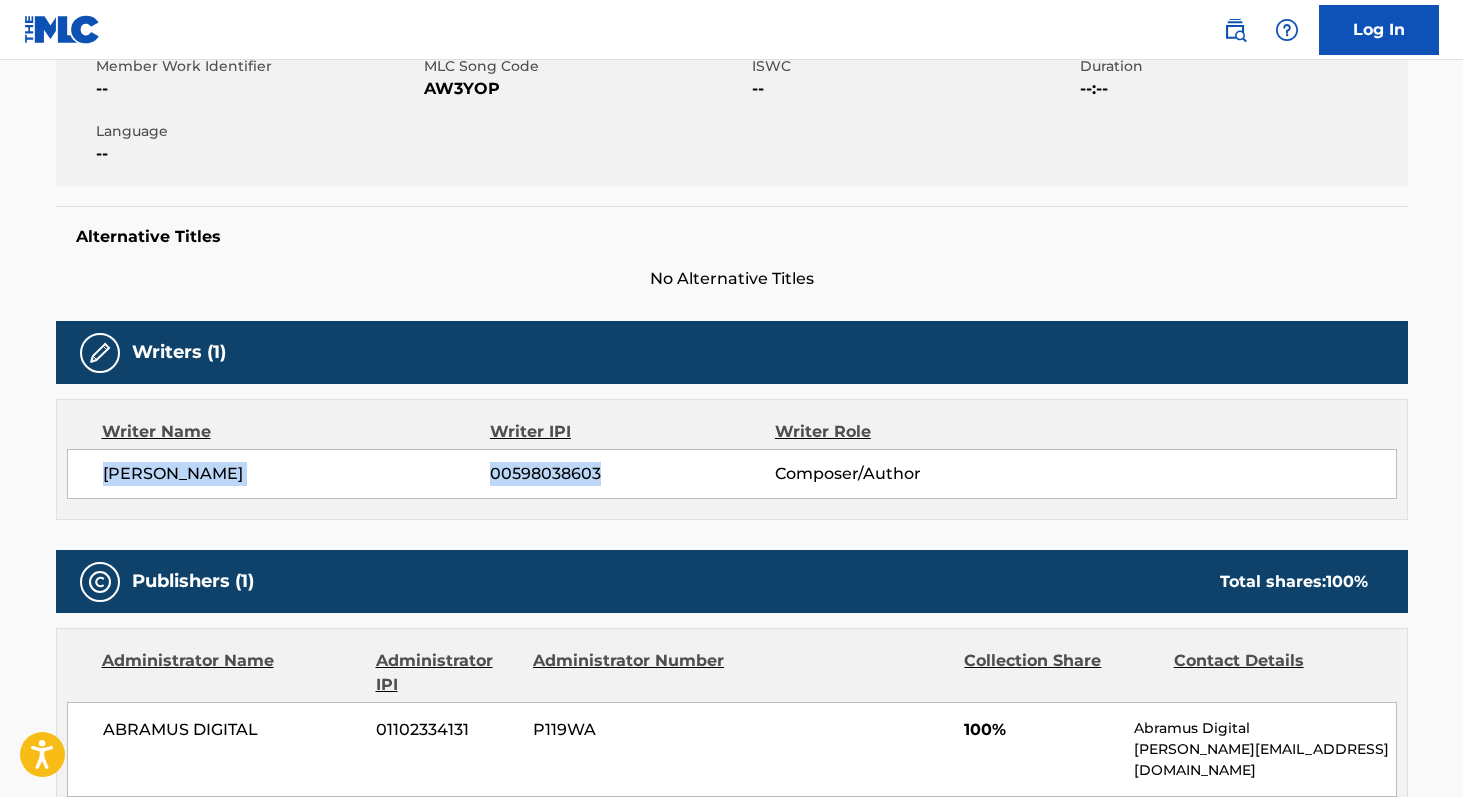 copy on "[PERSON_NAME] 00598038603" 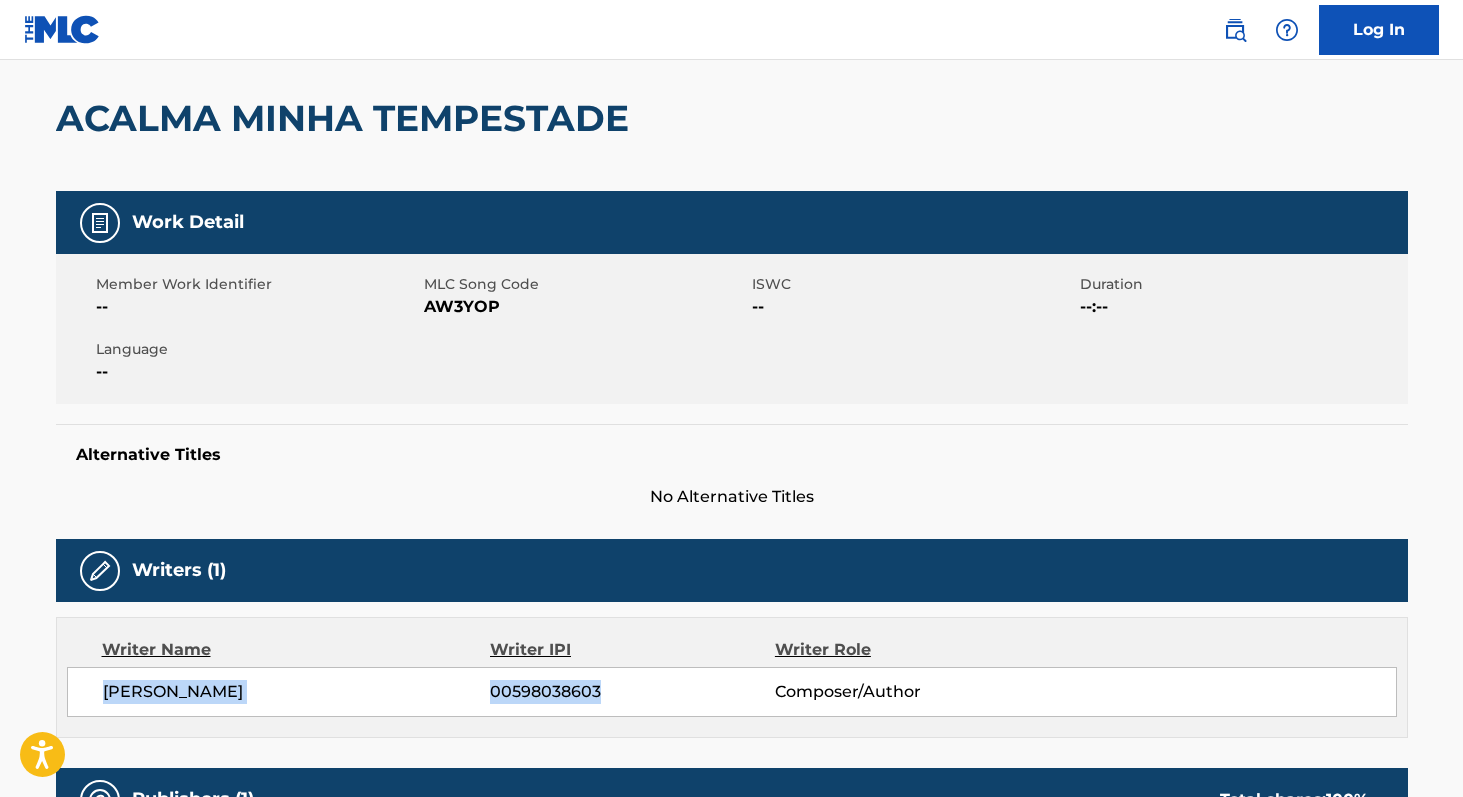 scroll, scrollTop: 168, scrollLeft: 0, axis: vertical 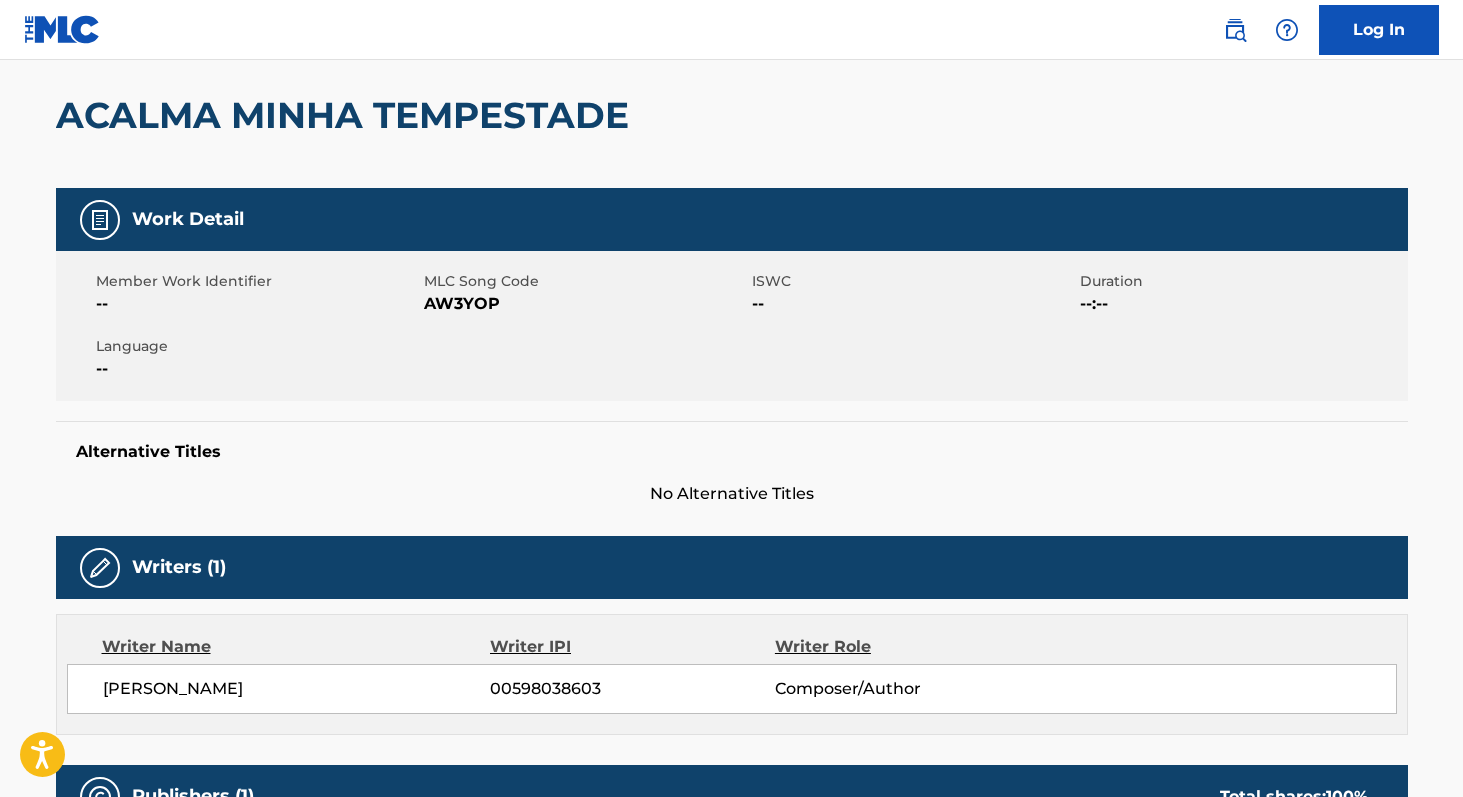 click on "AW3YOP" at bounding box center (585, 304) 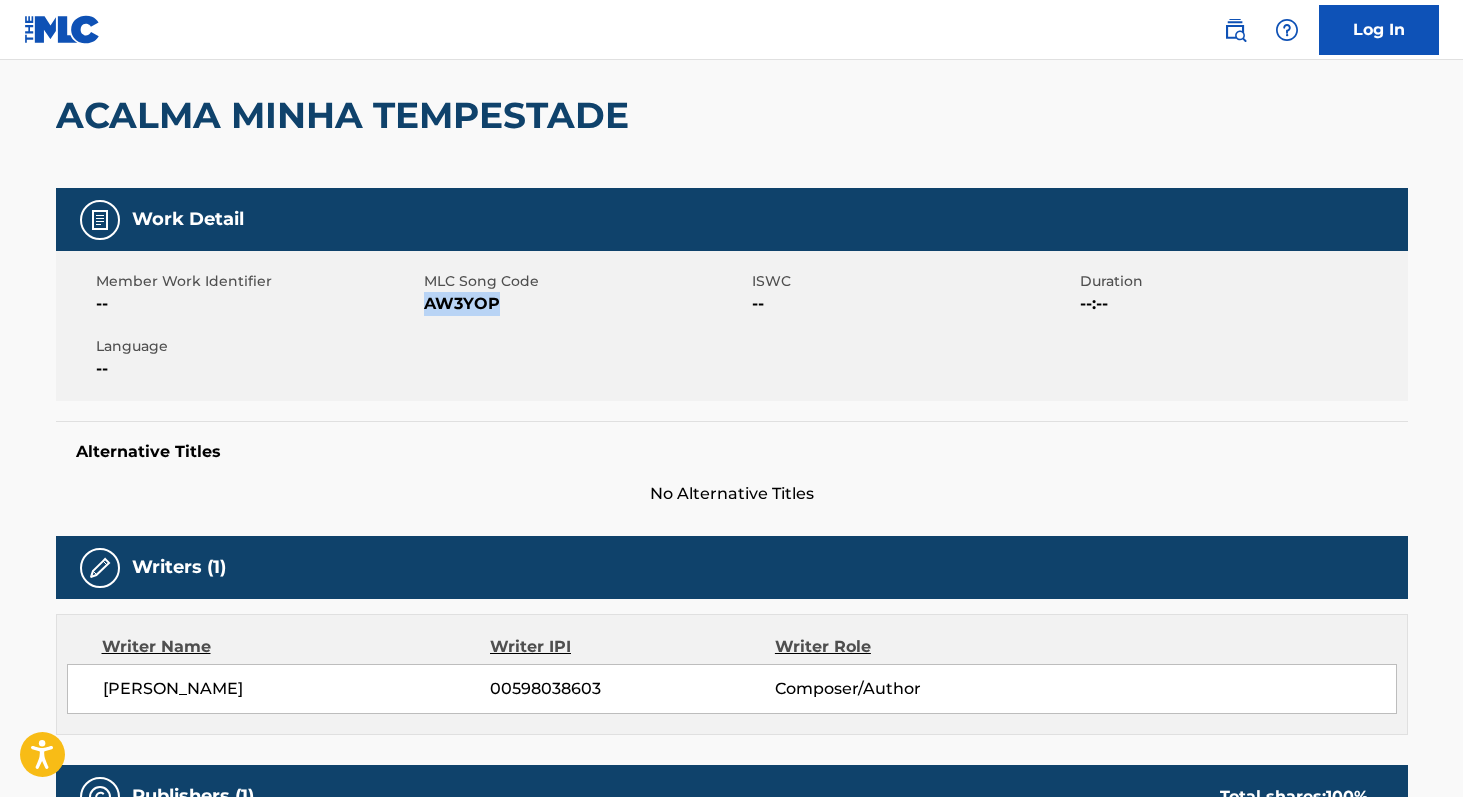 click on "AW3YOP" at bounding box center (585, 304) 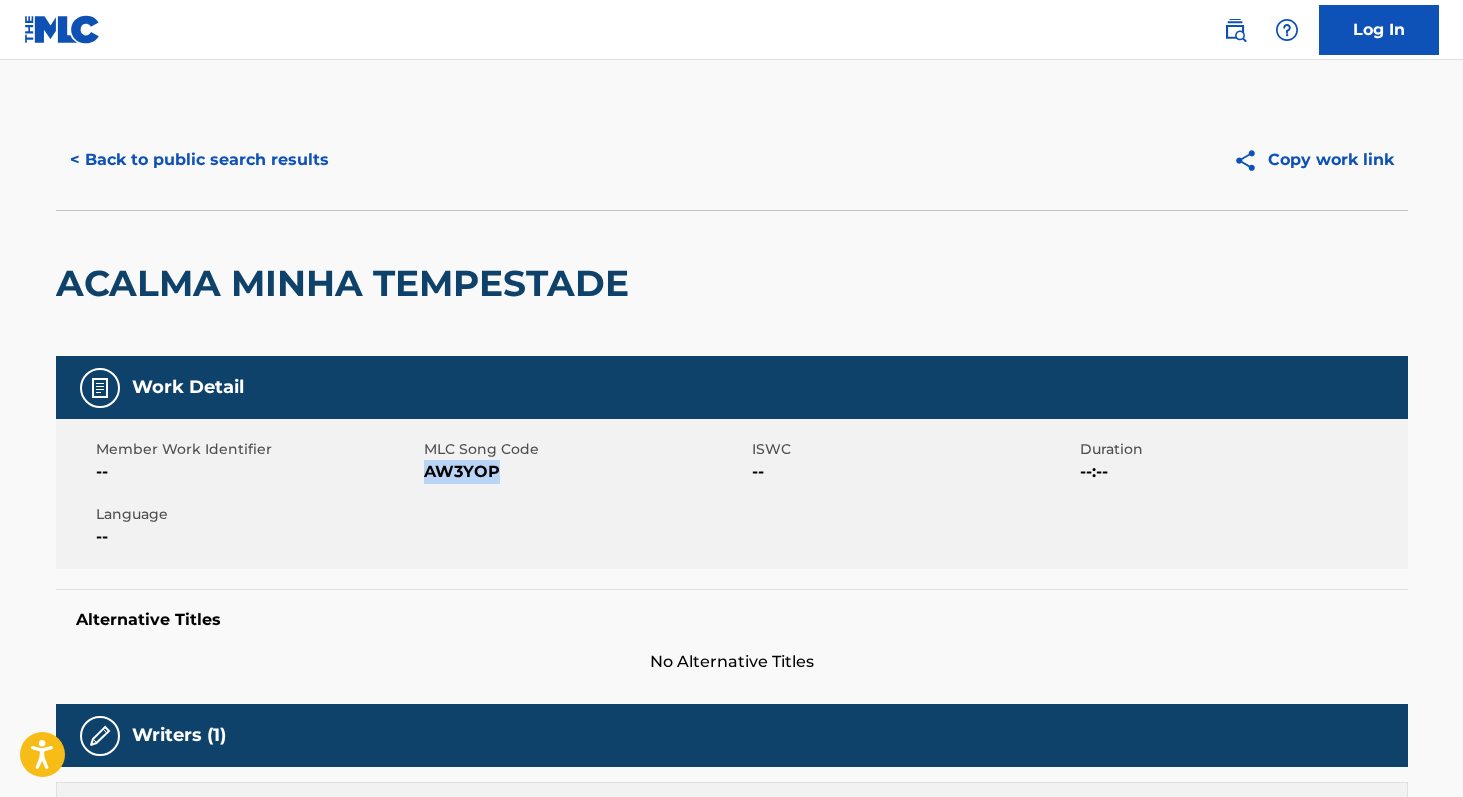 click on "< Back to public search results" at bounding box center (199, 160) 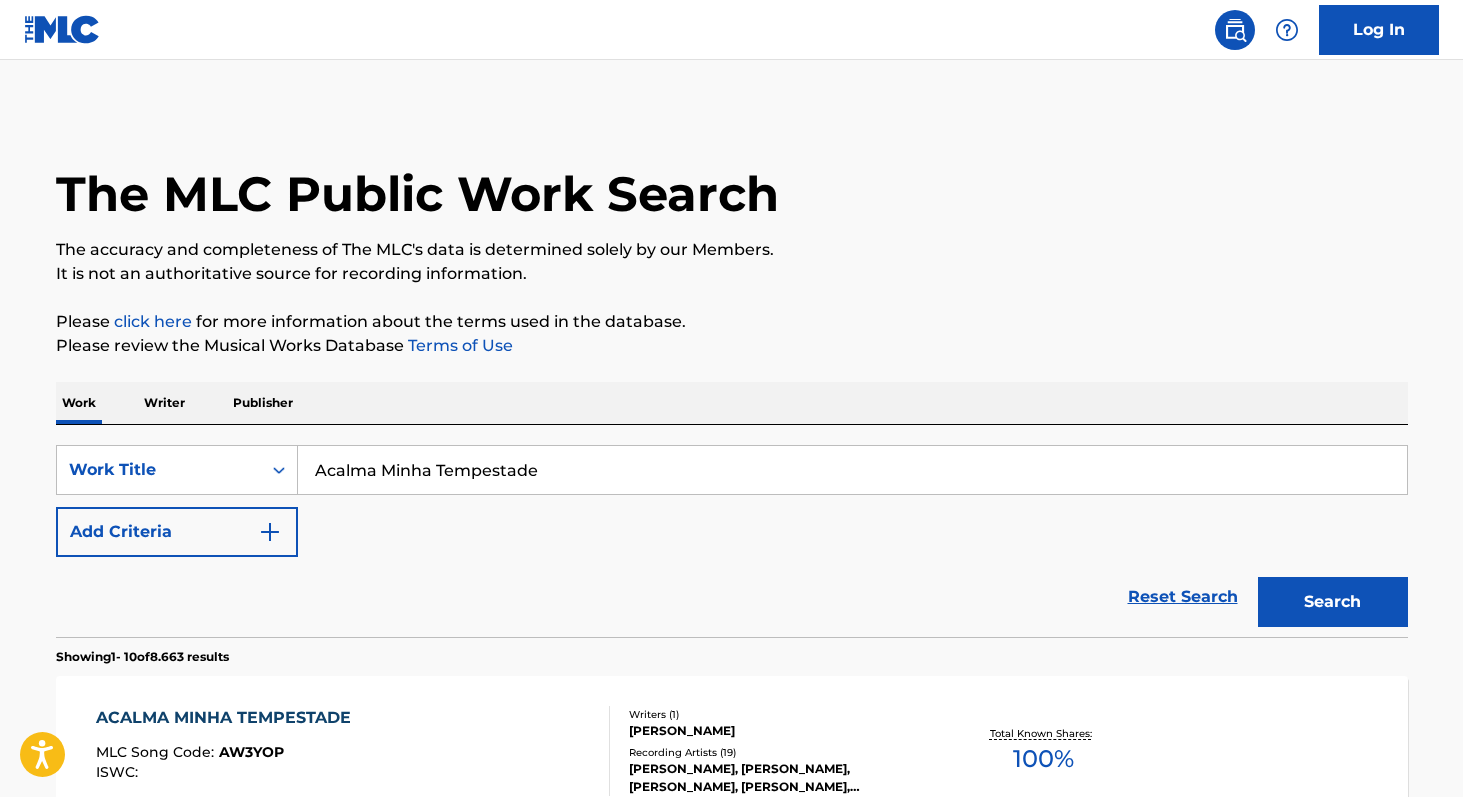 scroll, scrollTop: 228, scrollLeft: 0, axis: vertical 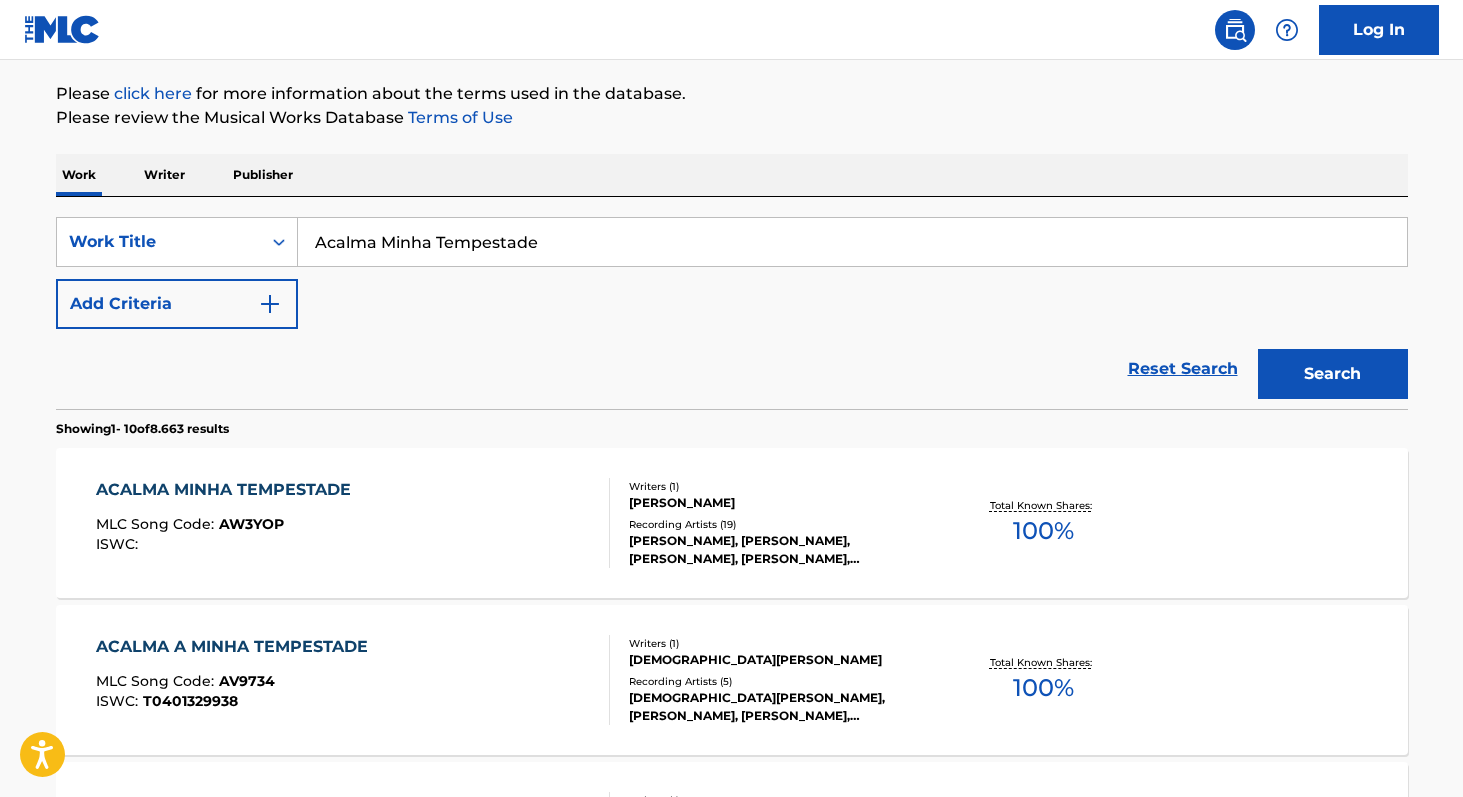 click on "Acalma Minha Tempestade" at bounding box center [852, 242] 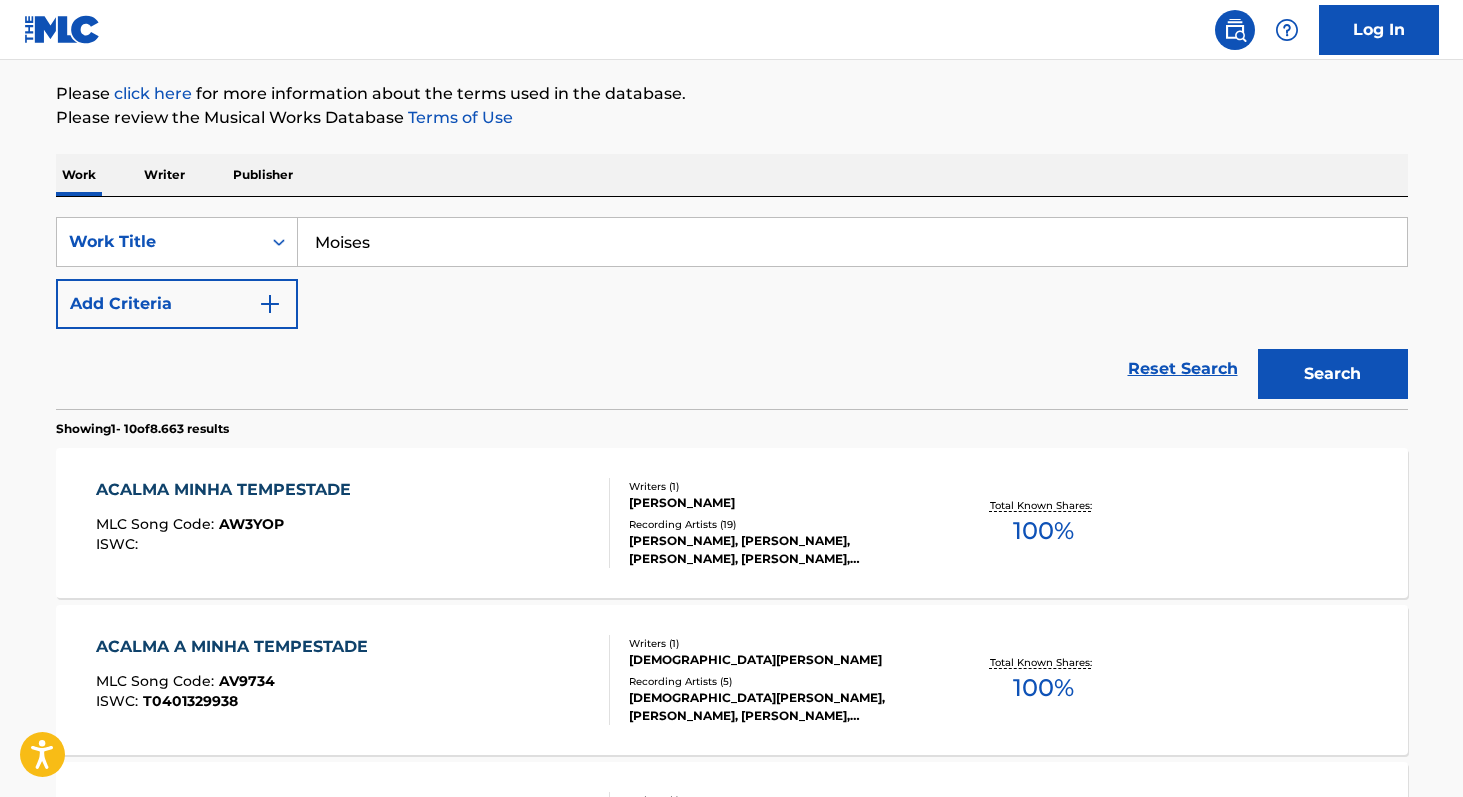 type on "Moises" 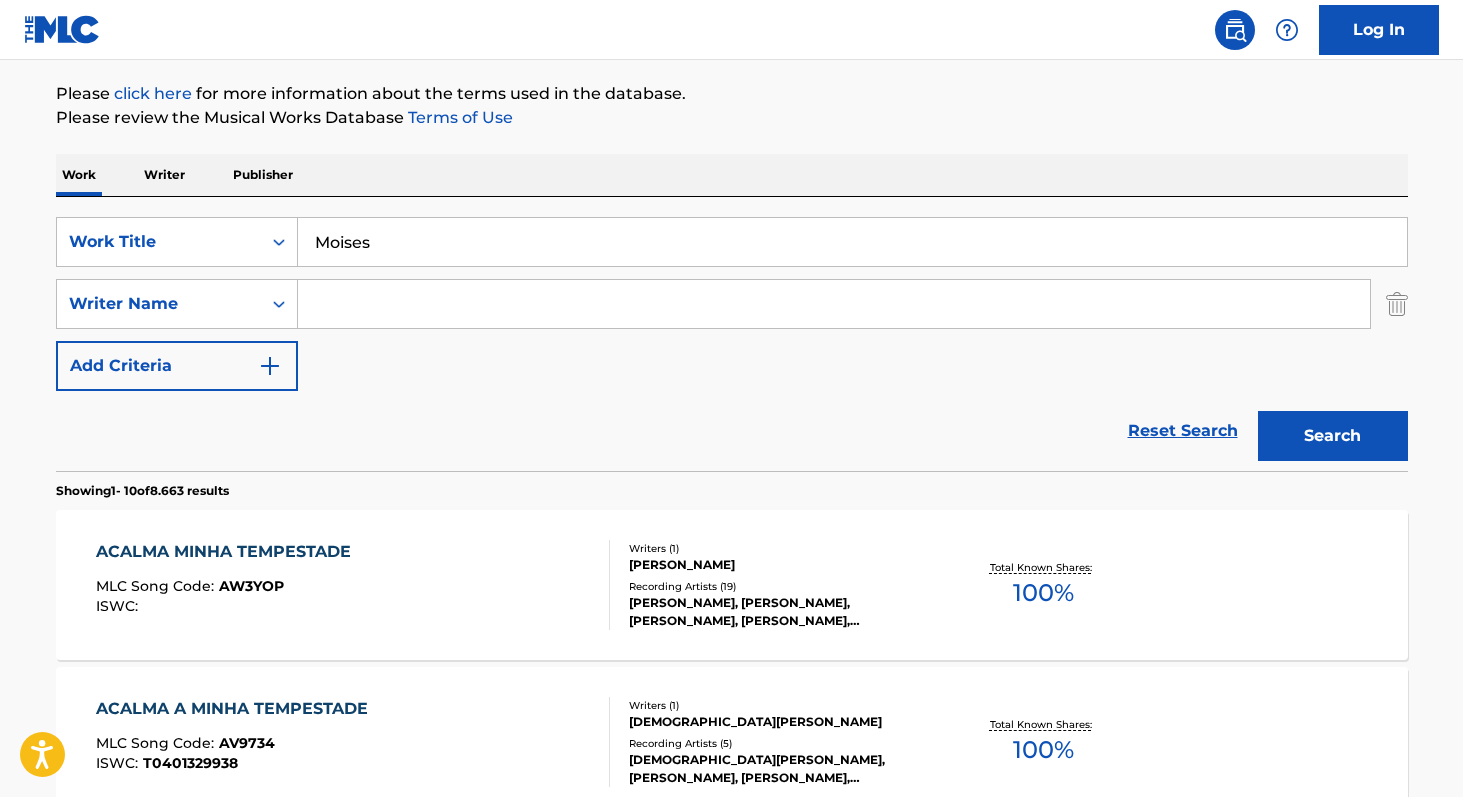 click at bounding box center [834, 304] 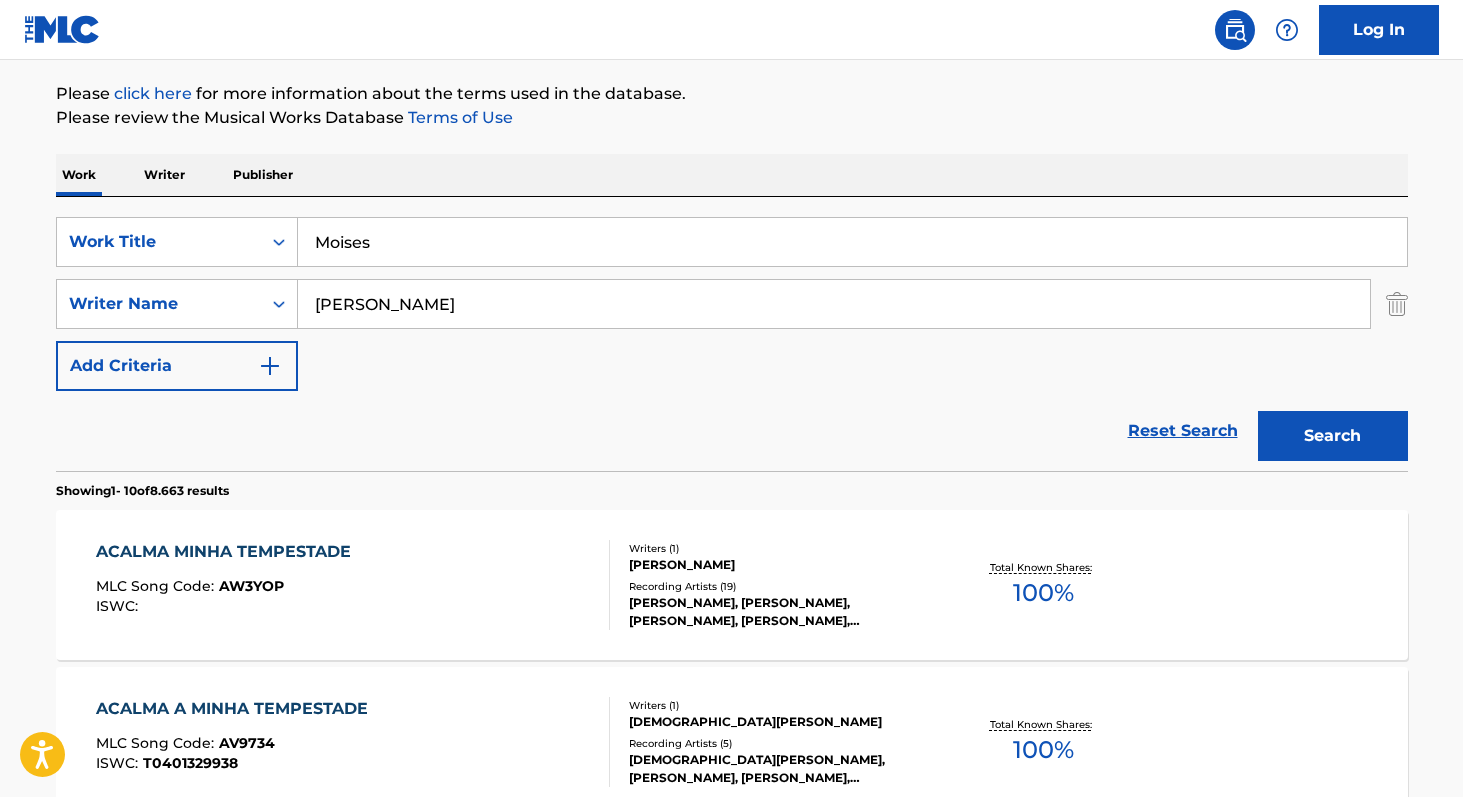 type on "[PERSON_NAME]" 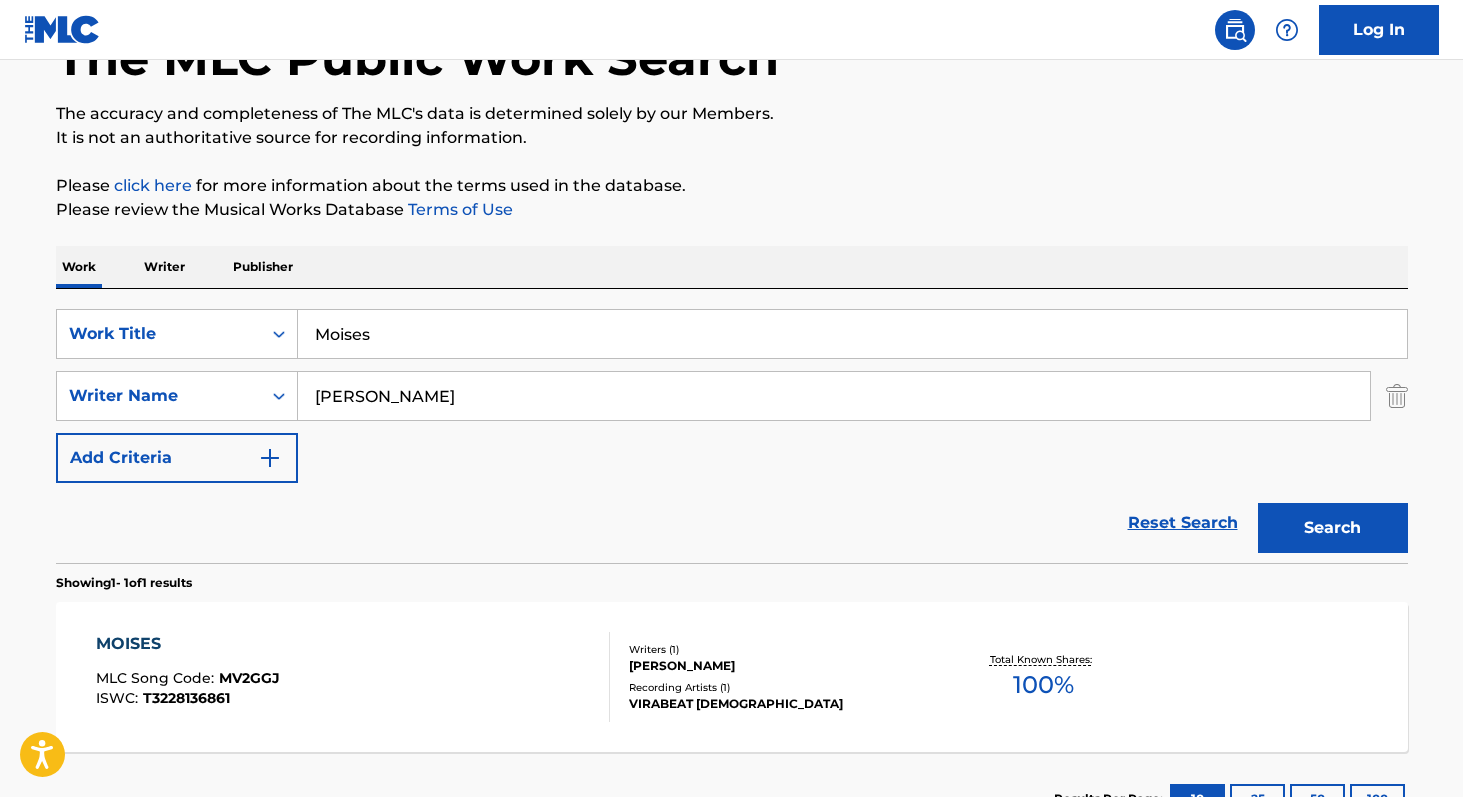 scroll, scrollTop: 228, scrollLeft: 0, axis: vertical 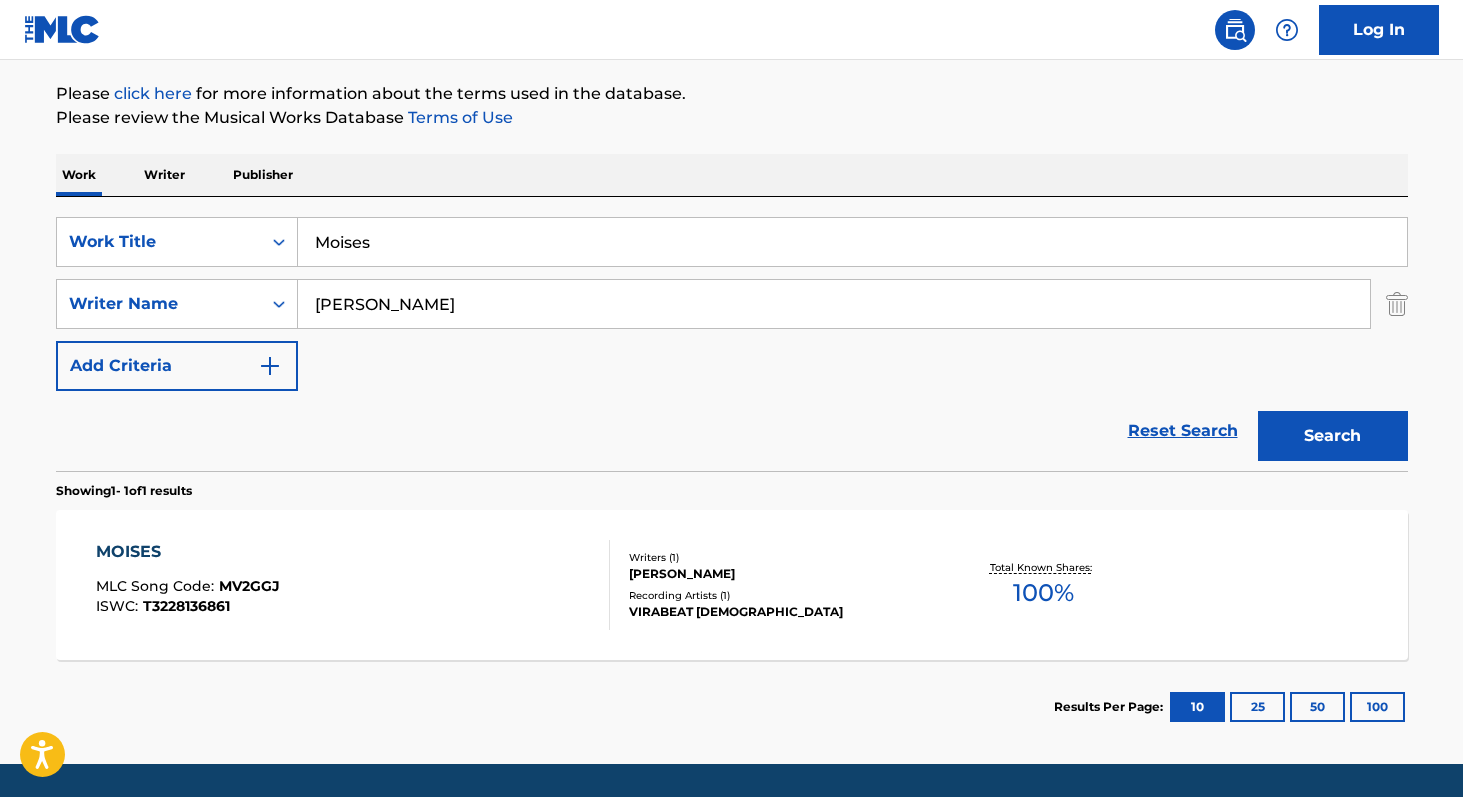 click on "100 %" at bounding box center (1043, 593) 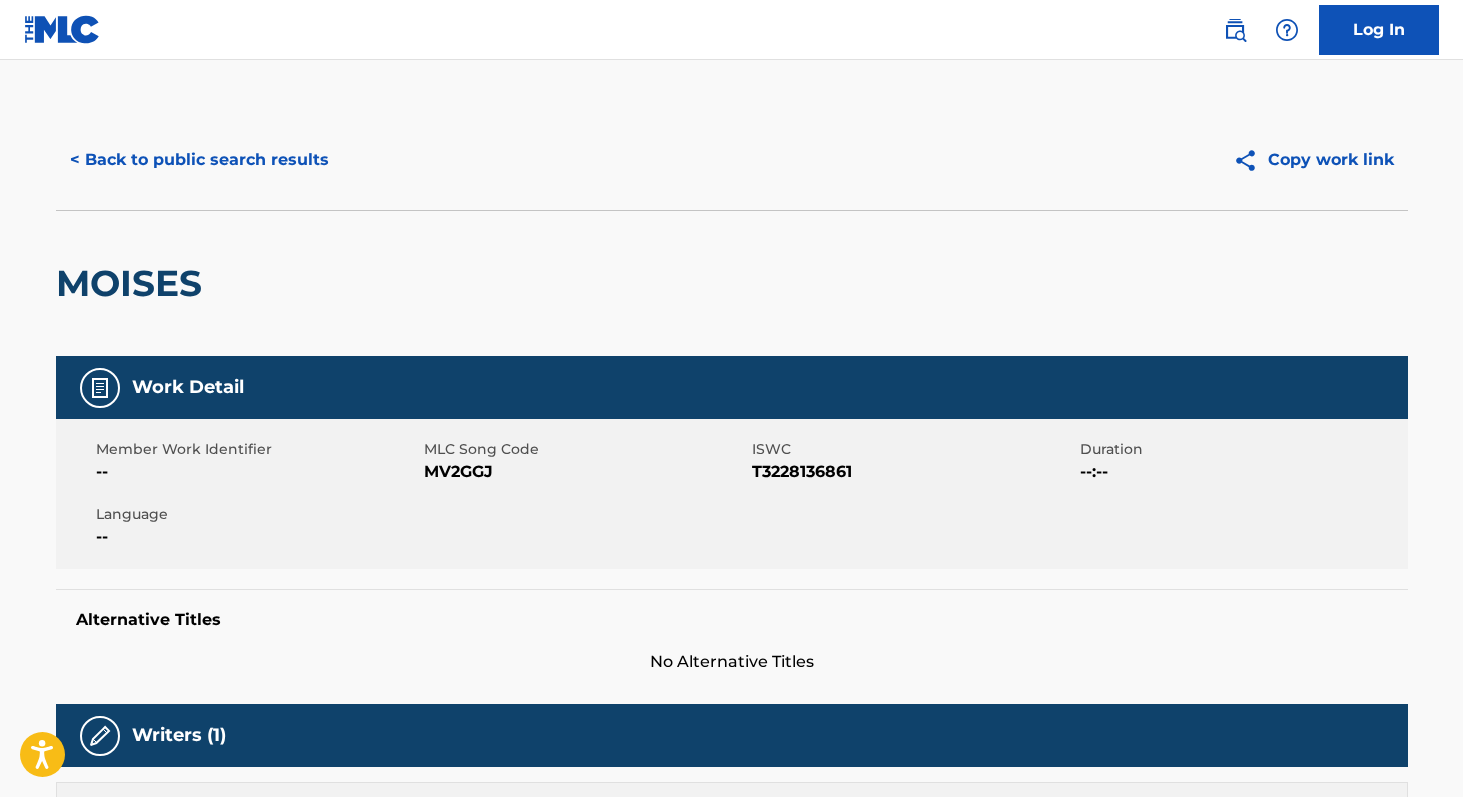 click on "T3228136861" at bounding box center [913, 472] 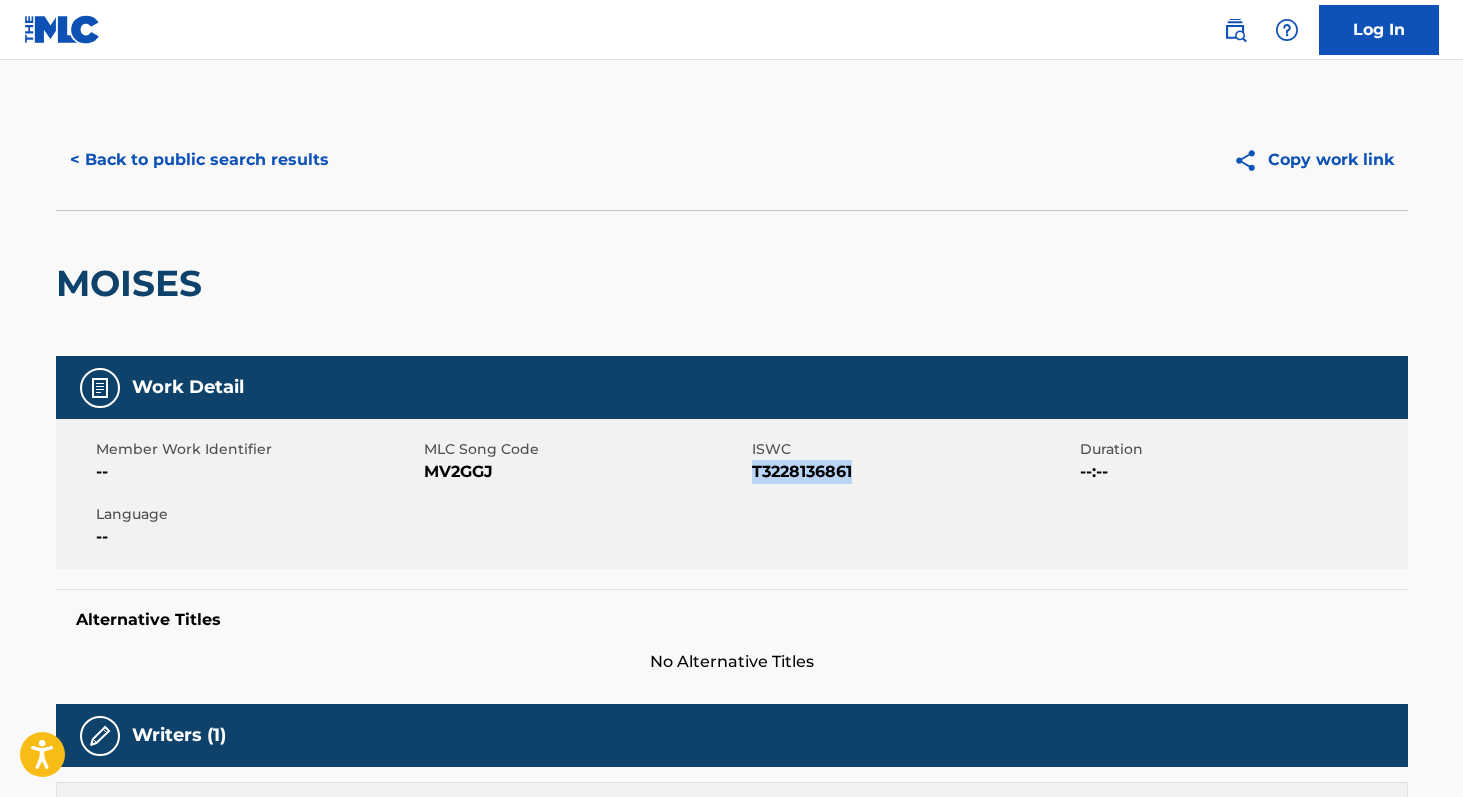click on "T3228136861" at bounding box center (913, 472) 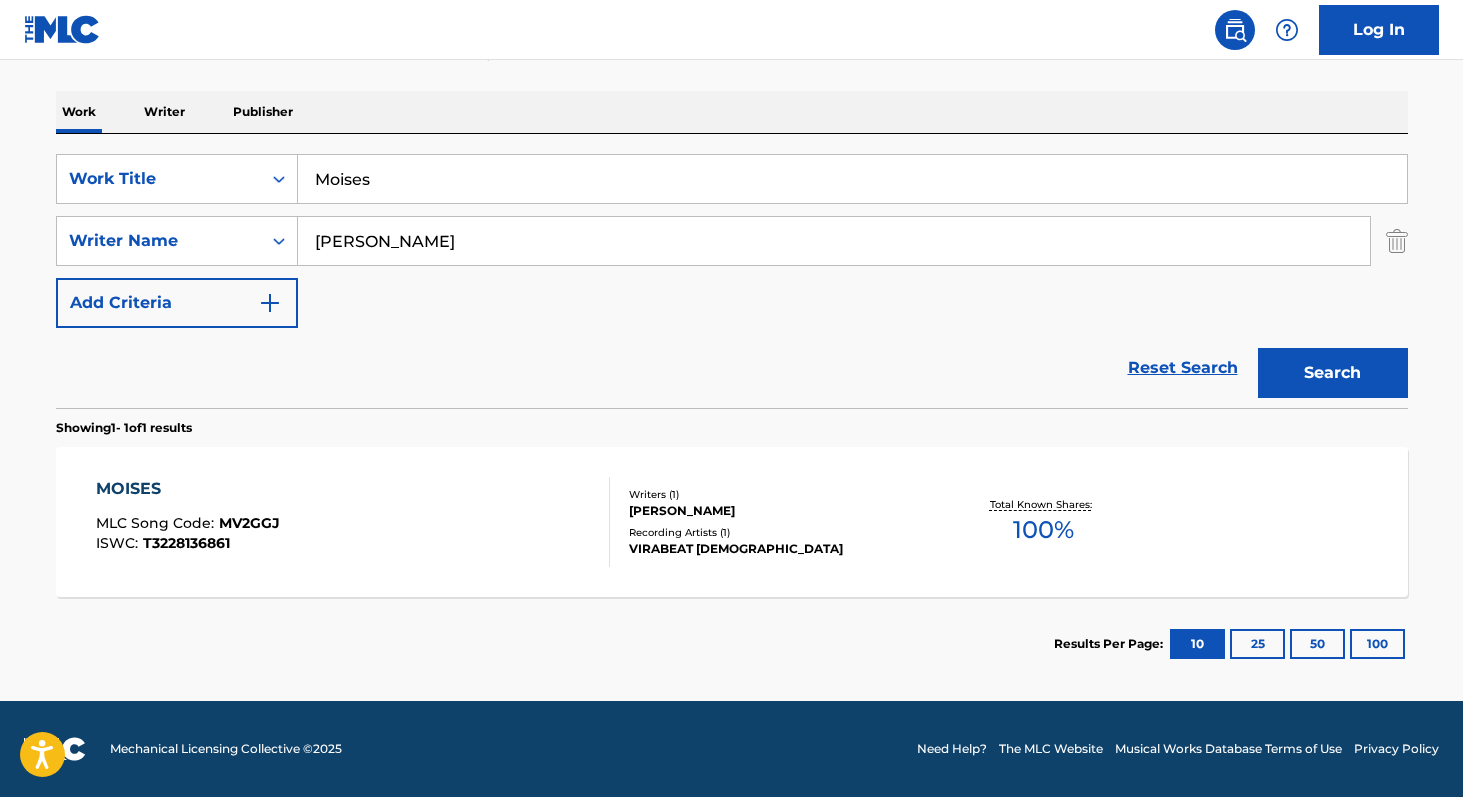 scroll, scrollTop: 291, scrollLeft: 0, axis: vertical 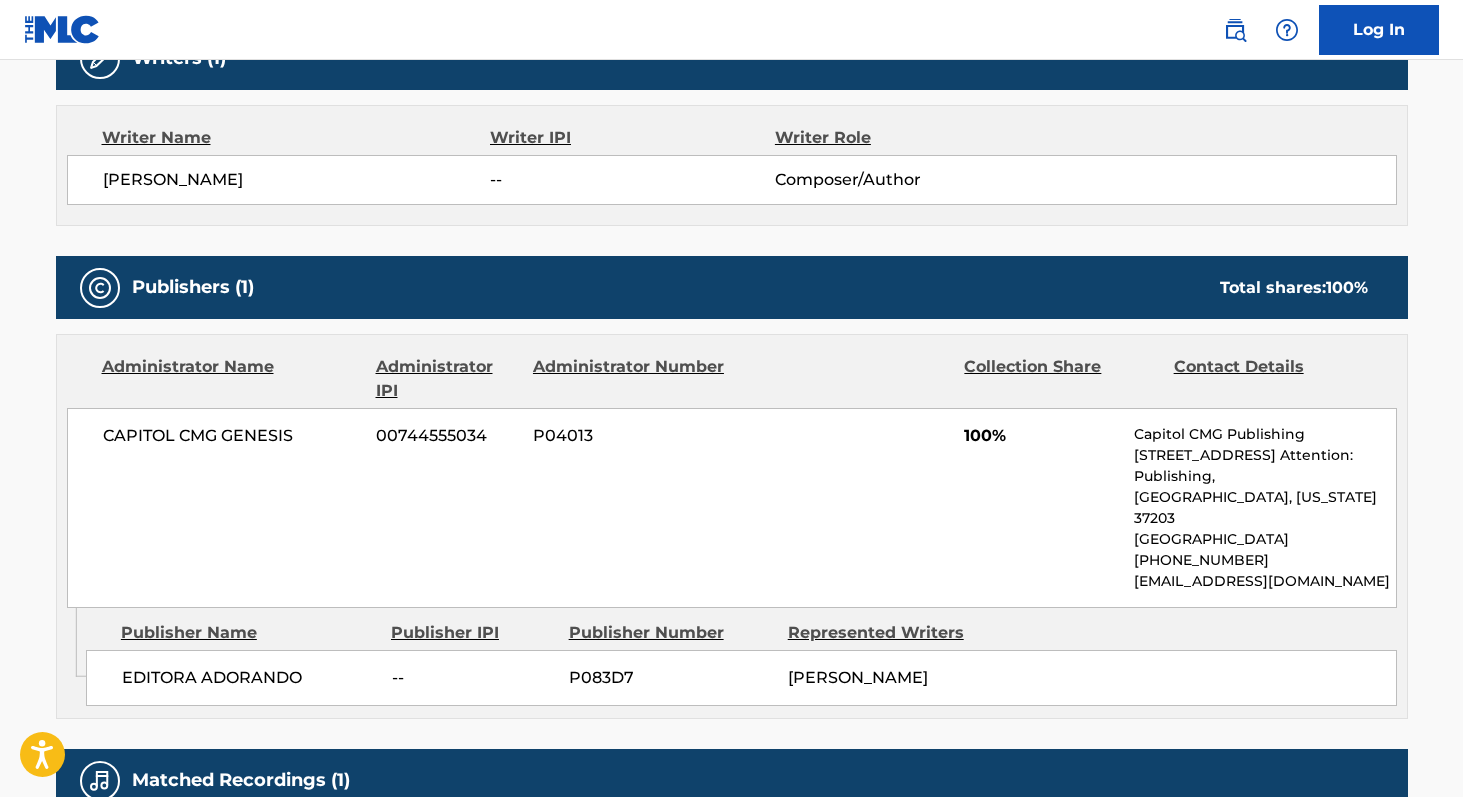 click on "[PERSON_NAME]" at bounding box center [297, 180] 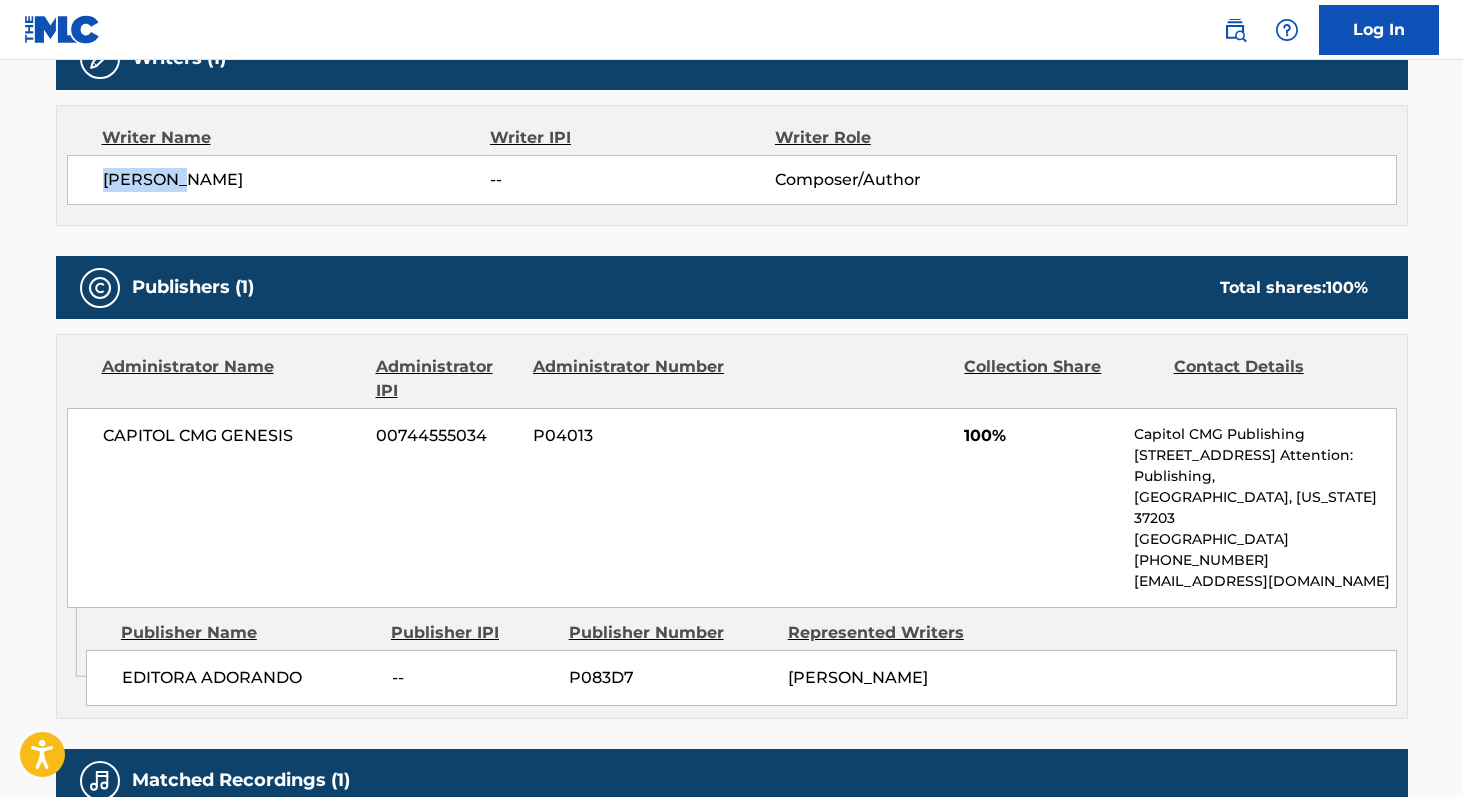 click on "[PERSON_NAME]" at bounding box center (297, 180) 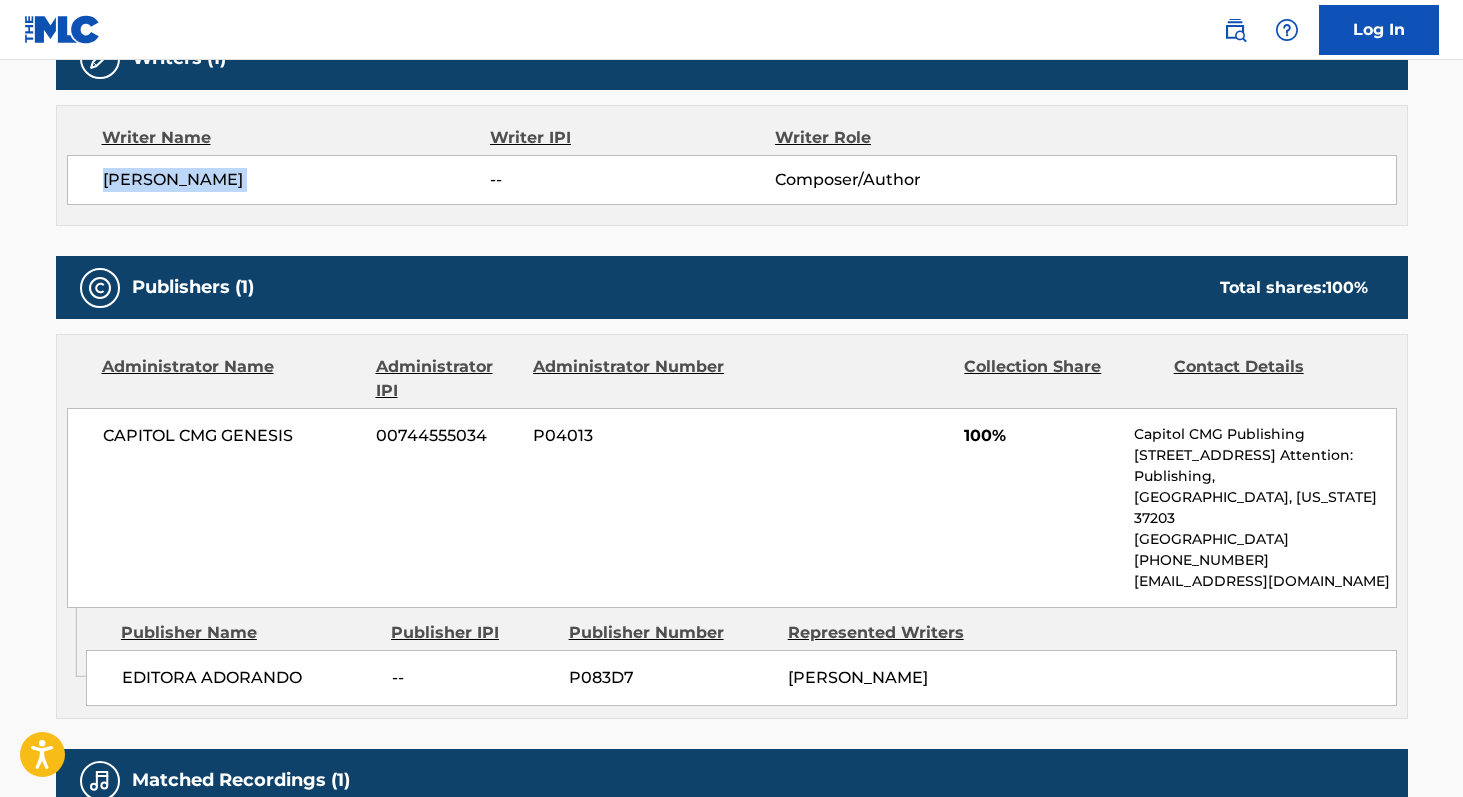 click on "[PERSON_NAME]" at bounding box center (297, 180) 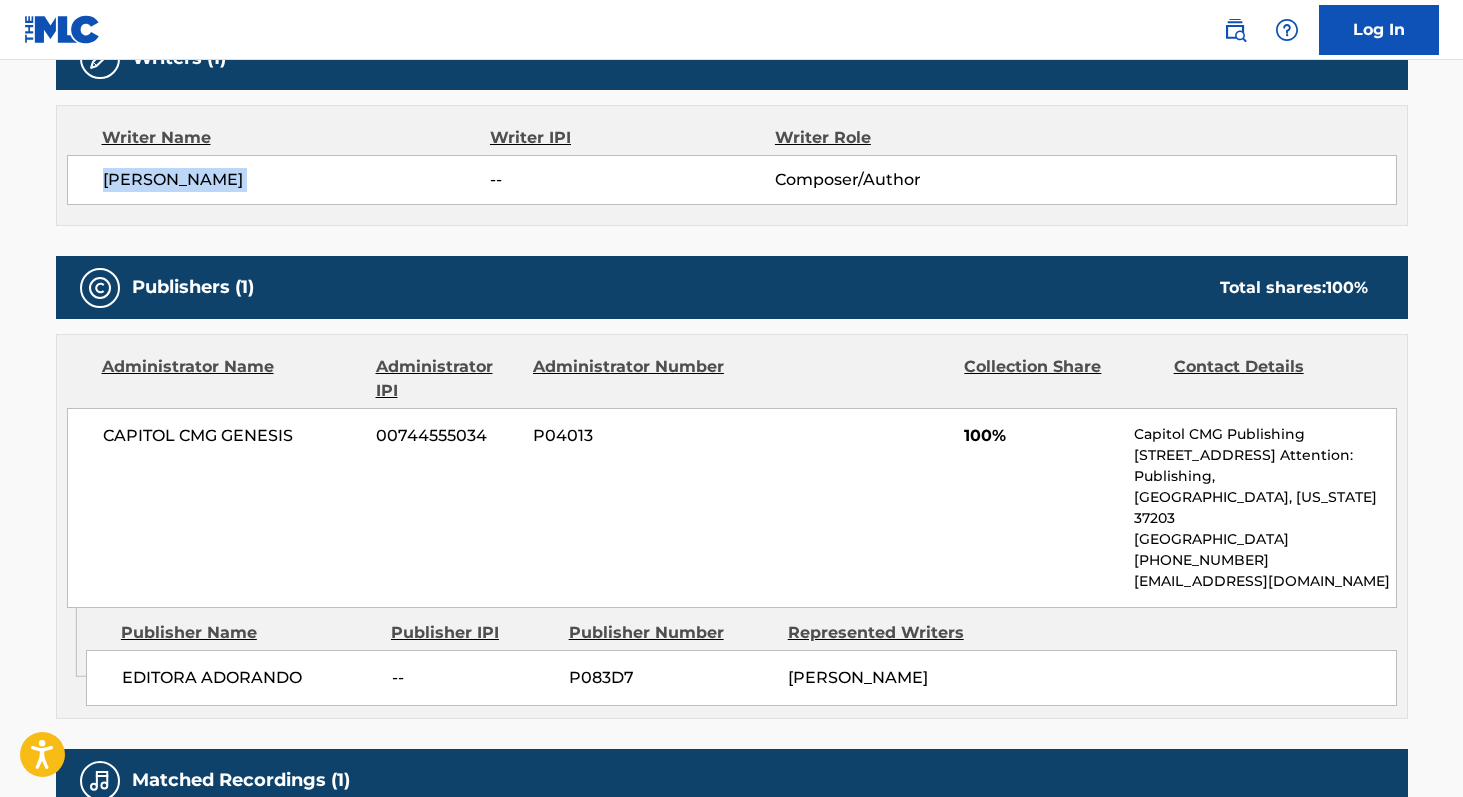 copy on "[PERSON_NAME]" 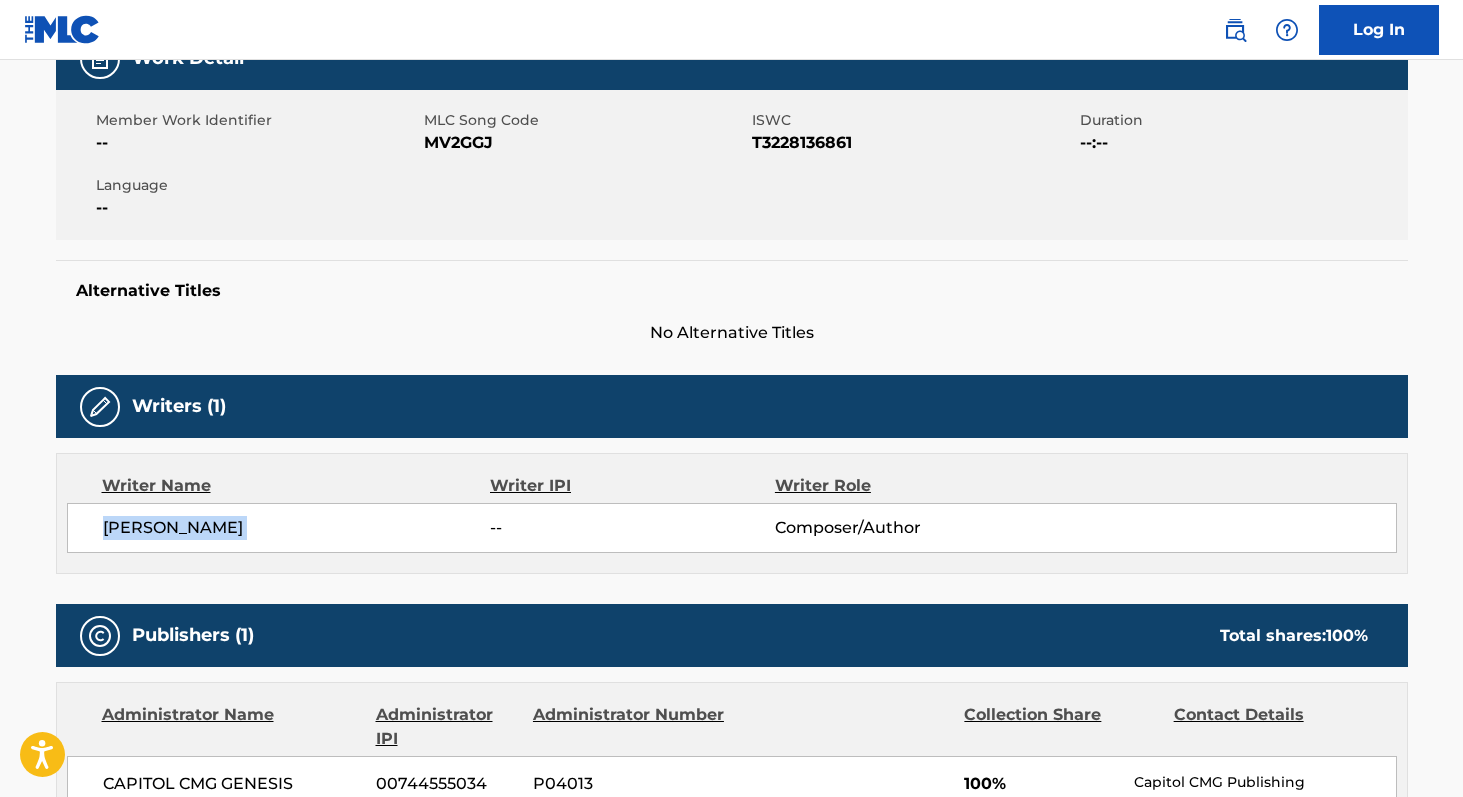 scroll, scrollTop: 302, scrollLeft: 0, axis: vertical 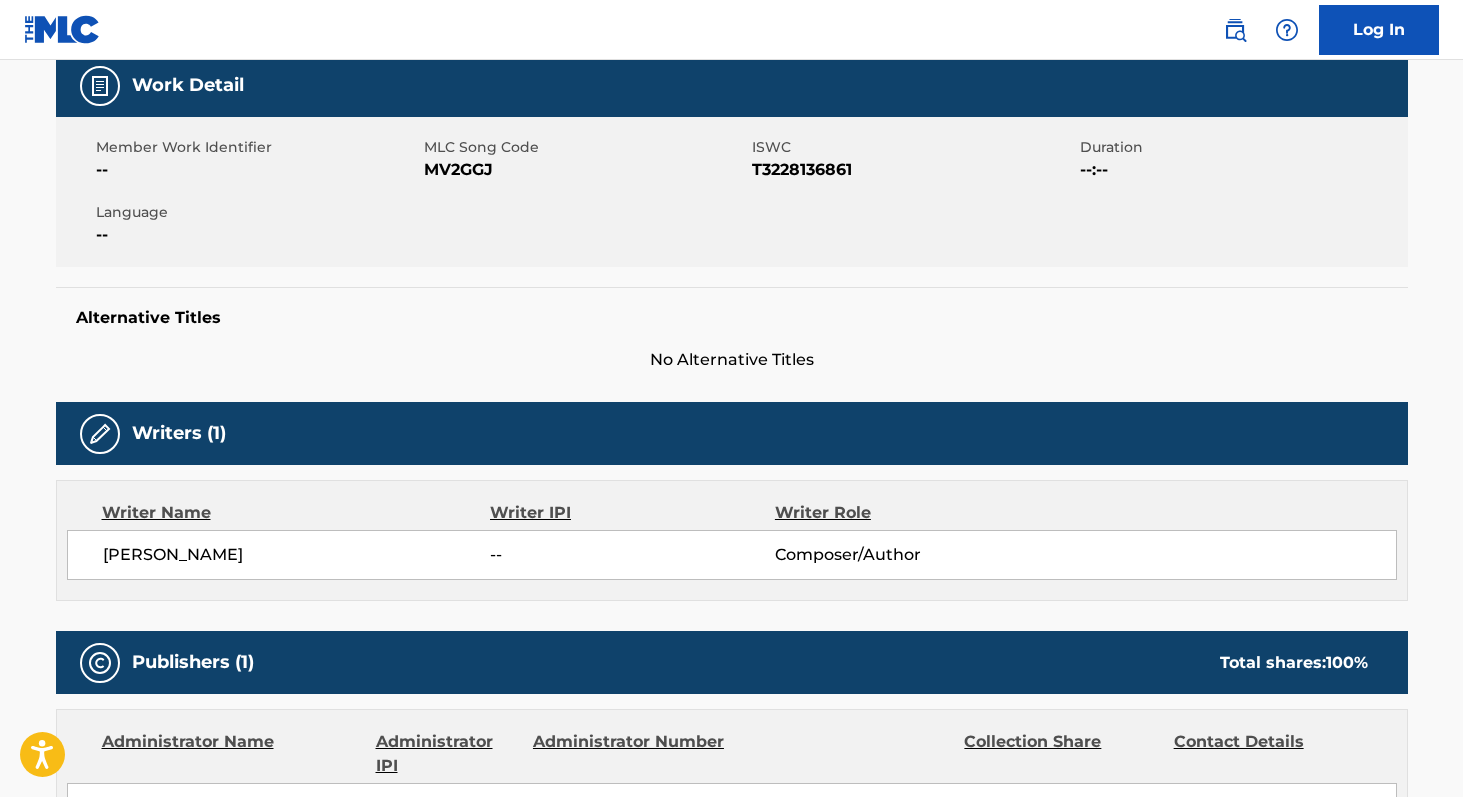 click on "MV2GGJ" at bounding box center [585, 170] 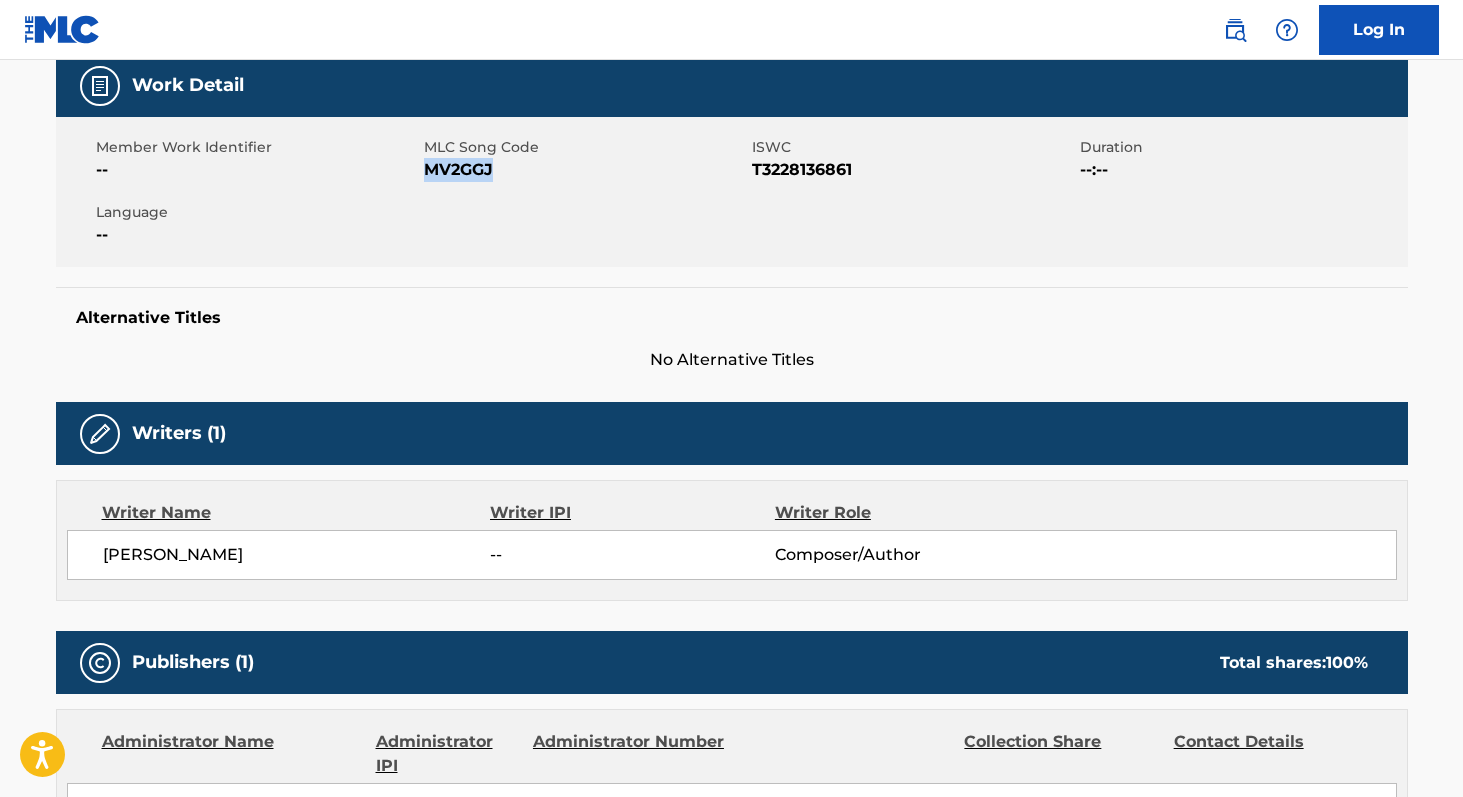 click on "MV2GGJ" at bounding box center [585, 170] 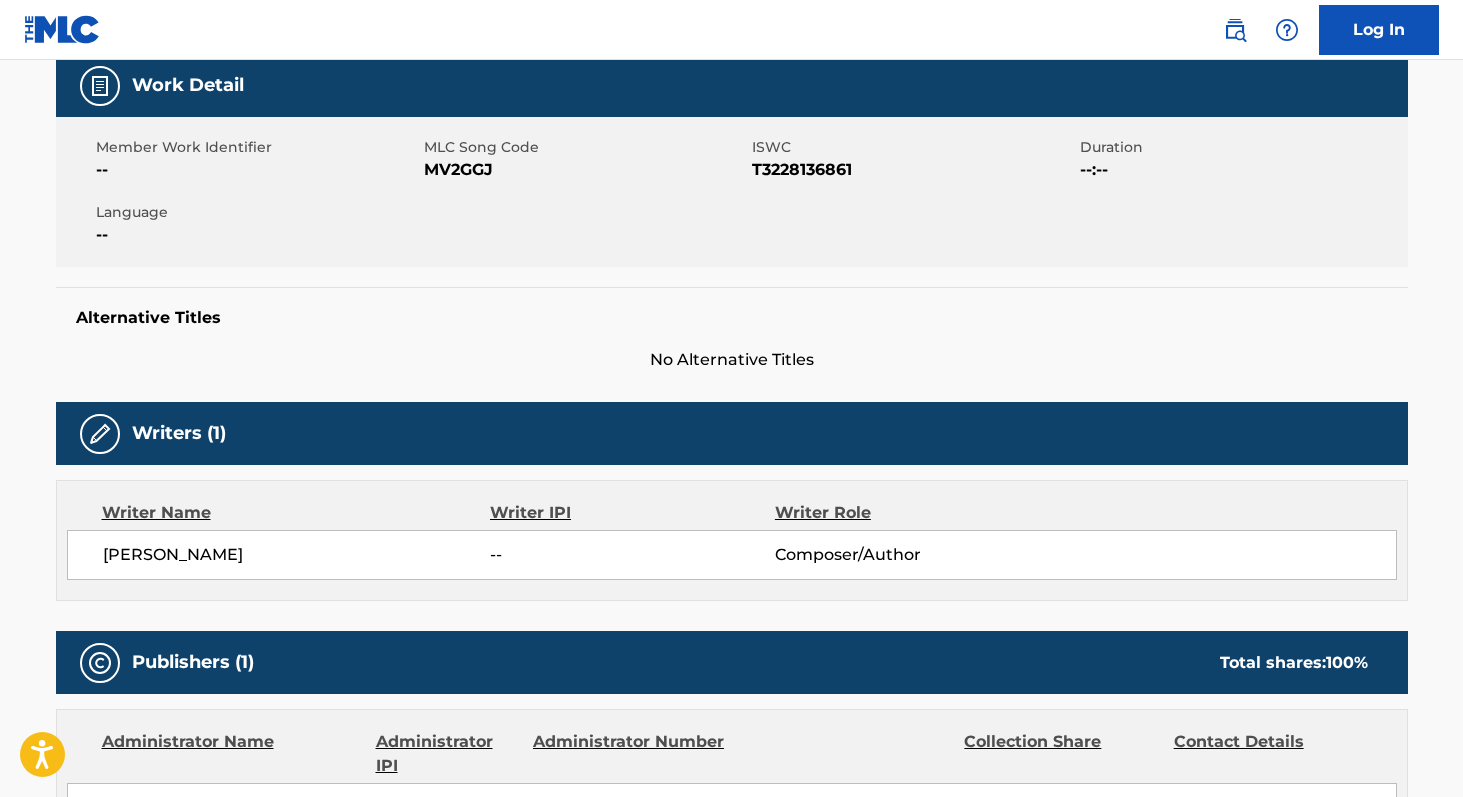 click on "Writer Name" at bounding box center [296, 513] 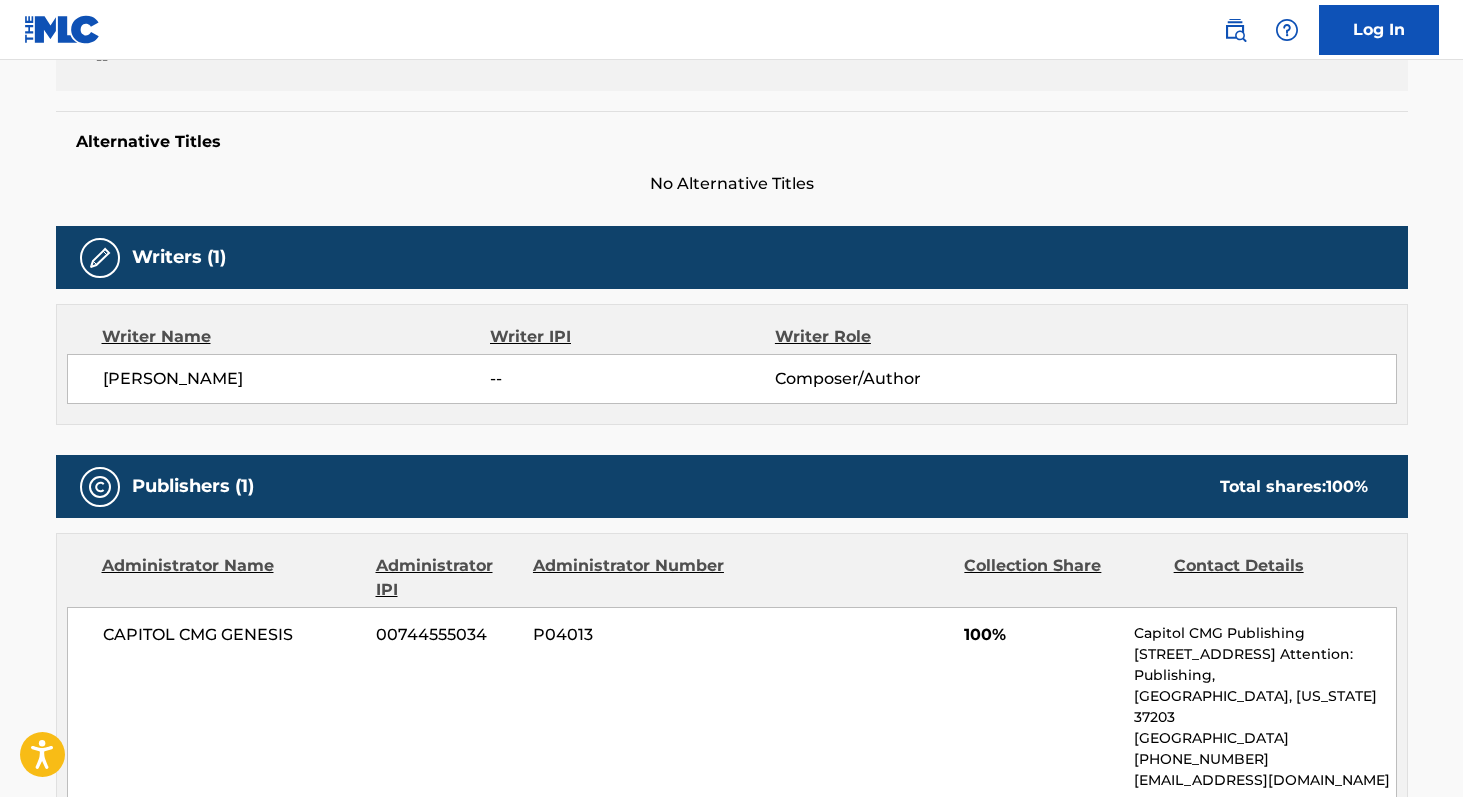 scroll, scrollTop: 490, scrollLeft: 0, axis: vertical 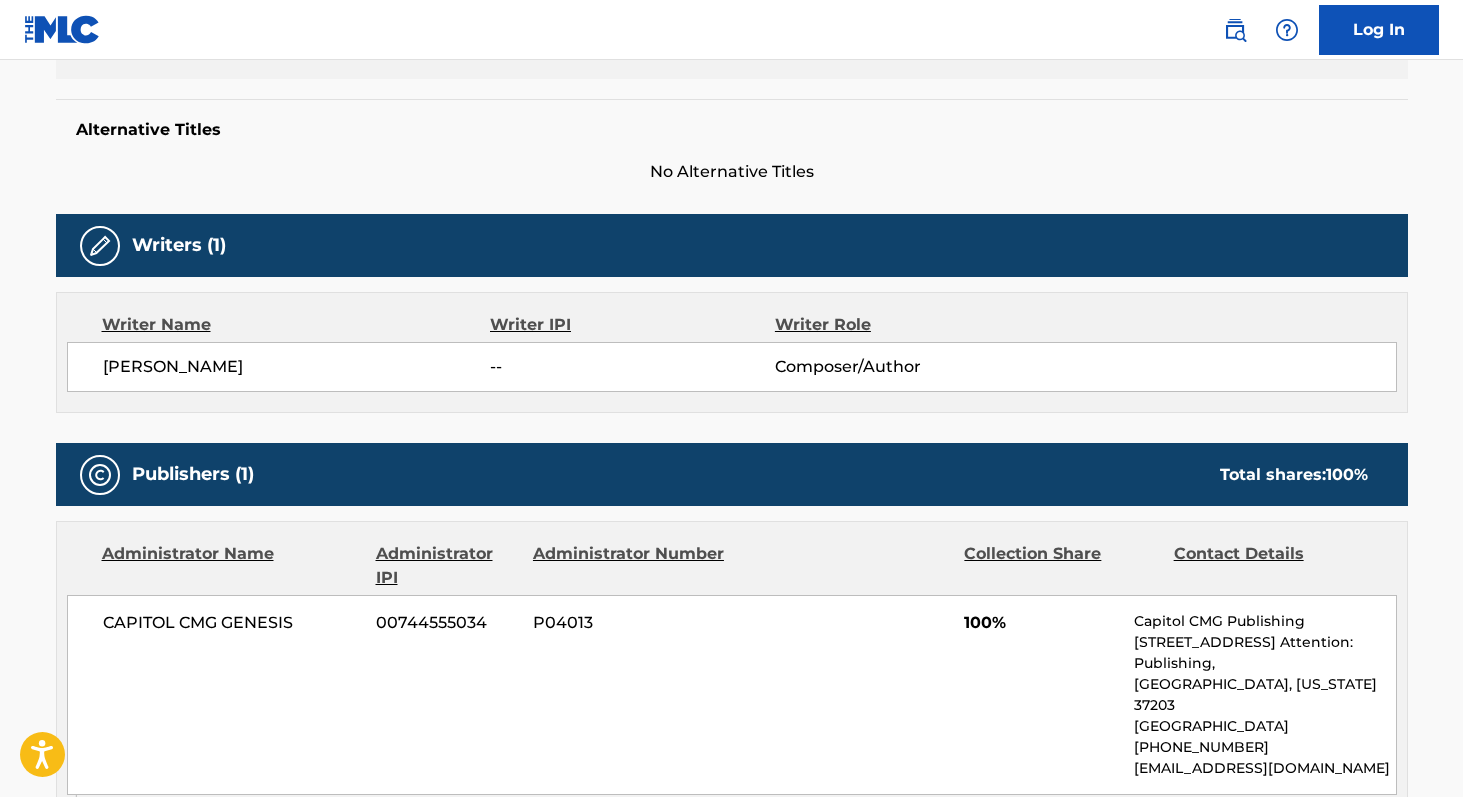 click on "CAPITOL CMG GENESIS" at bounding box center [232, 623] 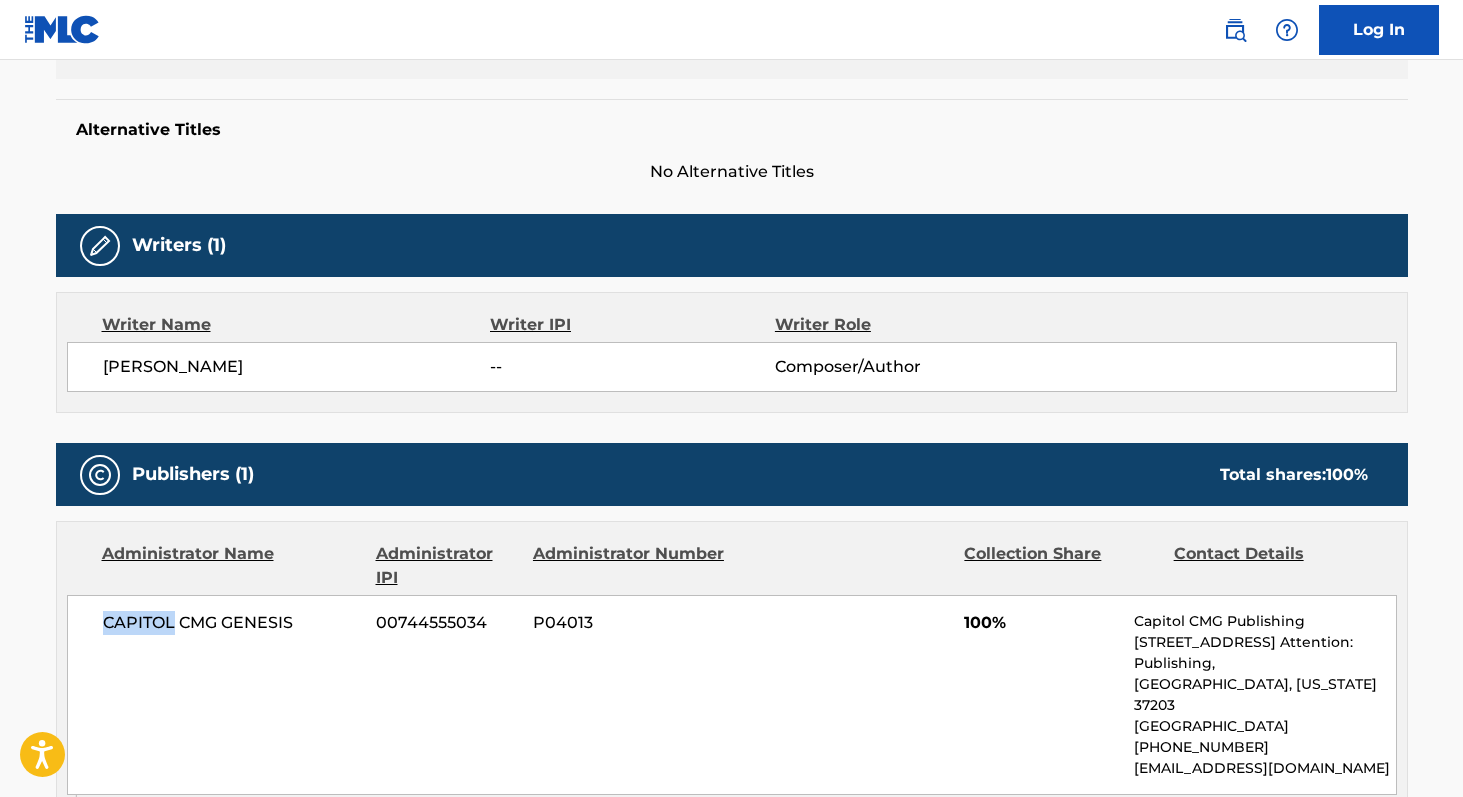 click on "CAPITOL CMG GENESIS" at bounding box center (232, 623) 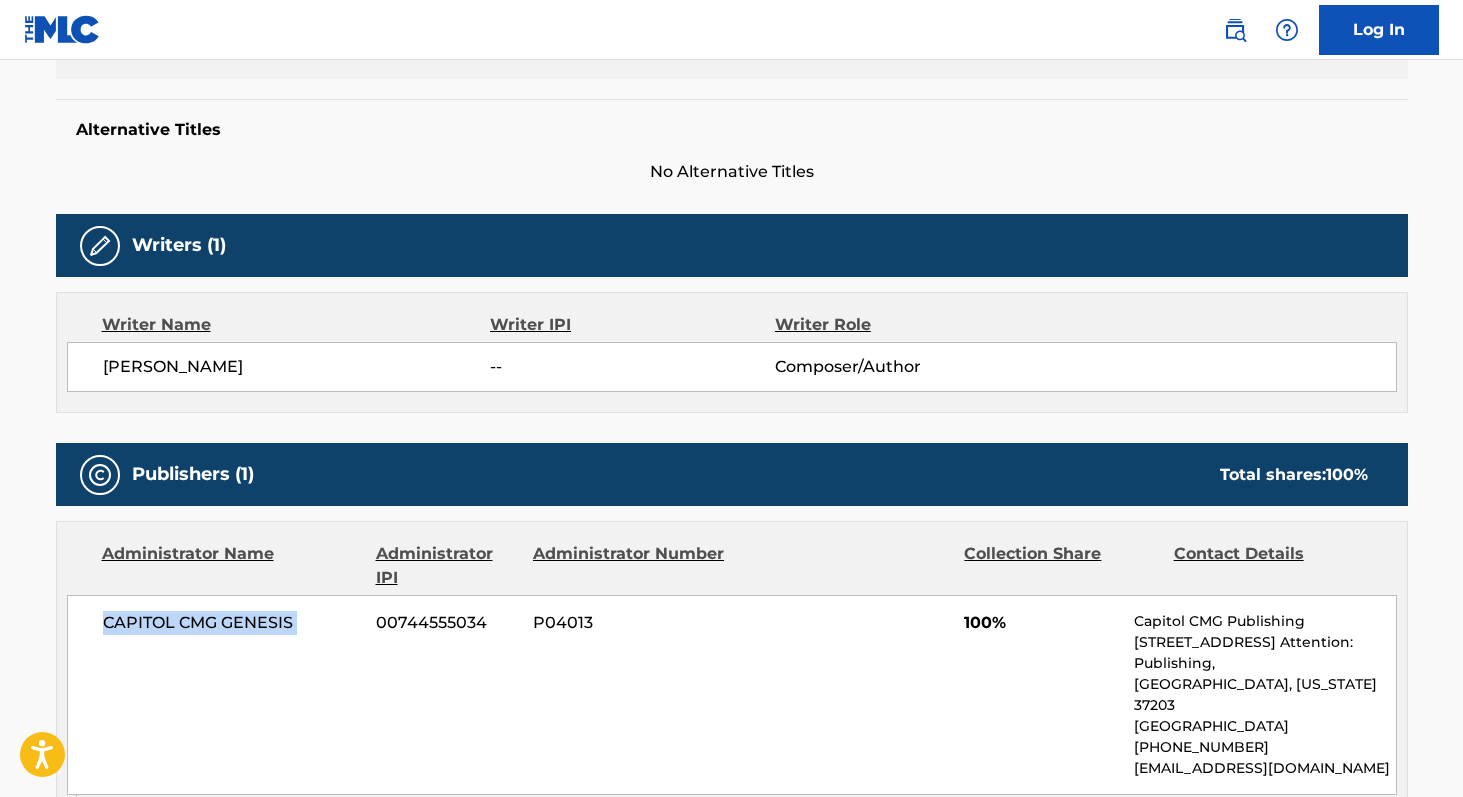 click on "CAPITOL CMG GENESIS" at bounding box center [232, 623] 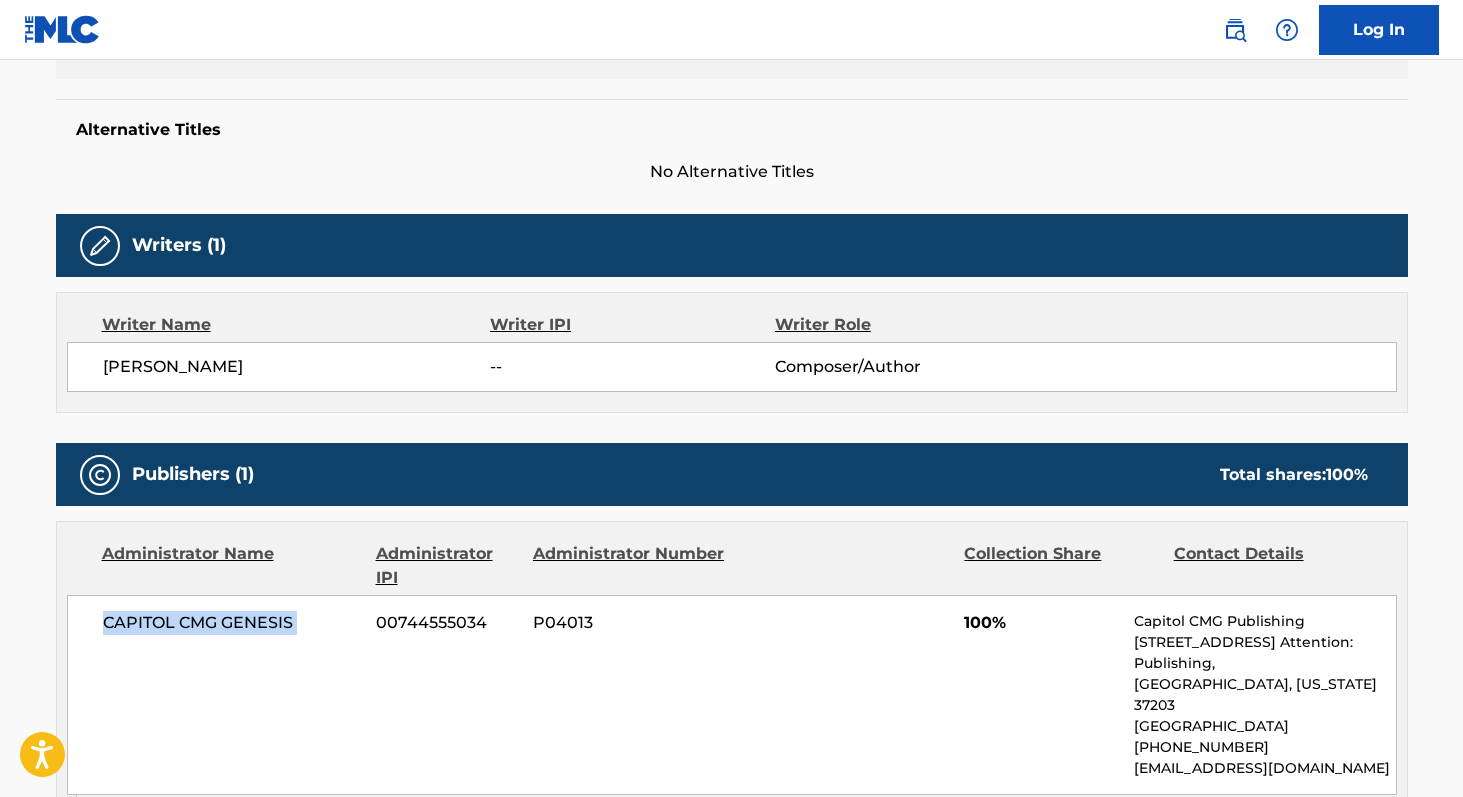 copy on "CAPITOL CMG GENESIS" 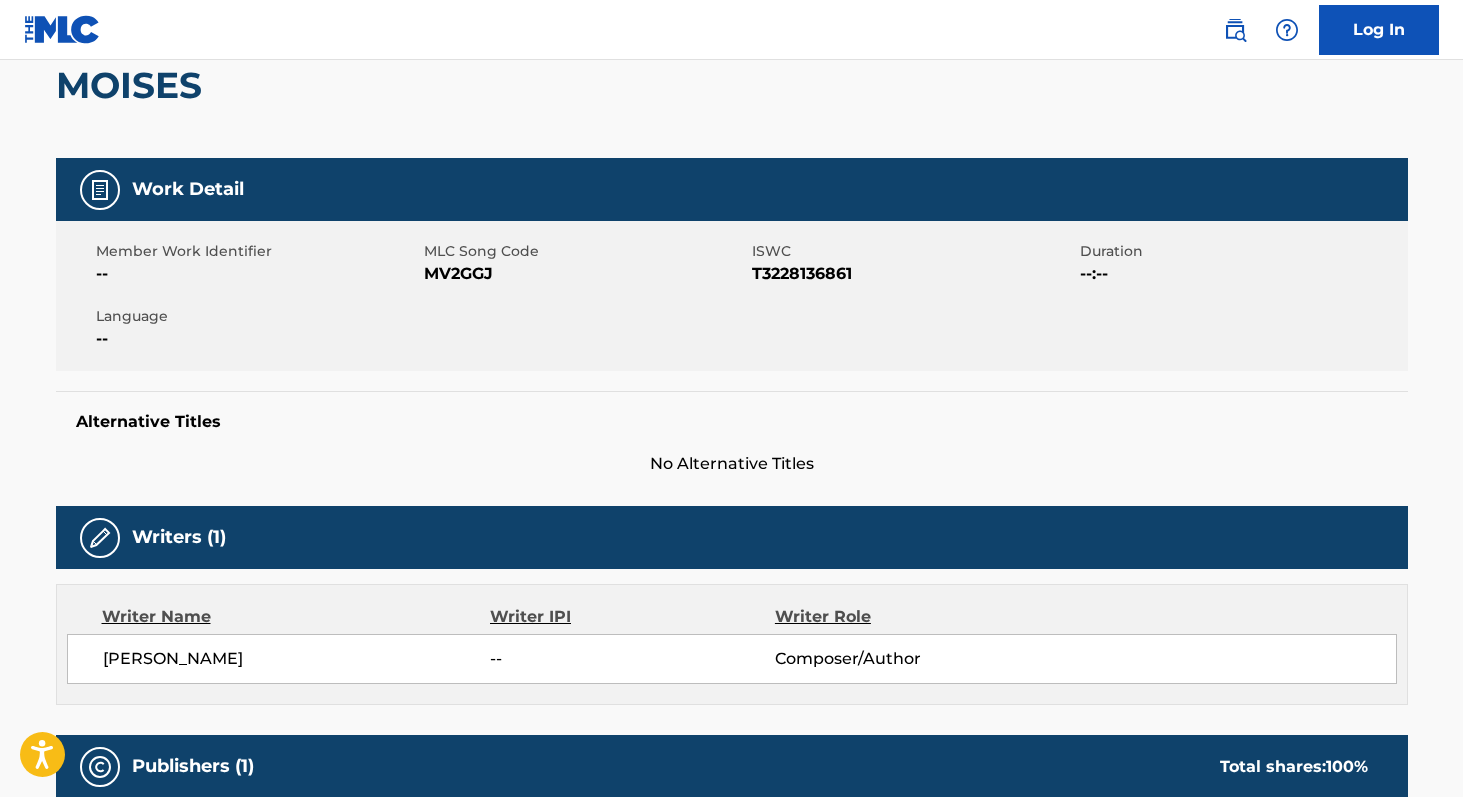scroll, scrollTop: 196, scrollLeft: 0, axis: vertical 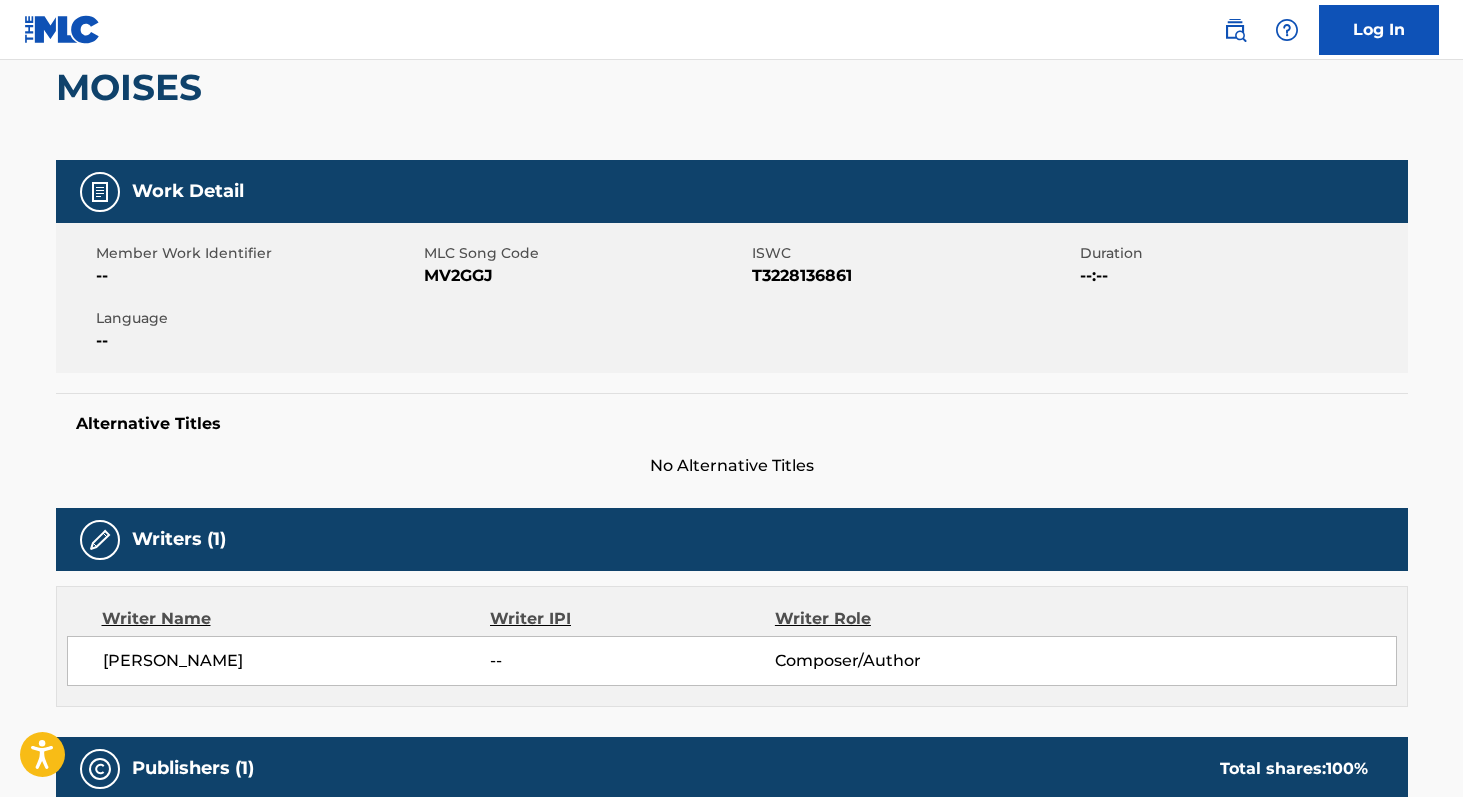 click on "MV2GGJ" at bounding box center [585, 276] 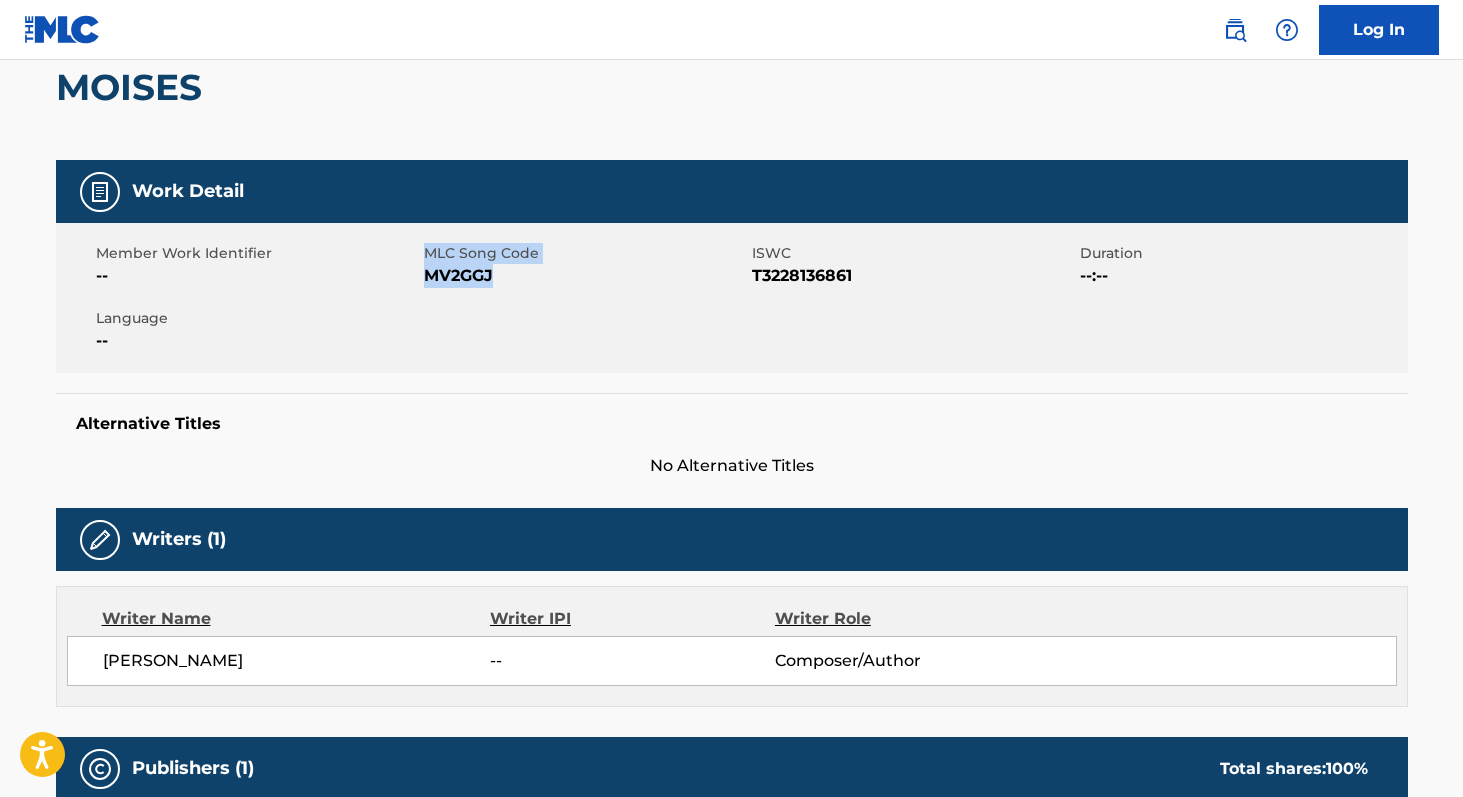 click on "MV2GGJ" at bounding box center [585, 276] 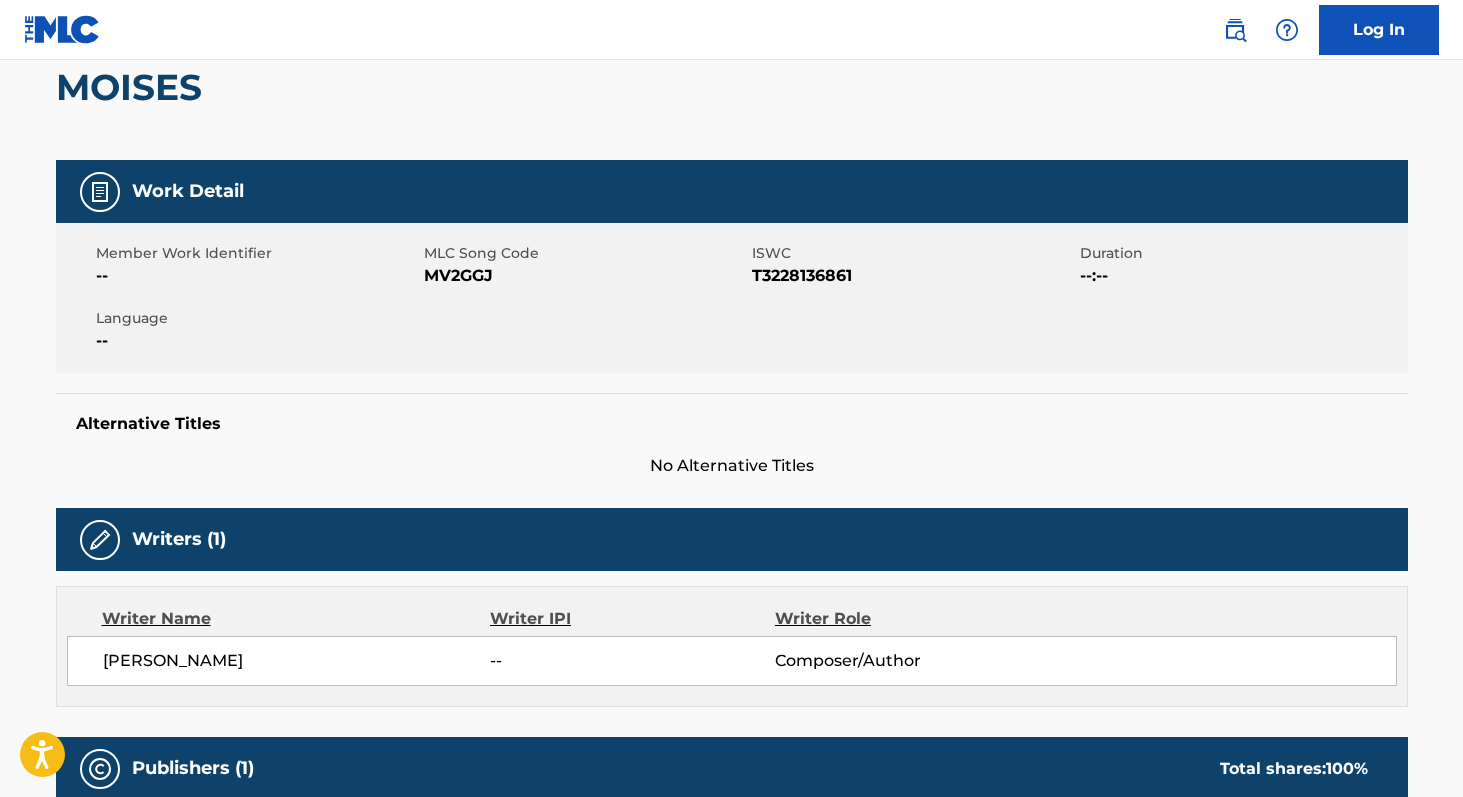 click on "MV2GGJ" at bounding box center (585, 276) 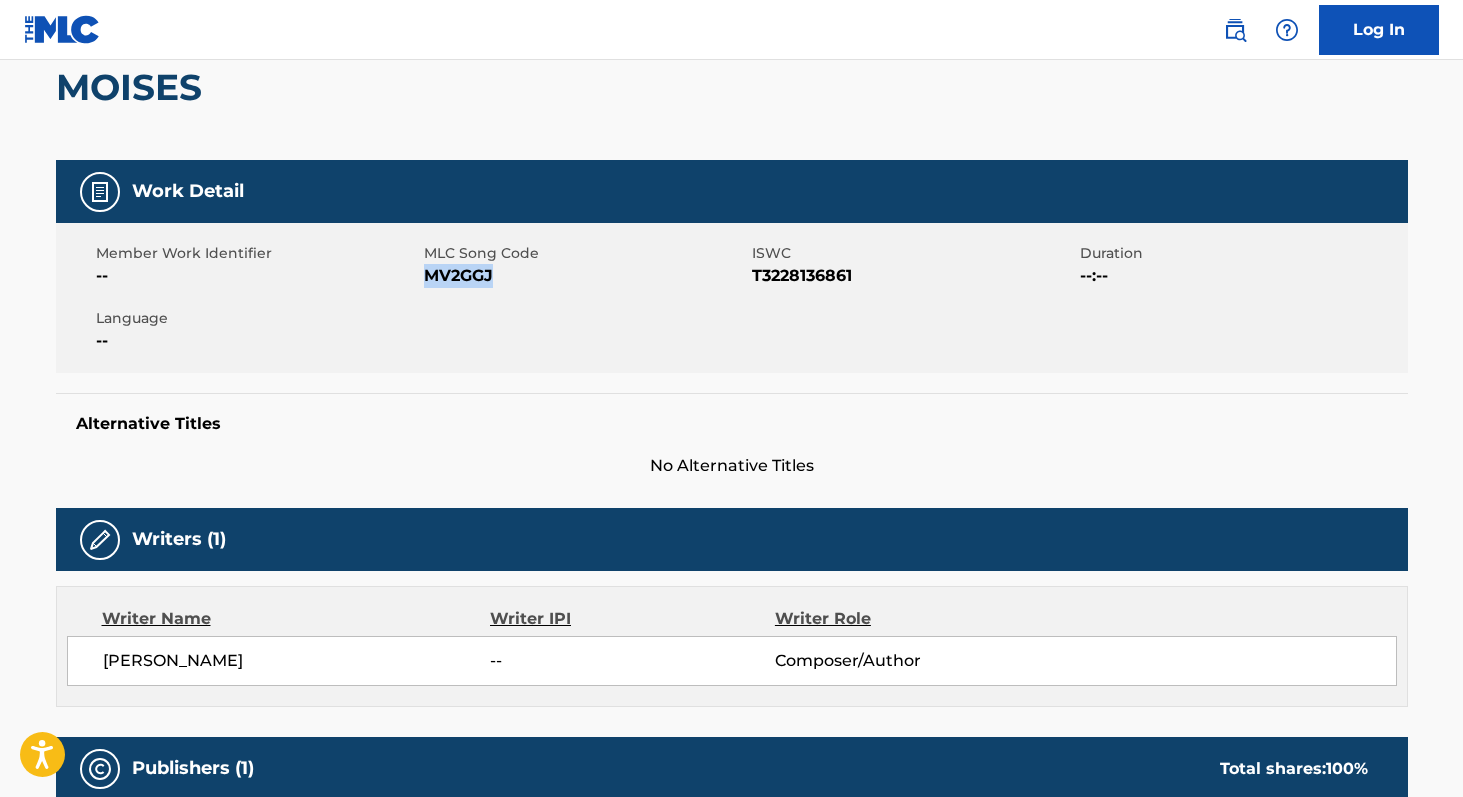 click on "MV2GGJ" at bounding box center [585, 276] 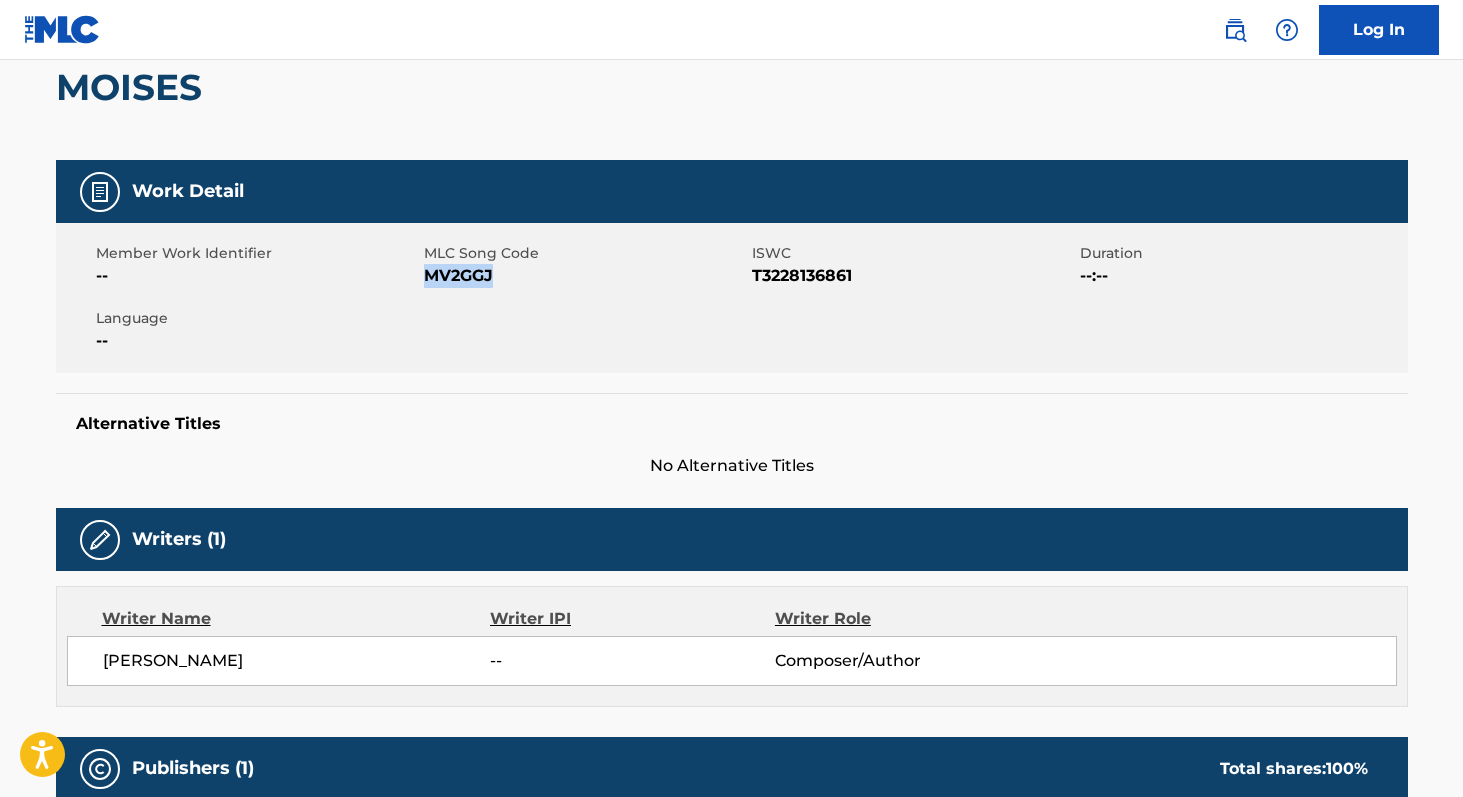 copy on "MV2GGJ" 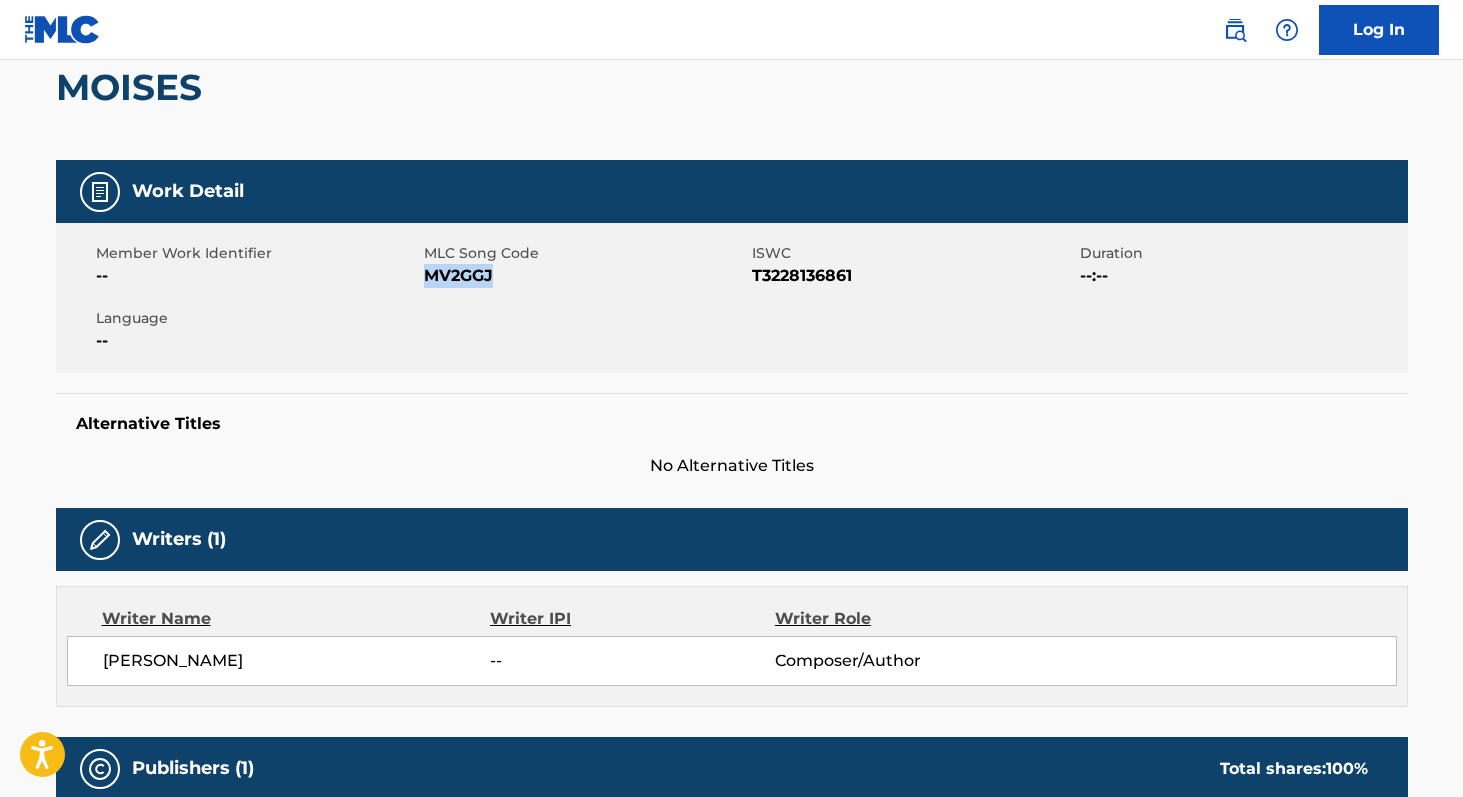 scroll, scrollTop: 0, scrollLeft: 0, axis: both 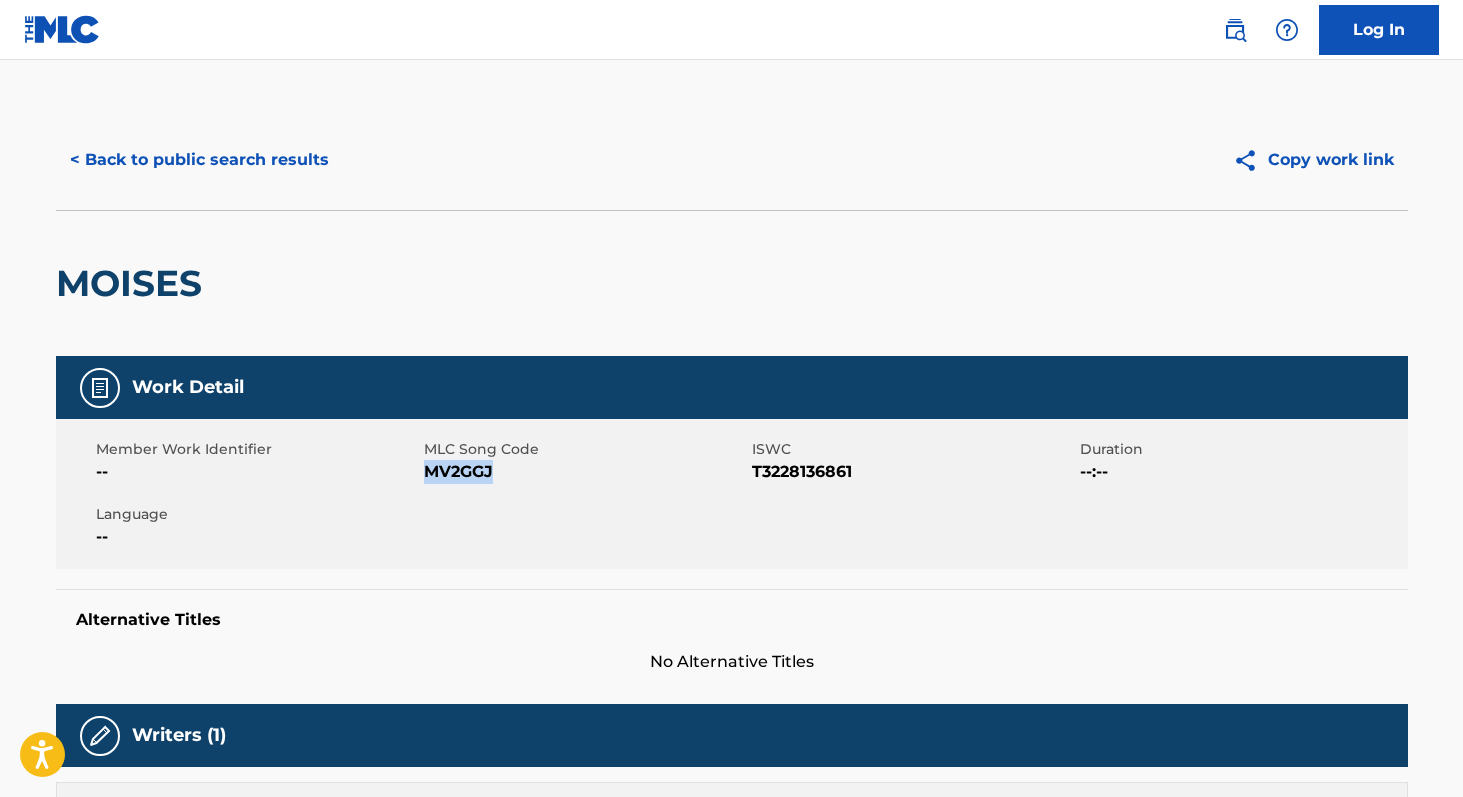 click on "< Back to public search results" at bounding box center (199, 160) 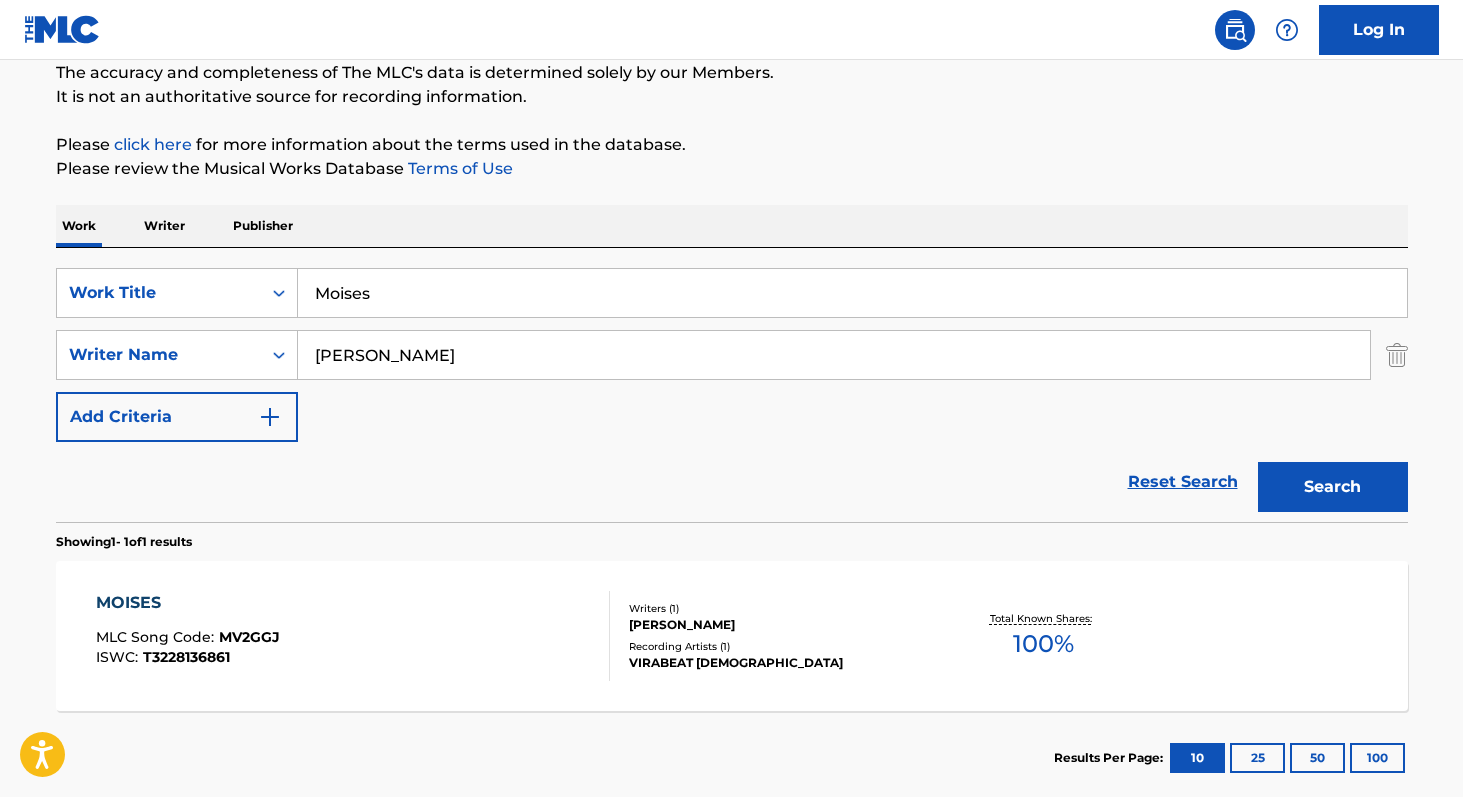 click at bounding box center [1397, 355] 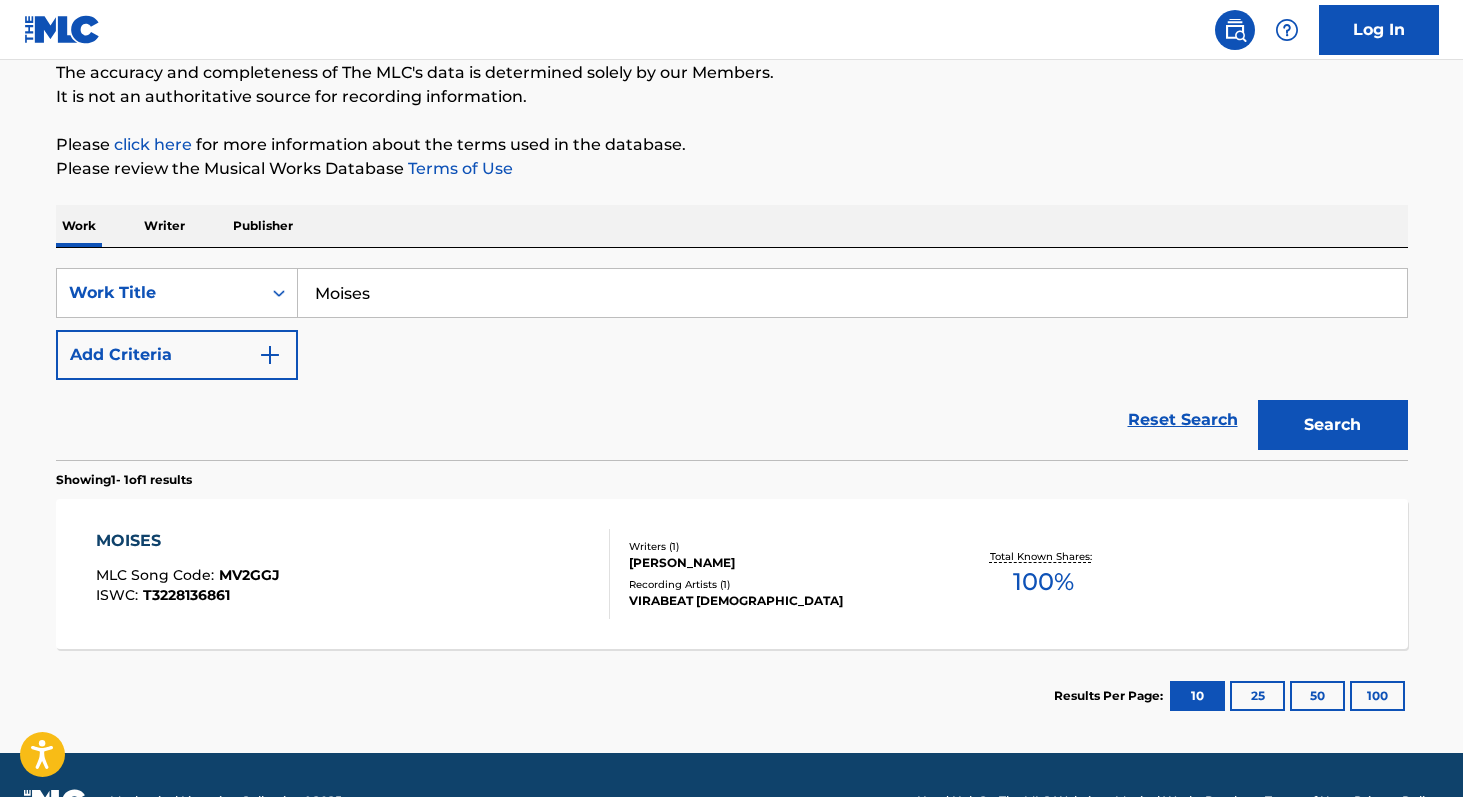click on "Moises" at bounding box center [852, 293] 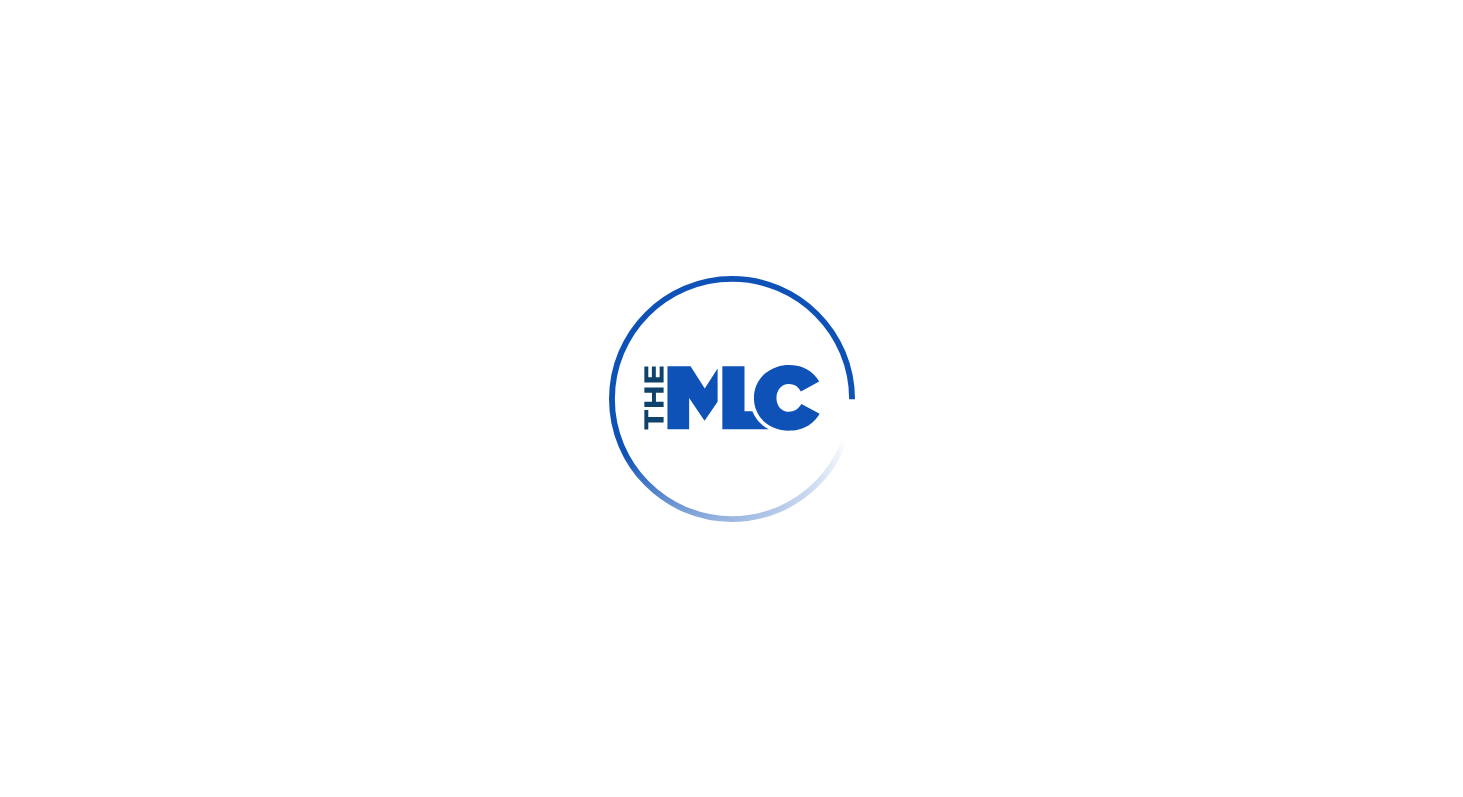 scroll, scrollTop: 0, scrollLeft: 0, axis: both 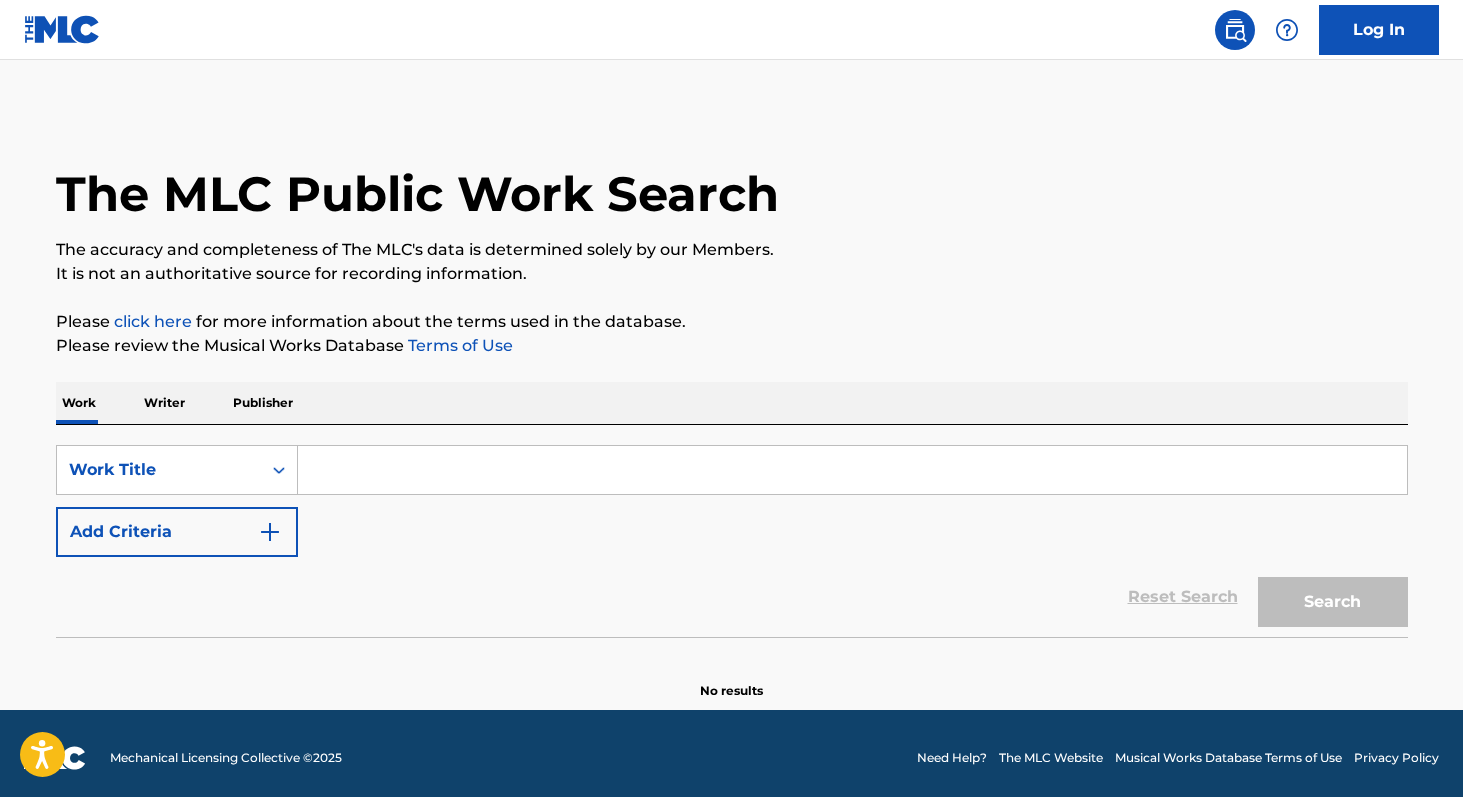 click on "Writer" at bounding box center (164, 403) 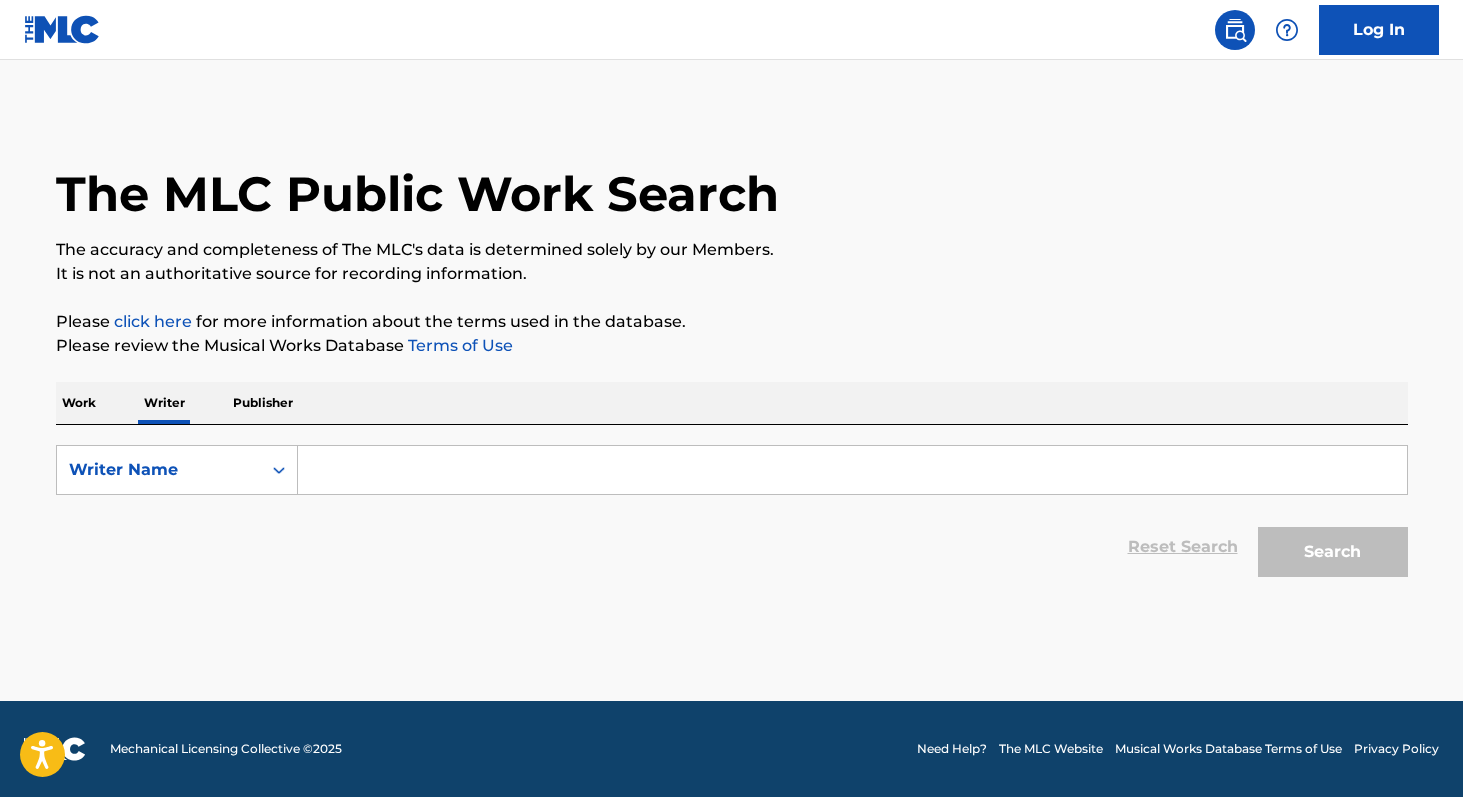 click at bounding box center [852, 470] 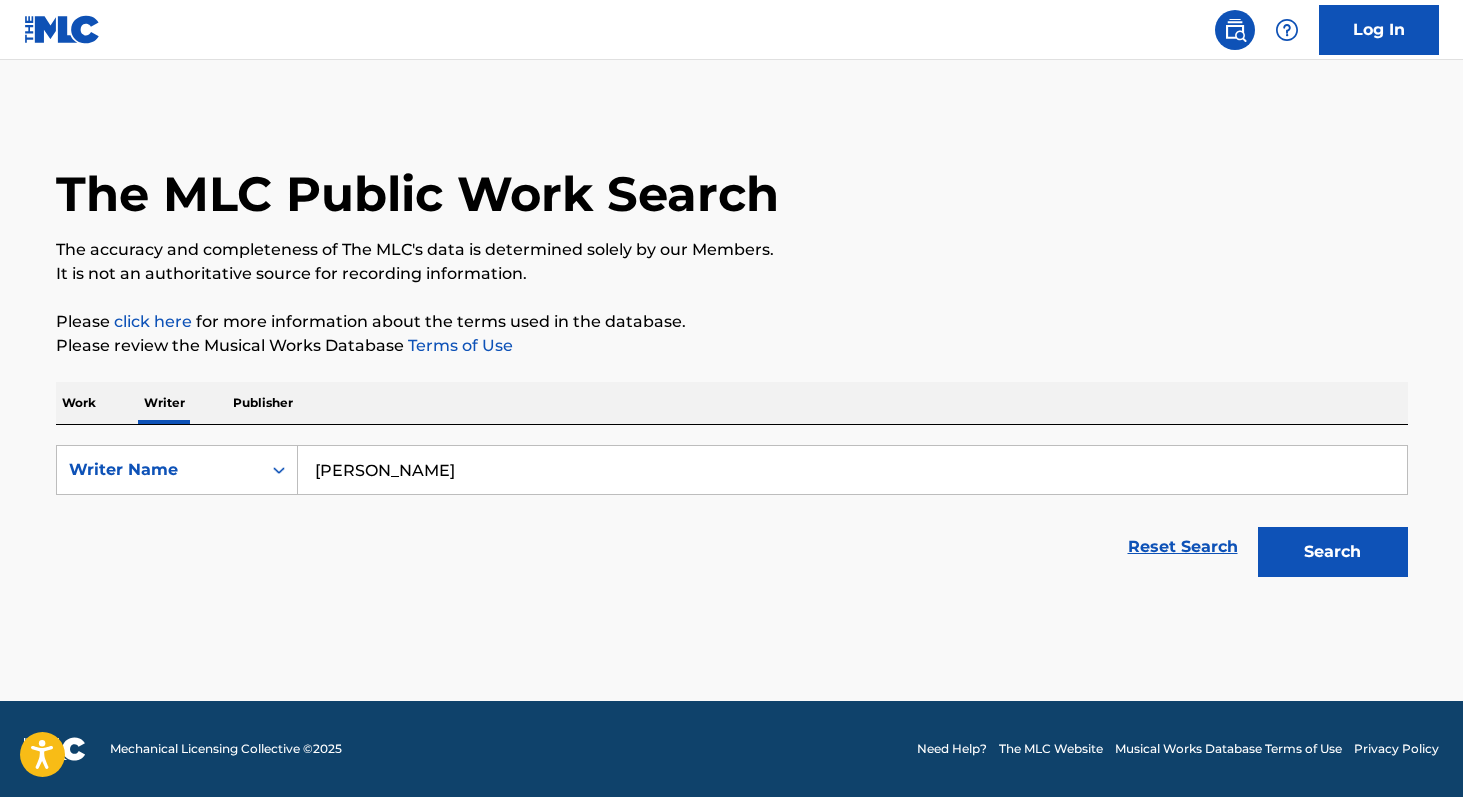 click on "Fábio Roniel Silva De Oliveira" at bounding box center (852, 470) 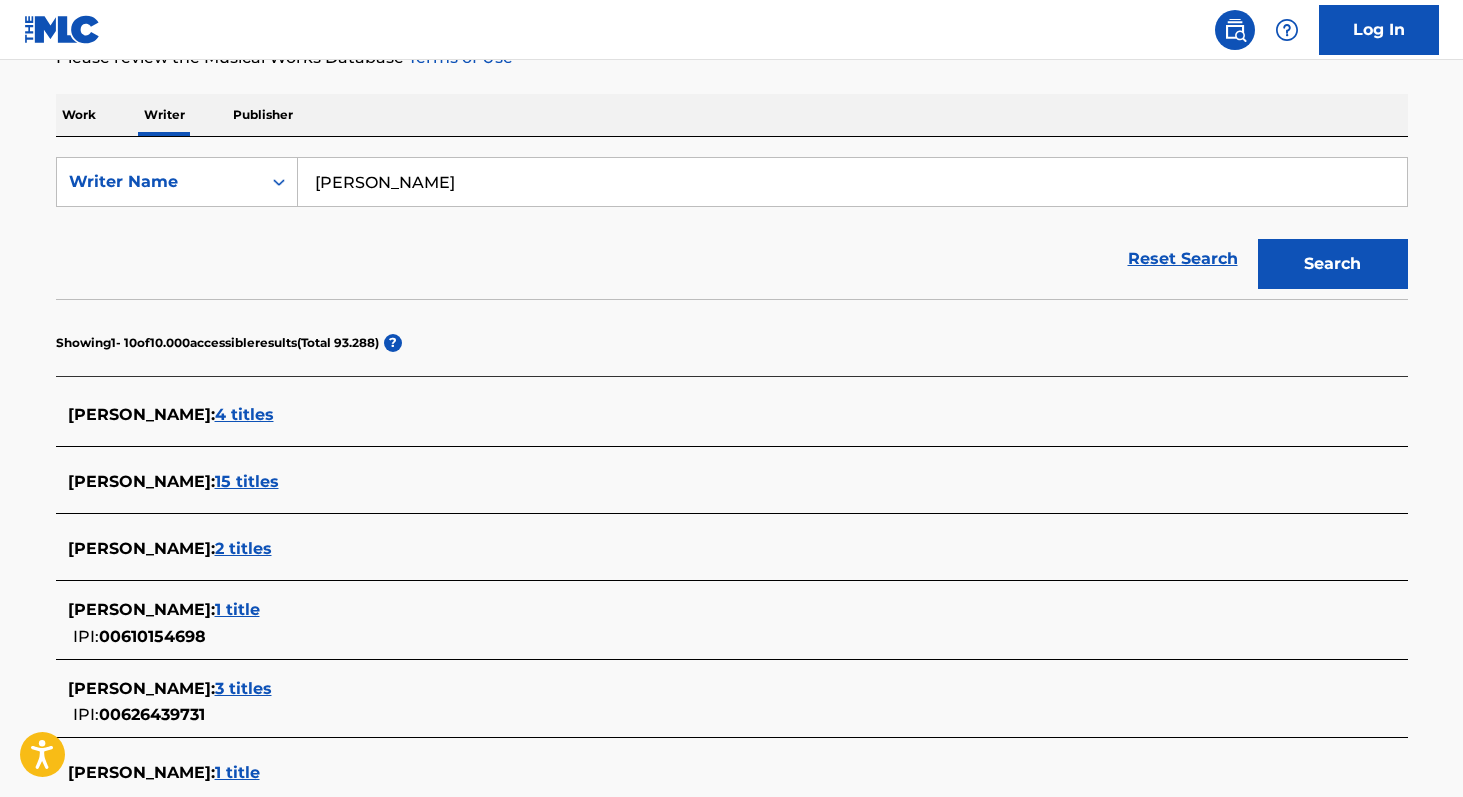 scroll, scrollTop: 0, scrollLeft: 0, axis: both 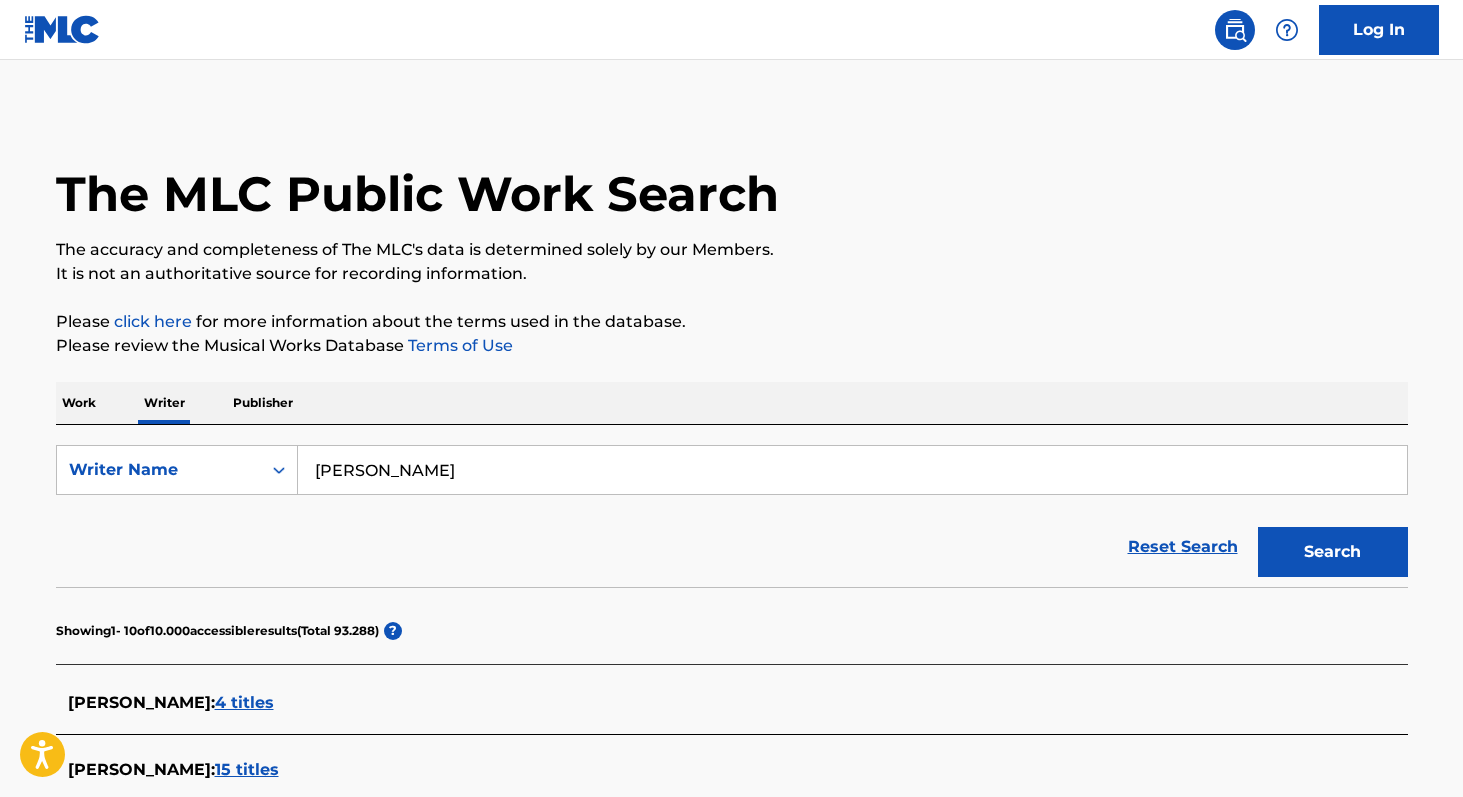 click on "Work" at bounding box center (79, 403) 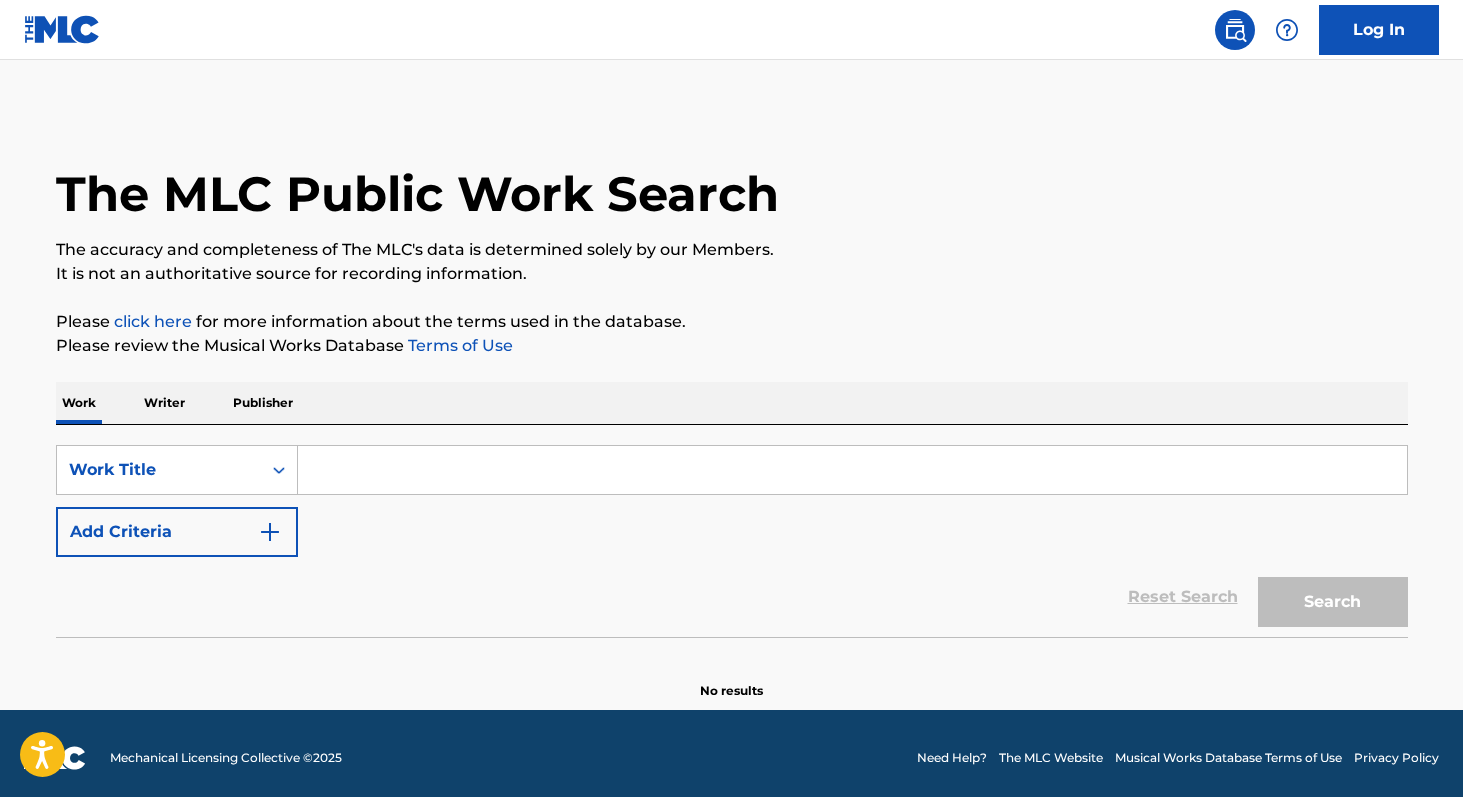 click at bounding box center [852, 470] 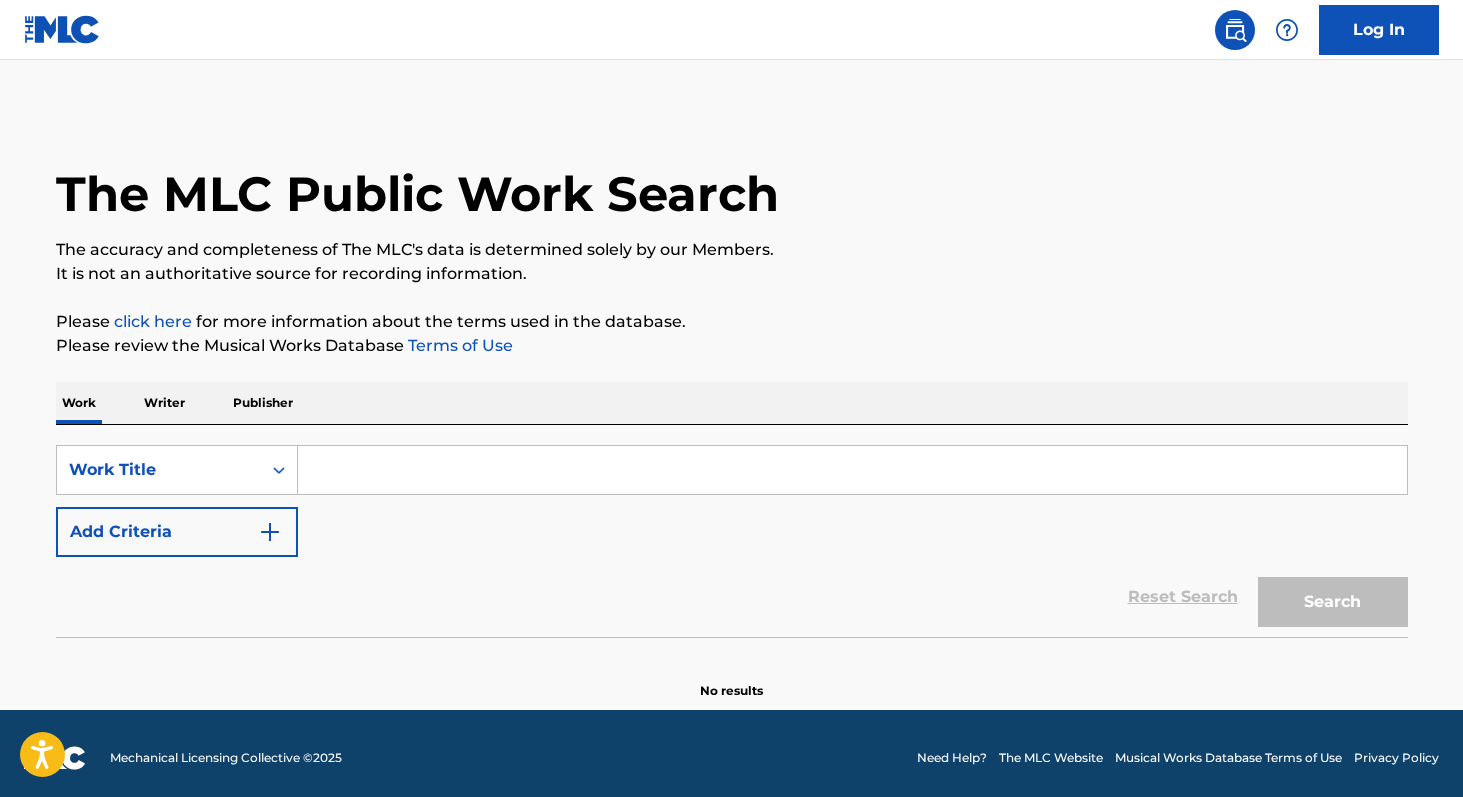 paste on "Faço Novas Todas as Coisas" 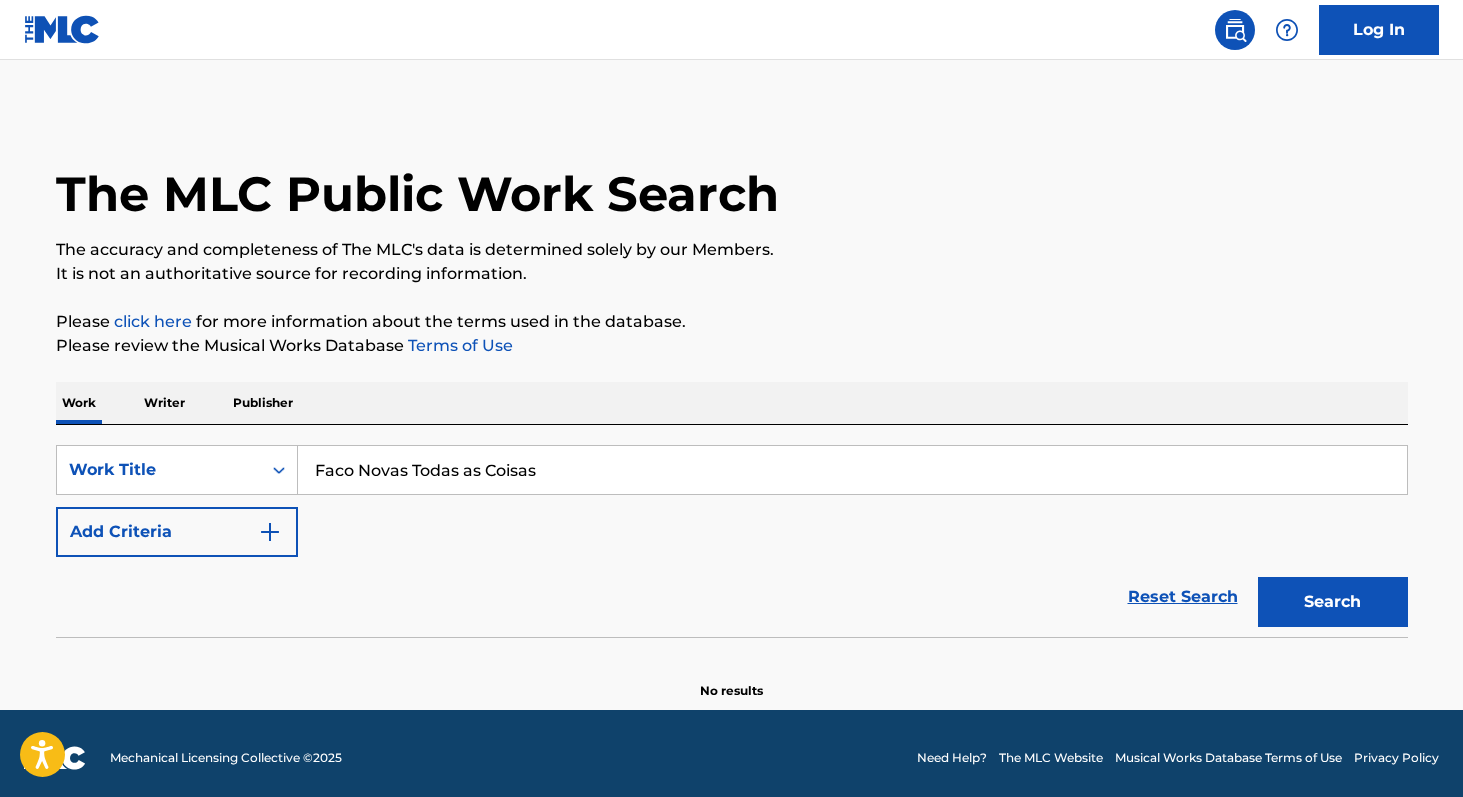 type on "Faco Novas Todas as Coisas" 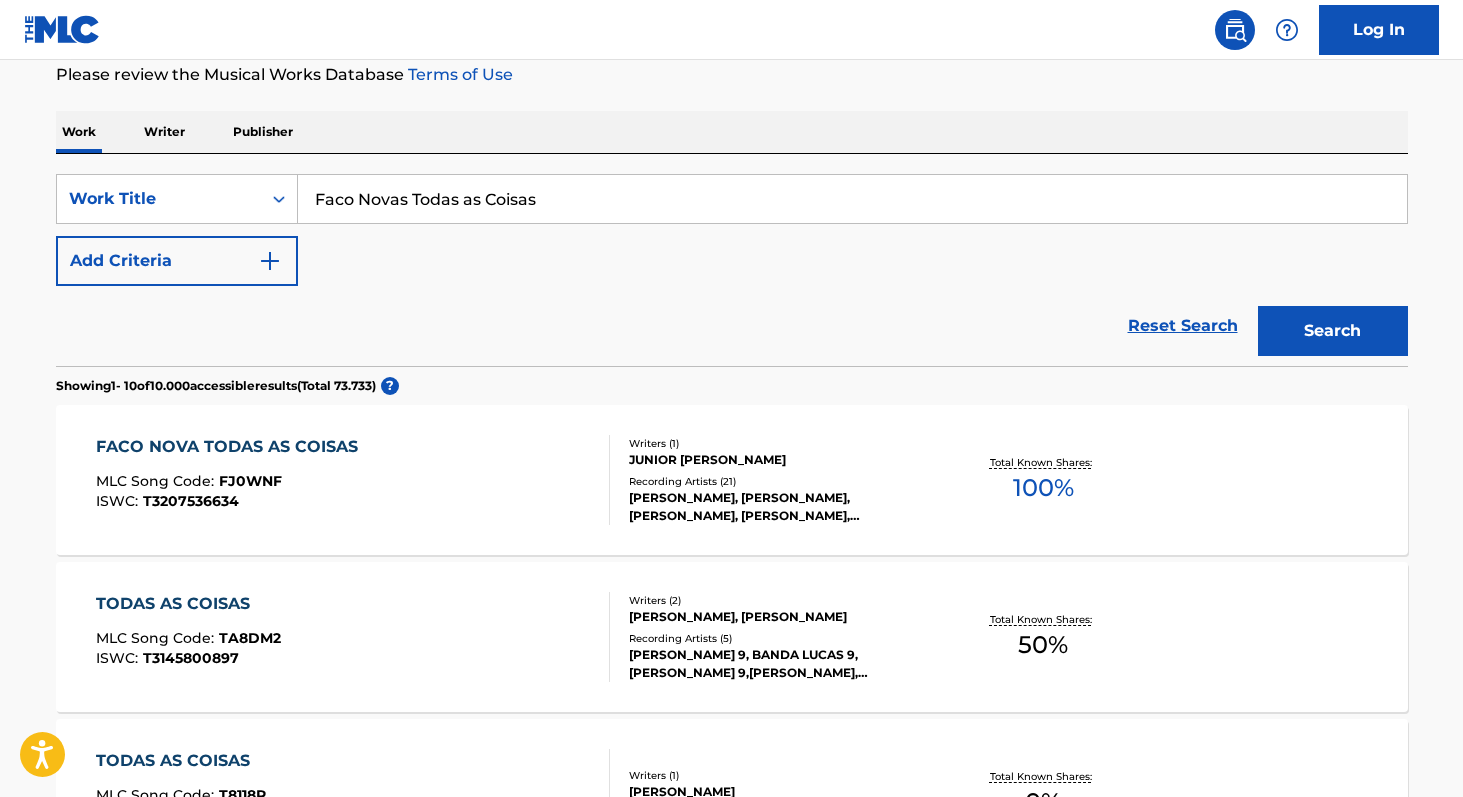 scroll, scrollTop: 270, scrollLeft: 0, axis: vertical 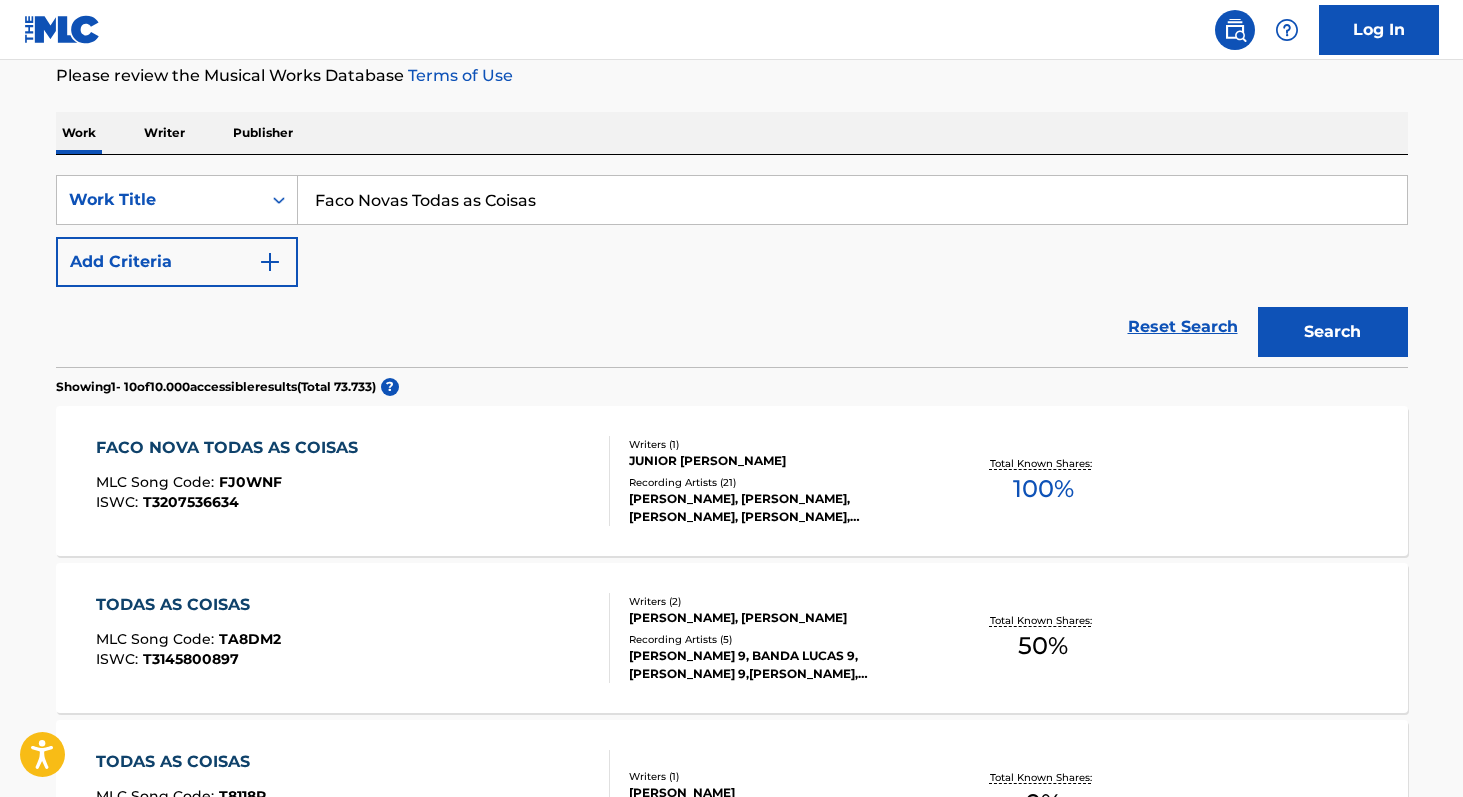 click on "100 %" at bounding box center [1043, 489] 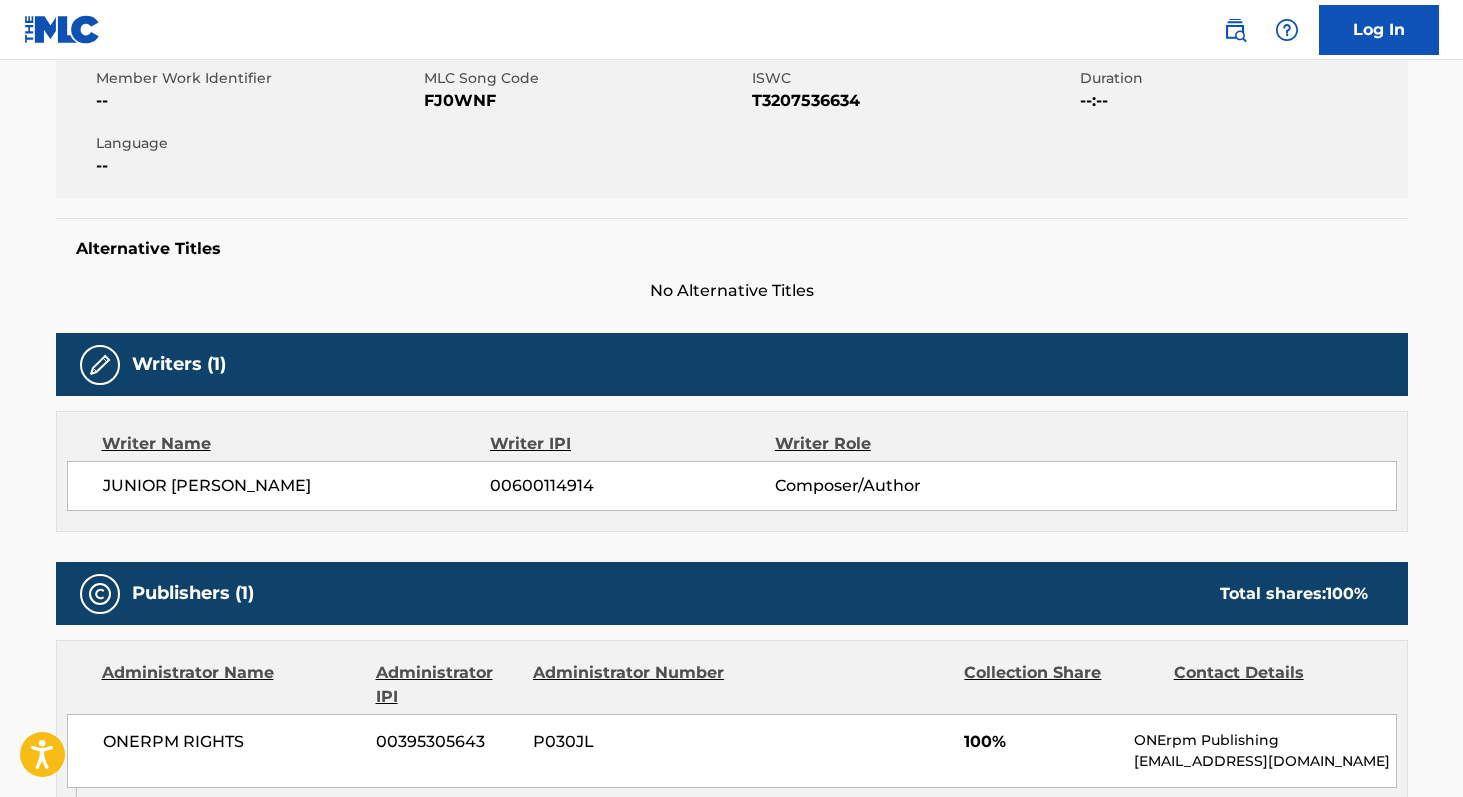 scroll, scrollTop: 373, scrollLeft: 0, axis: vertical 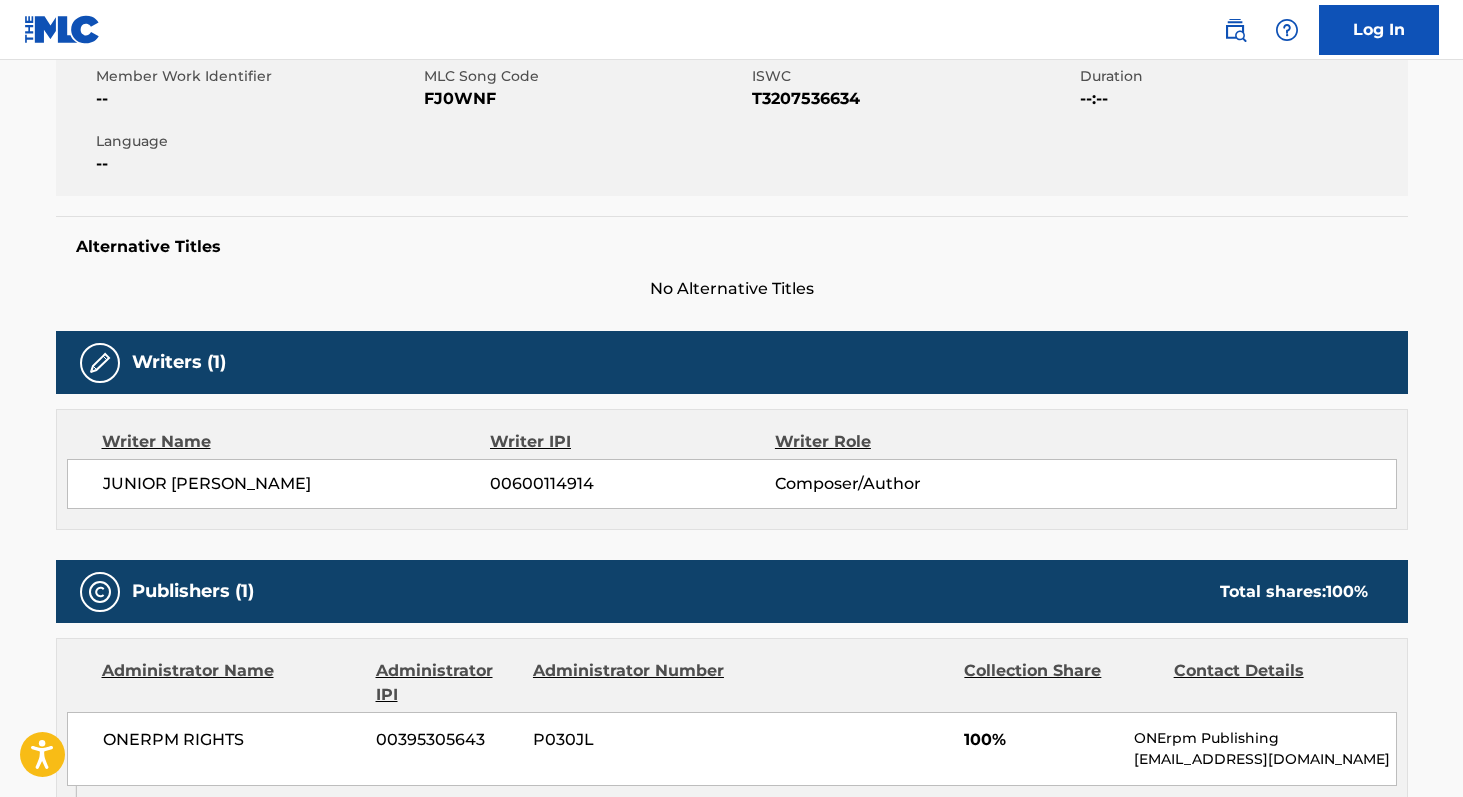 click on "T3207536634" at bounding box center (913, 99) 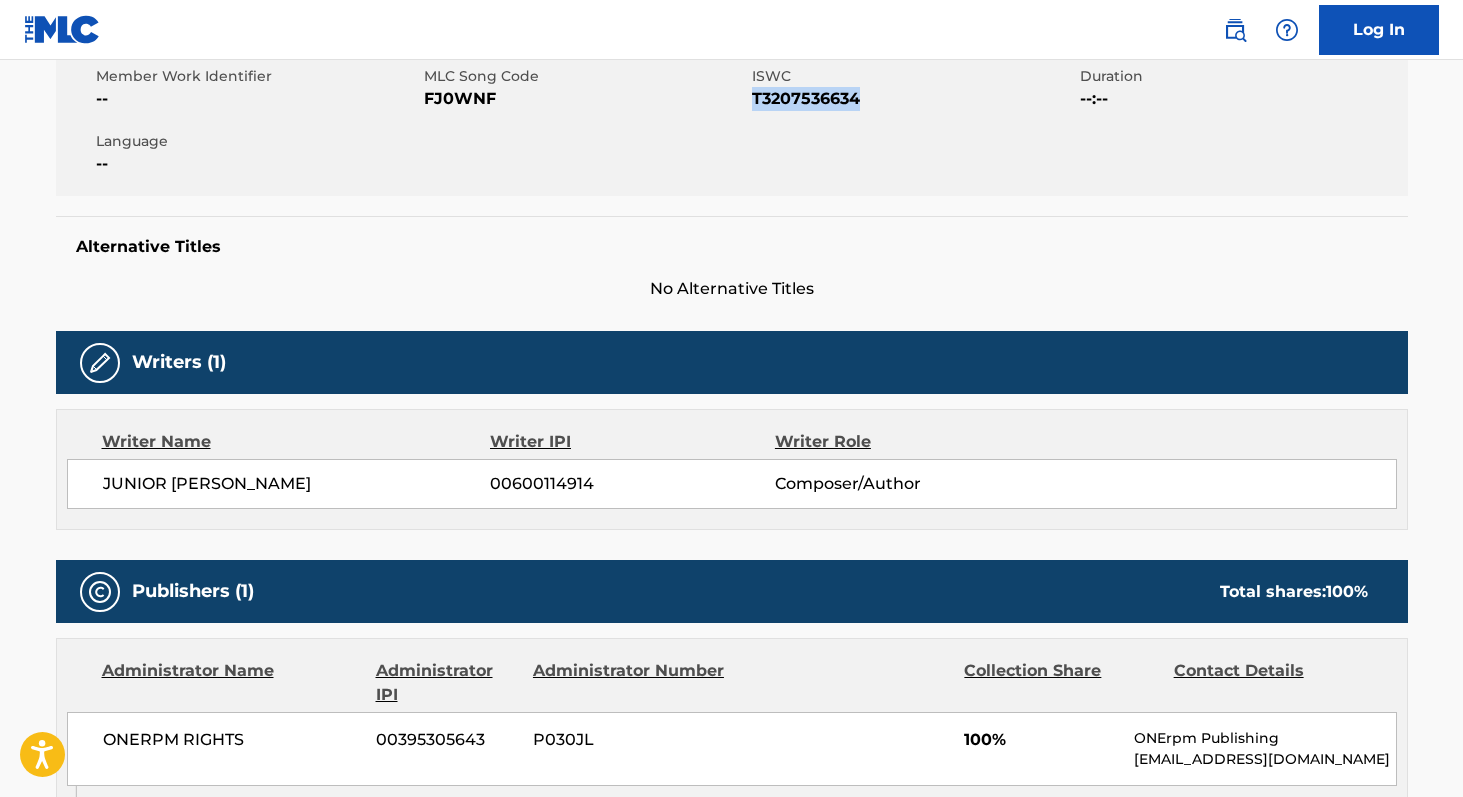 click on "T3207536634" at bounding box center (913, 99) 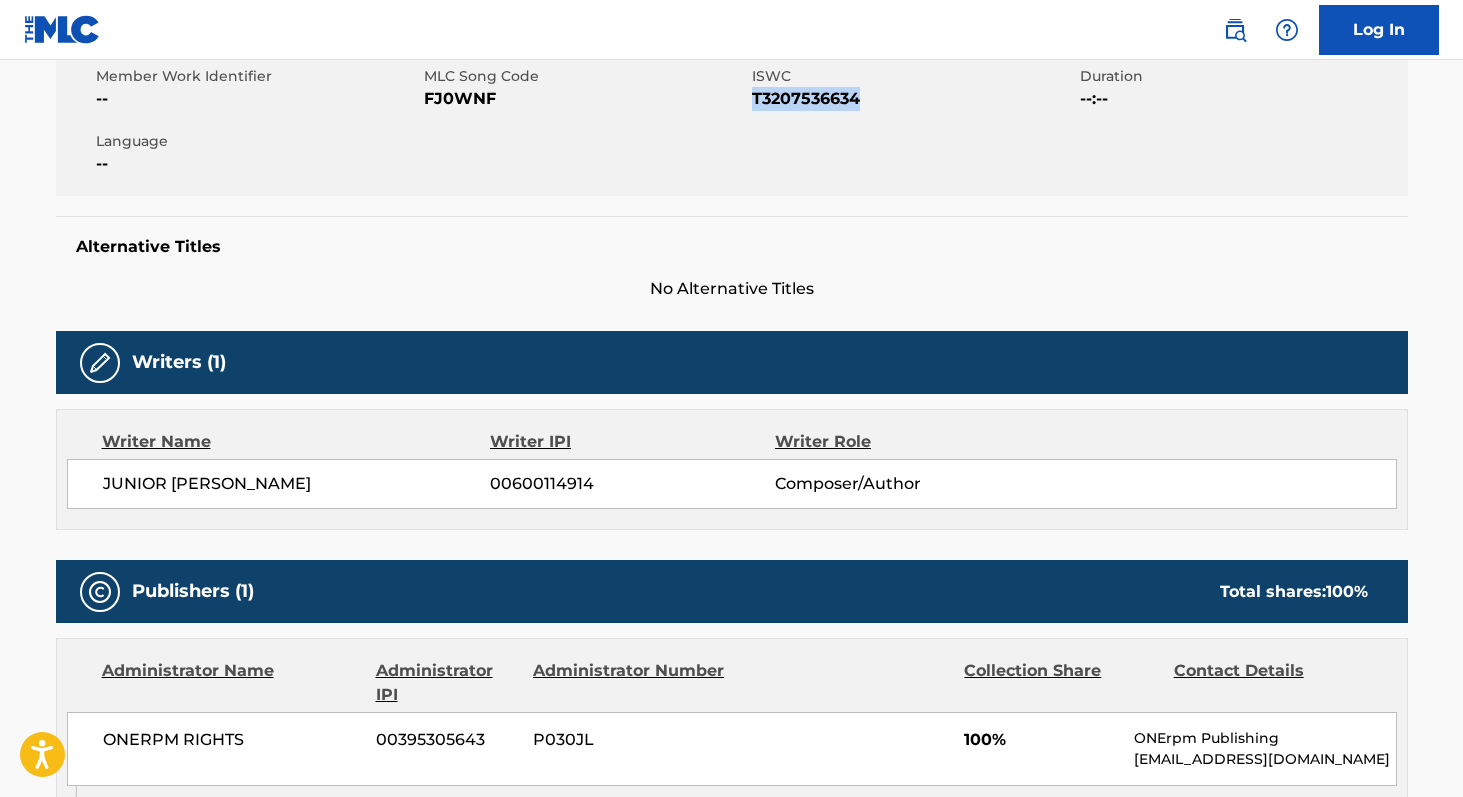 copy on "T3207536634" 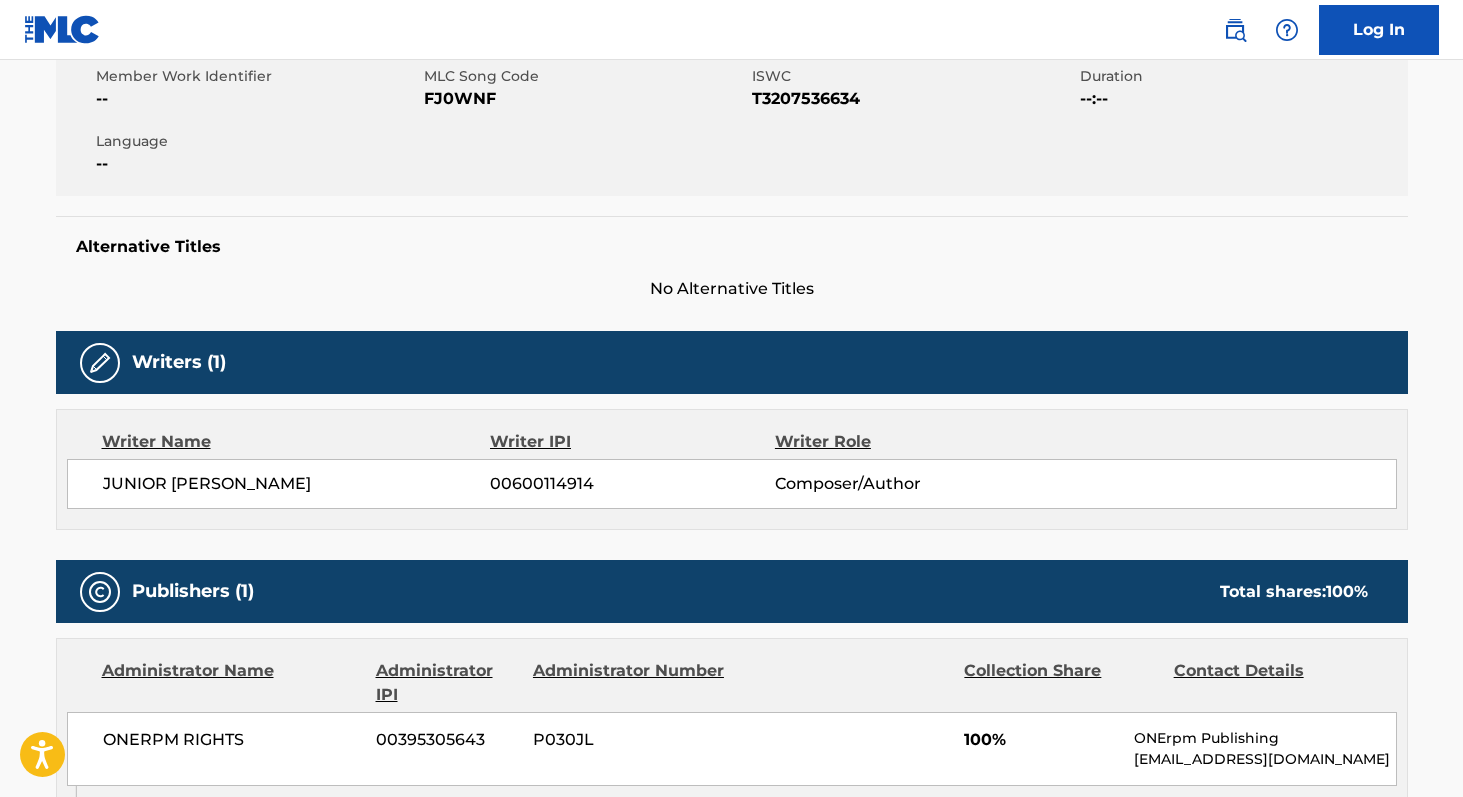 click on "JUNIOR SERGIO MENDES DE SOUZA" at bounding box center [297, 484] 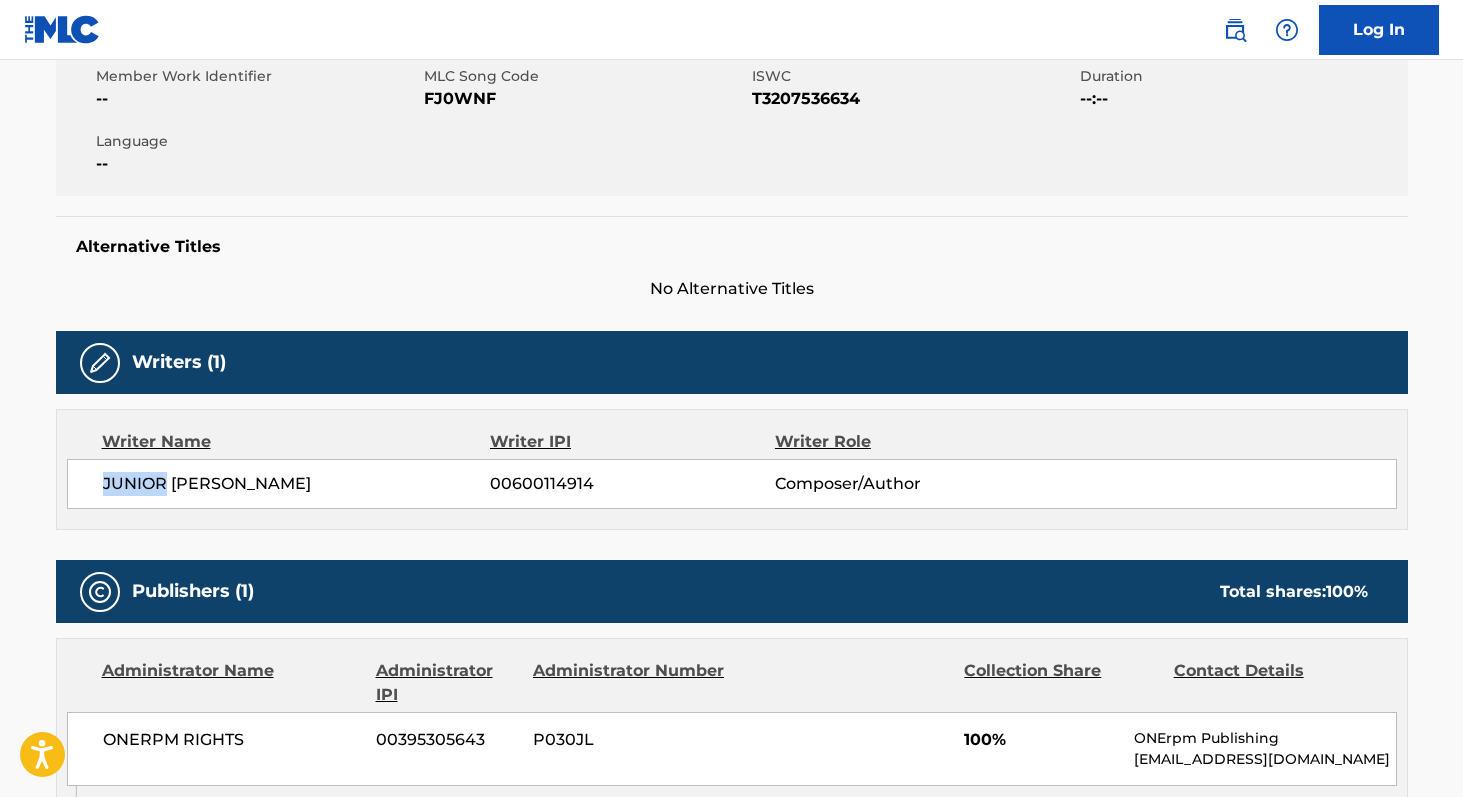 click on "JUNIOR SERGIO MENDES DE SOUZA" at bounding box center [297, 484] 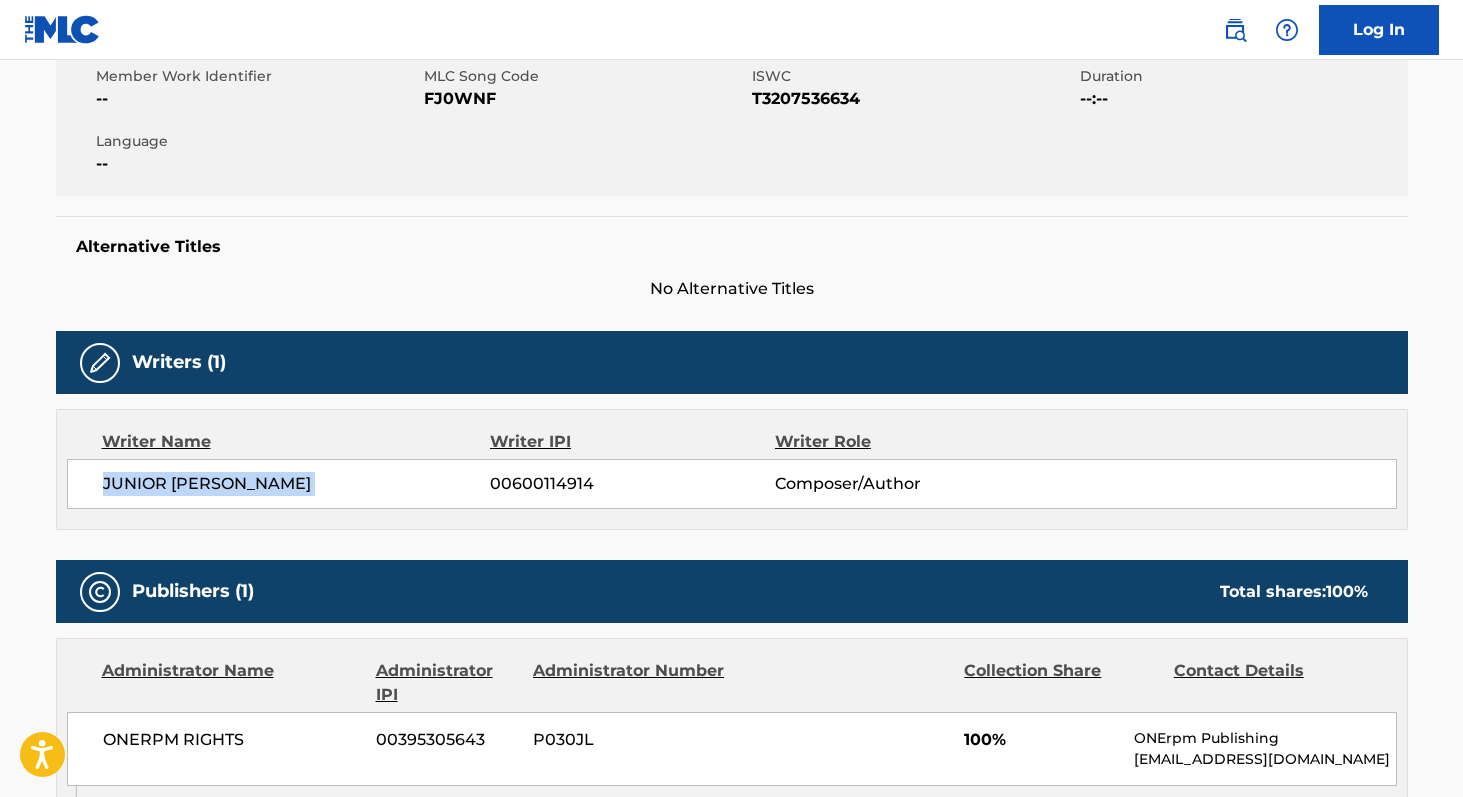 click on "JUNIOR SERGIO MENDES DE SOUZA" at bounding box center (297, 484) 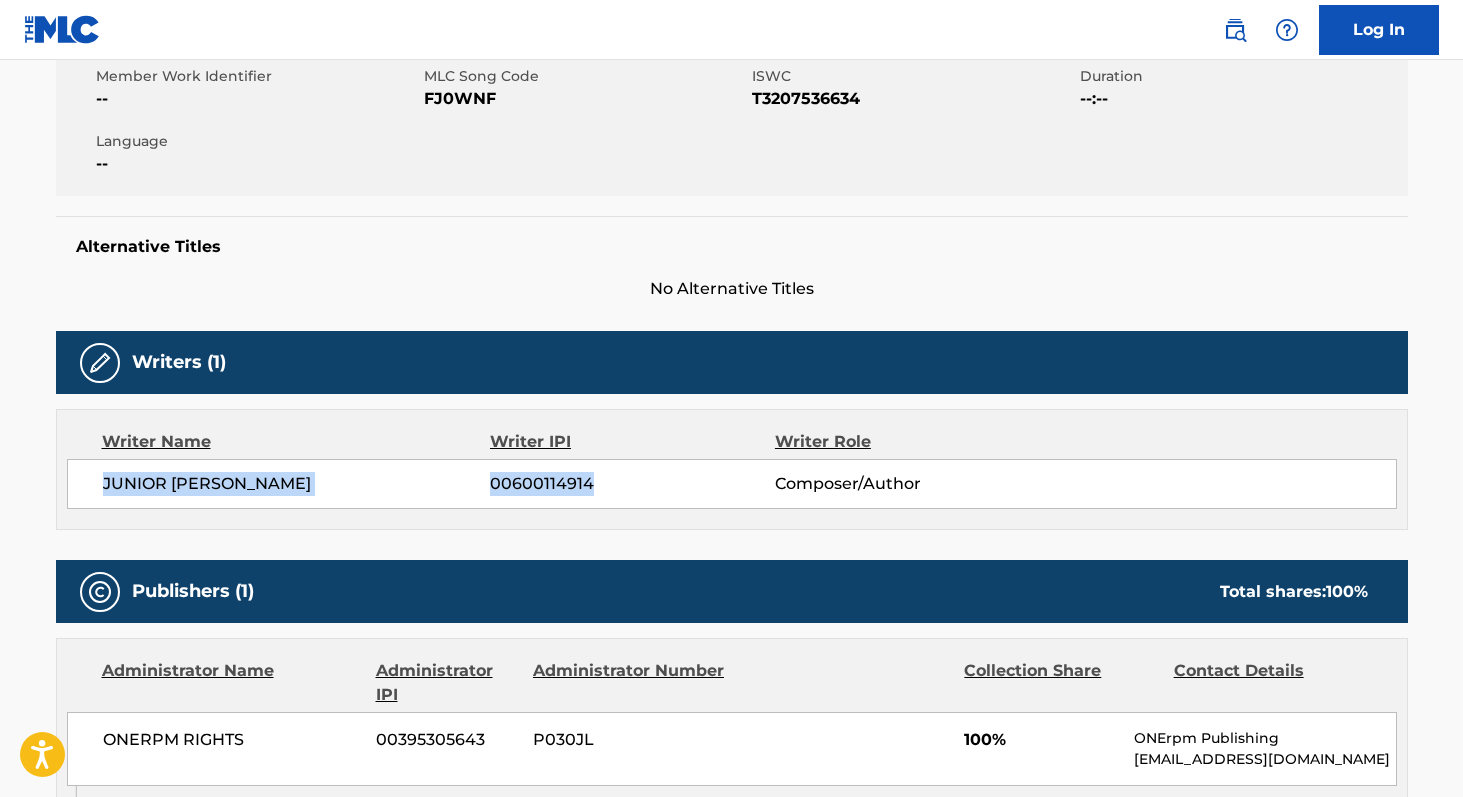 copy on "JUNIOR SERGIO MENDES DE SOUZA 00600114914" 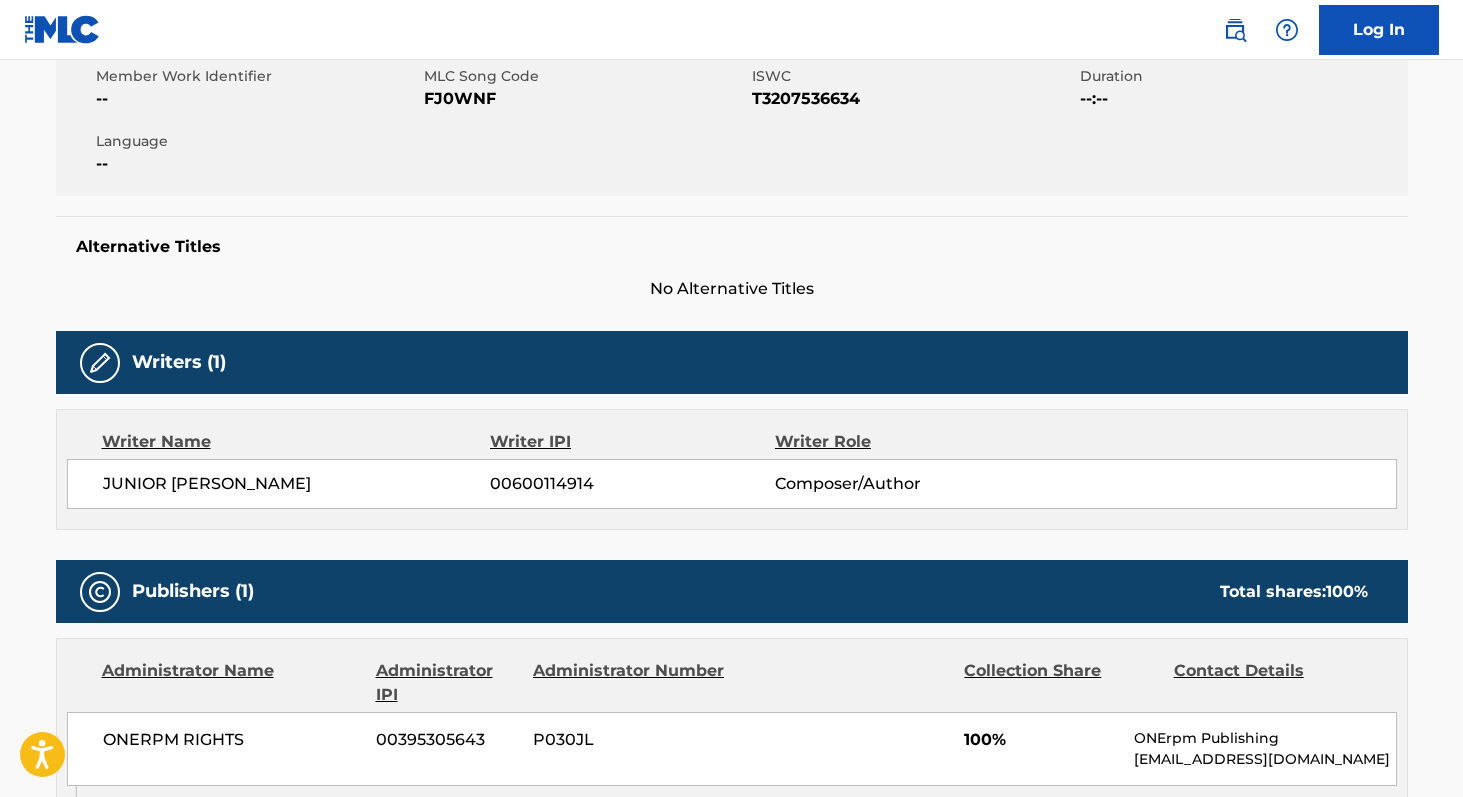 click on "ONERPM RIGHTS" at bounding box center [232, 740] 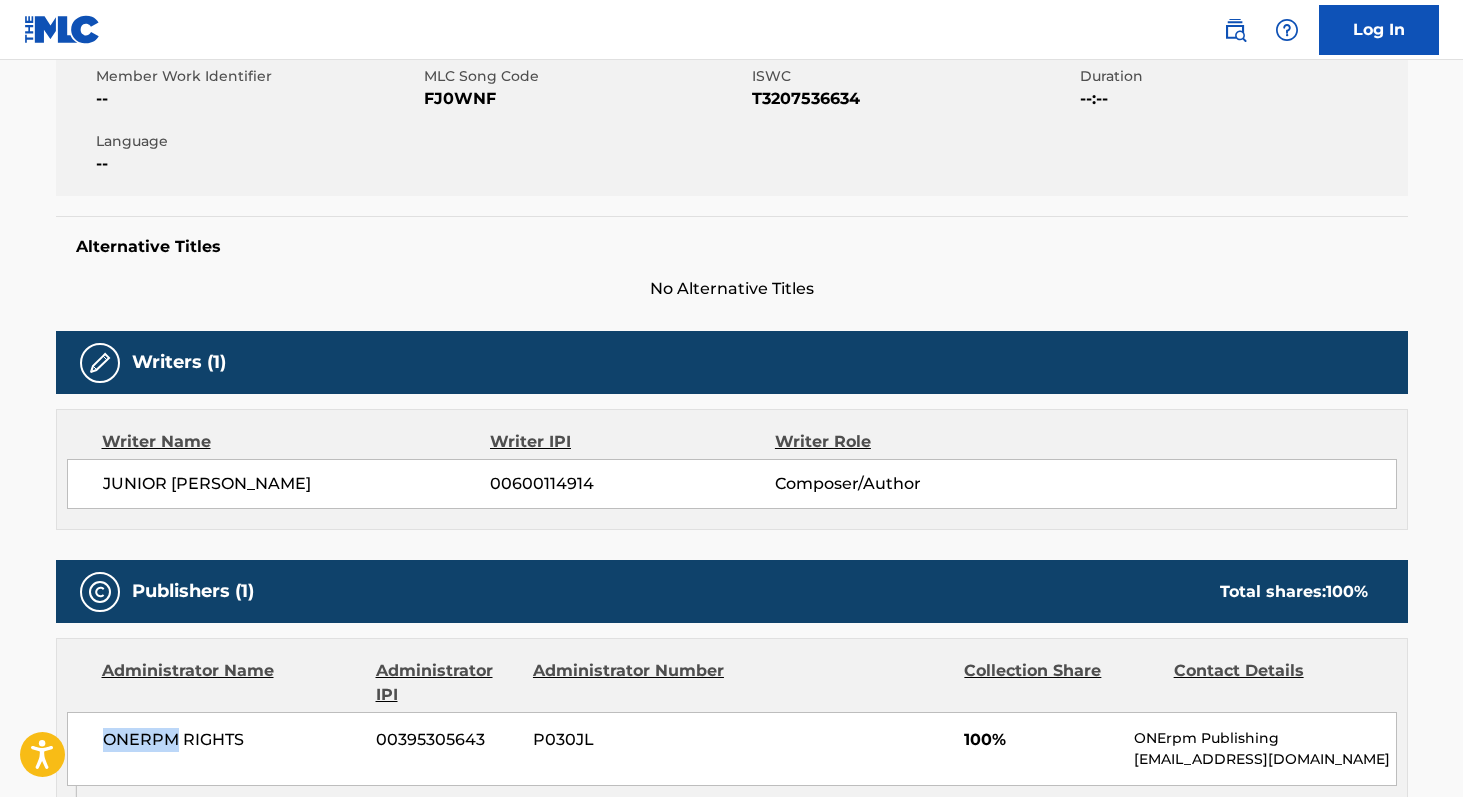 click on "ONERPM RIGHTS" at bounding box center (232, 740) 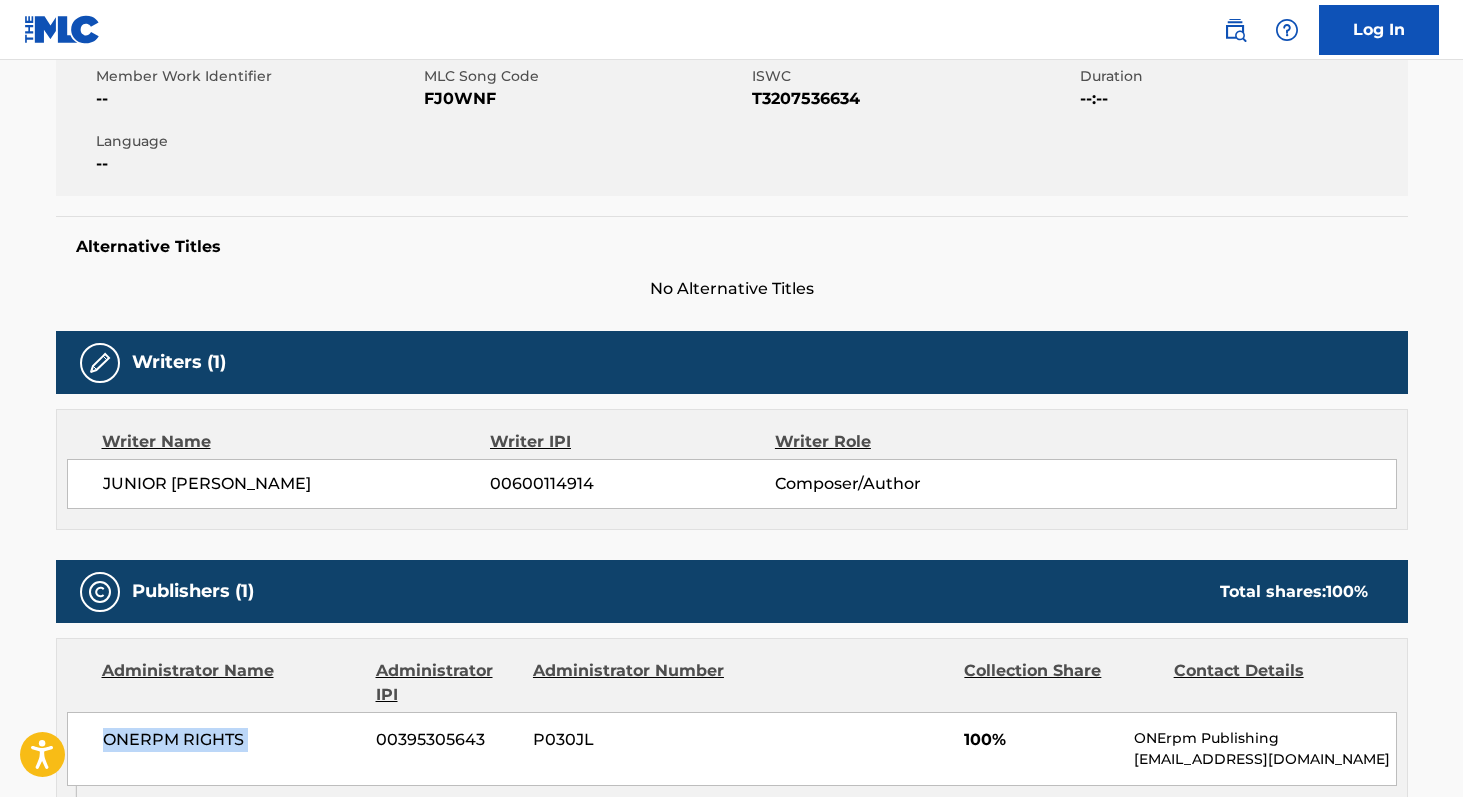 click on "ONERPM RIGHTS" at bounding box center (232, 740) 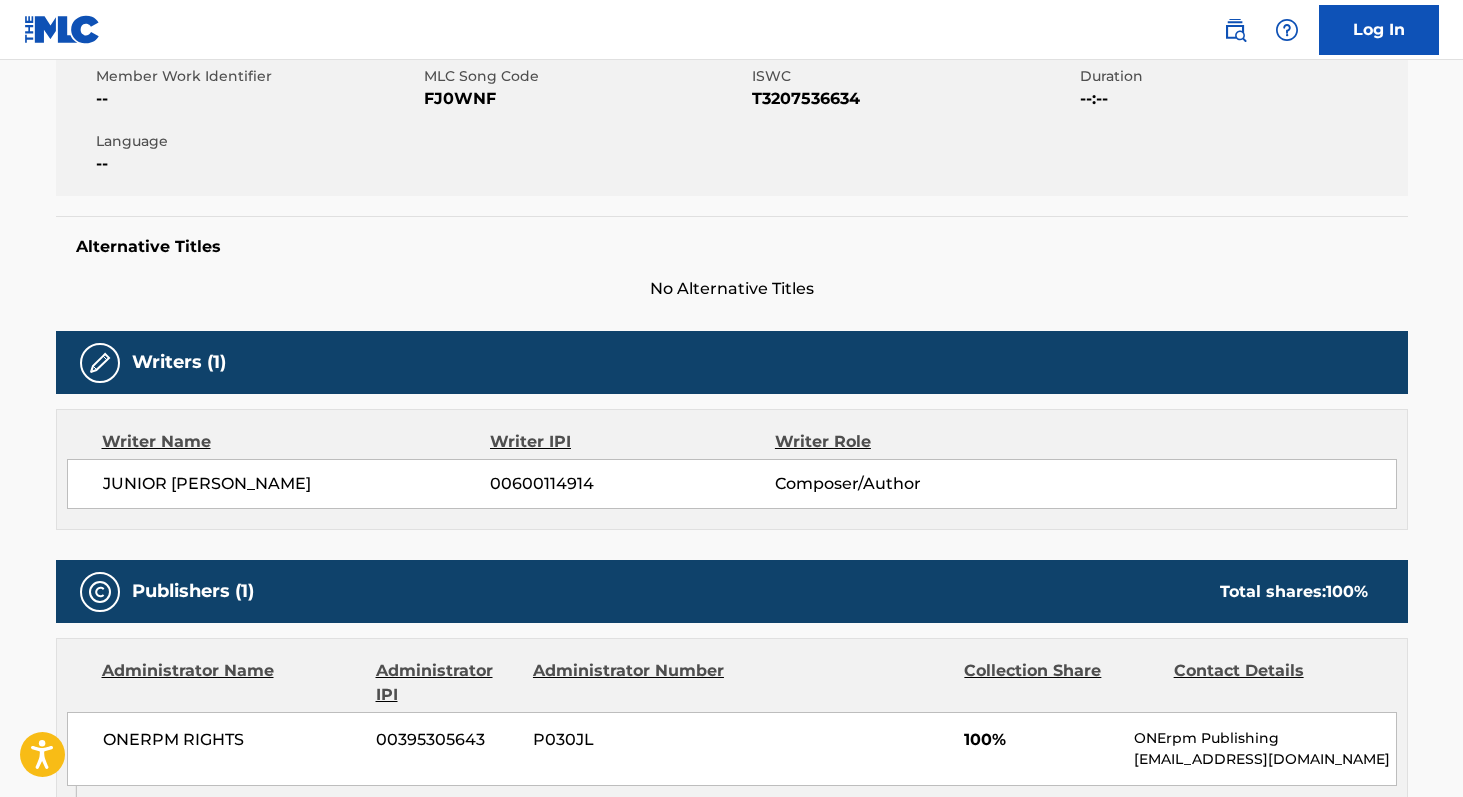click on "FJ0WNF" at bounding box center [585, 99] 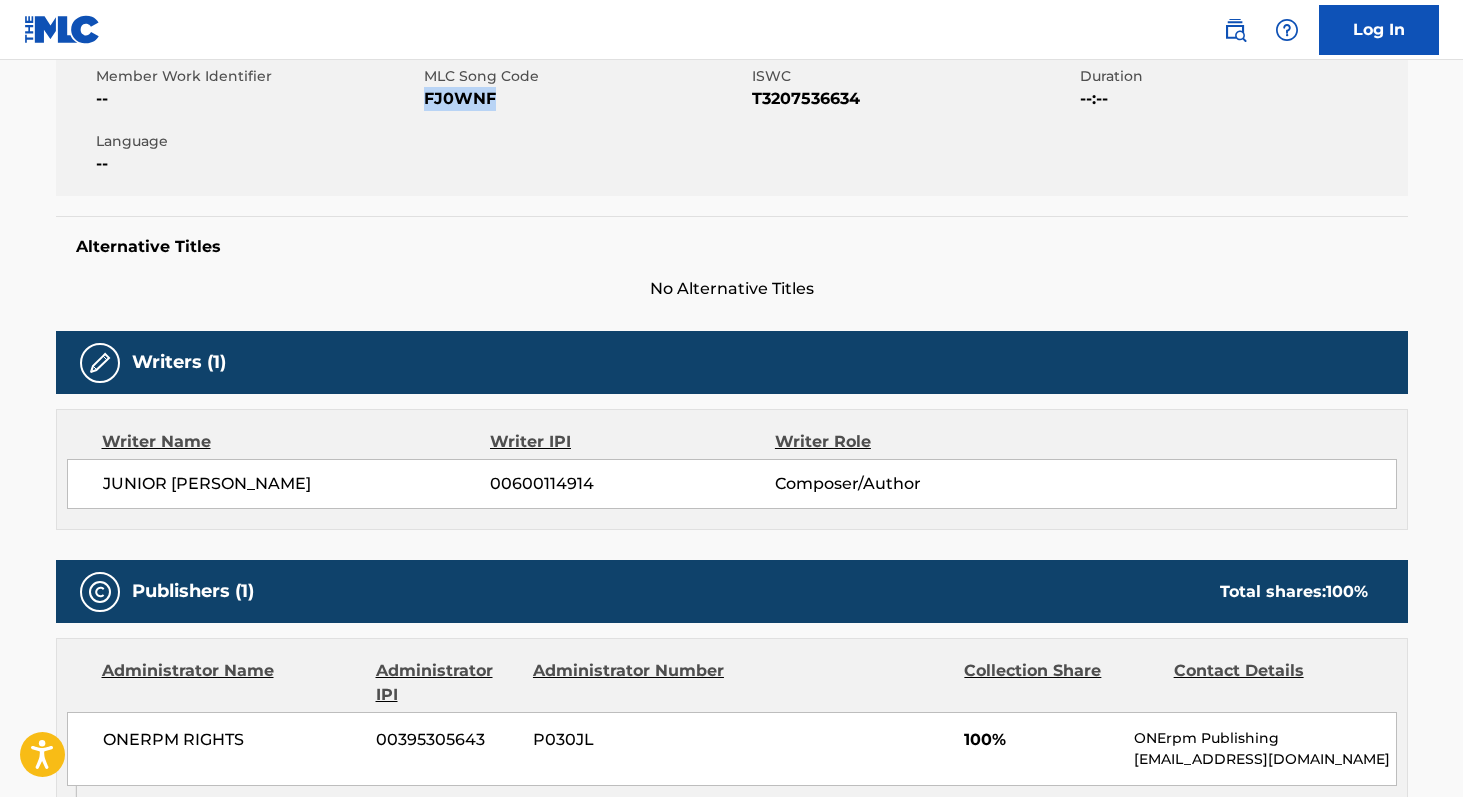 click on "FJ0WNF" at bounding box center [585, 99] 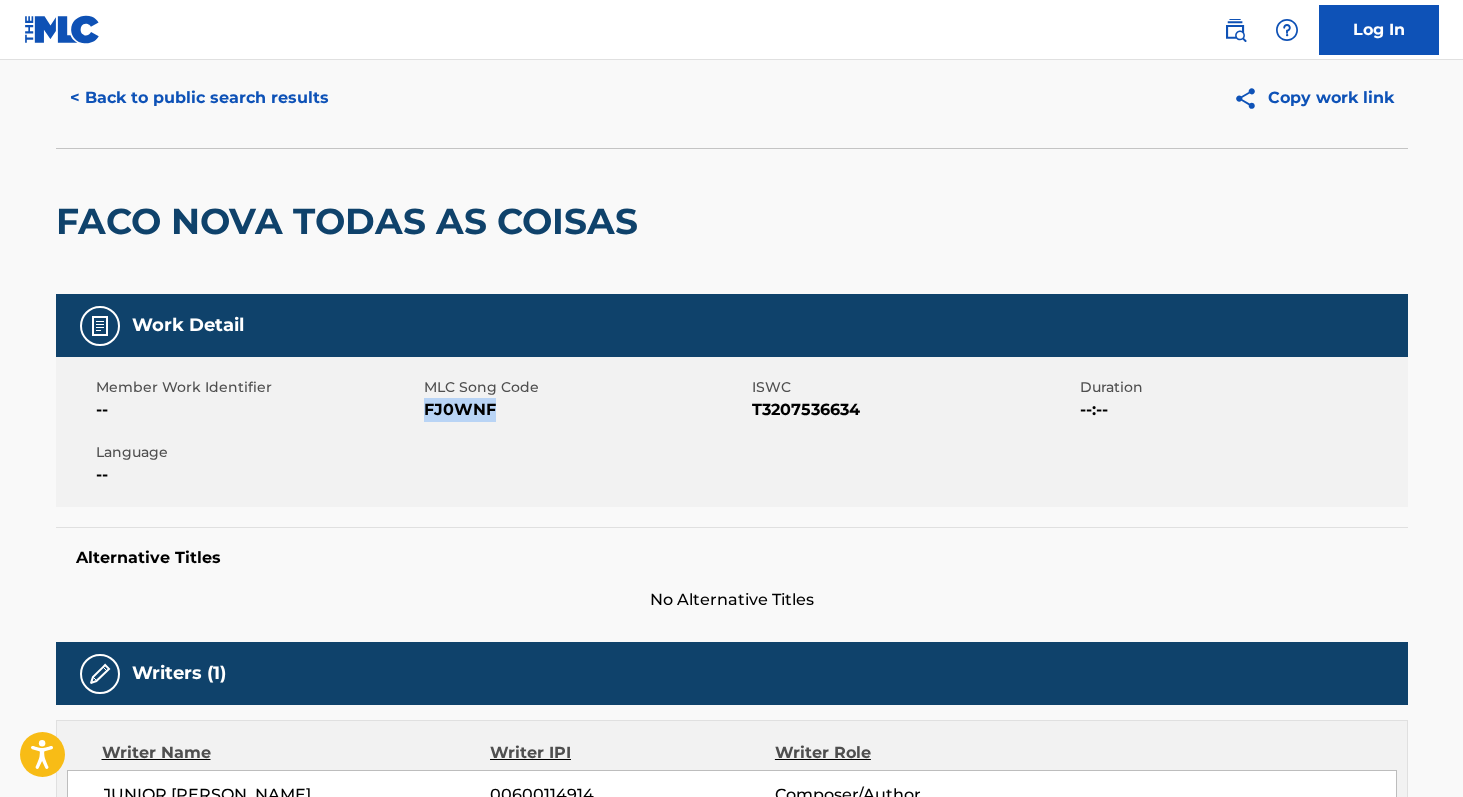 scroll, scrollTop: 0, scrollLeft: 0, axis: both 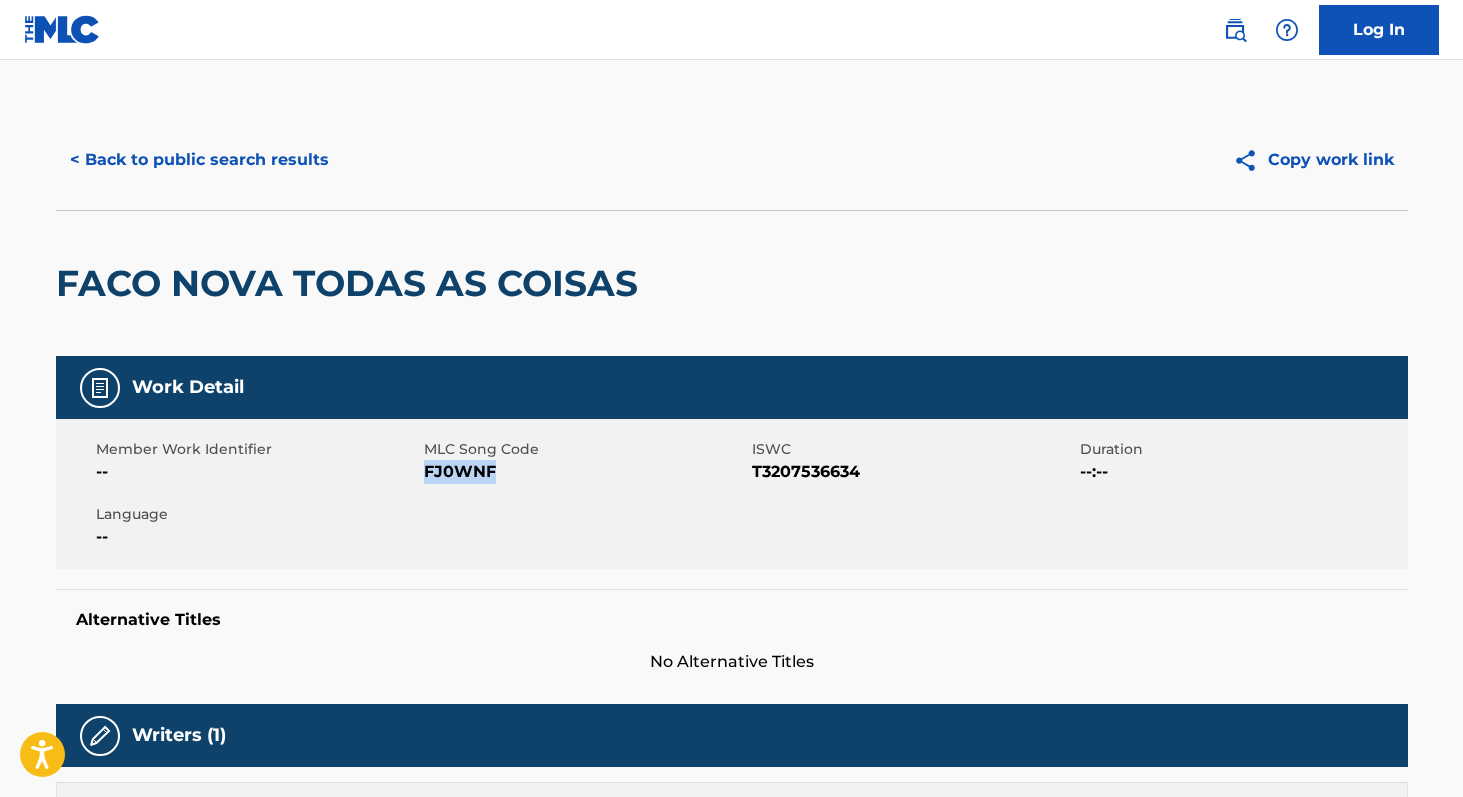 click on "< Back to public search results" at bounding box center [199, 160] 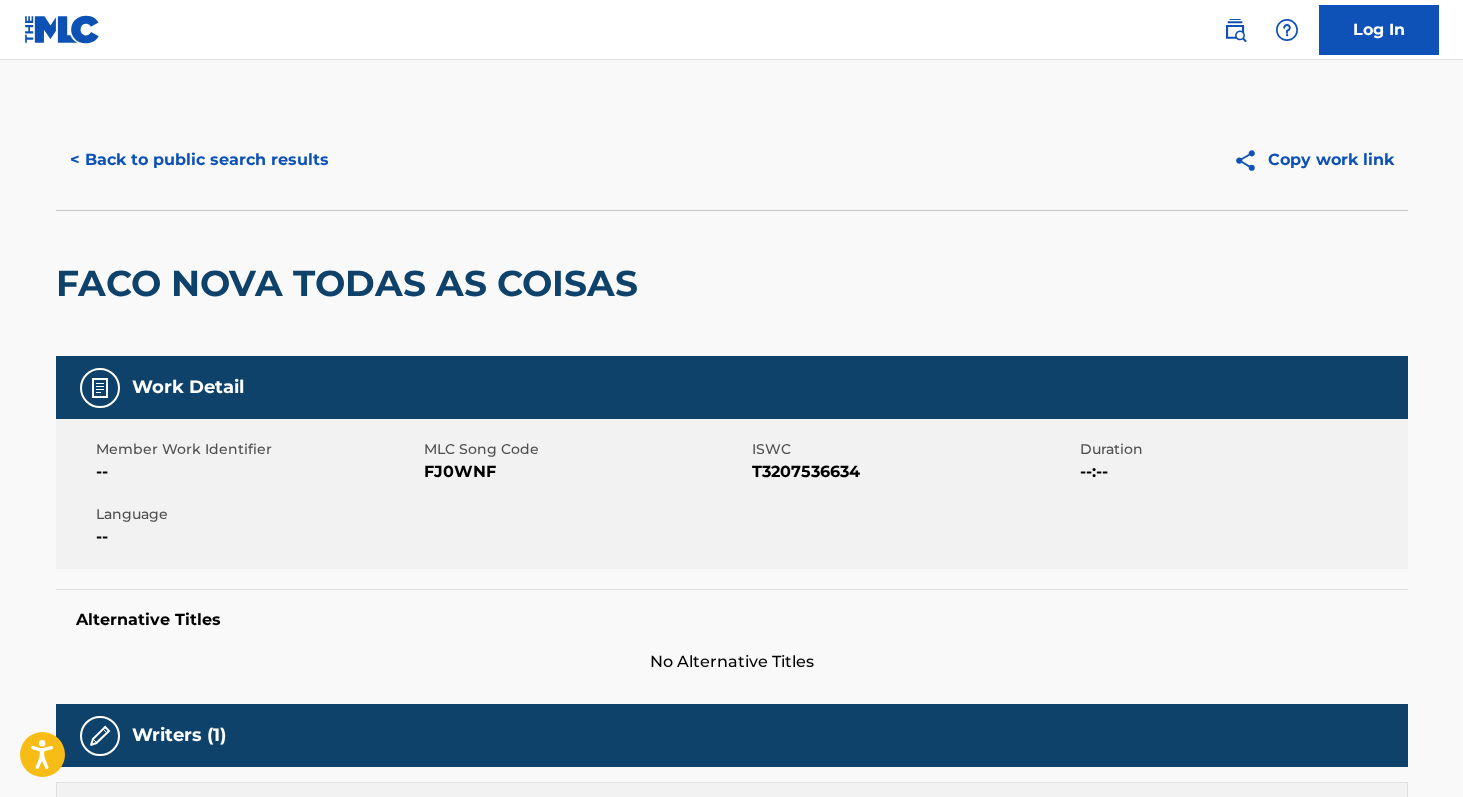 scroll, scrollTop: 270, scrollLeft: 0, axis: vertical 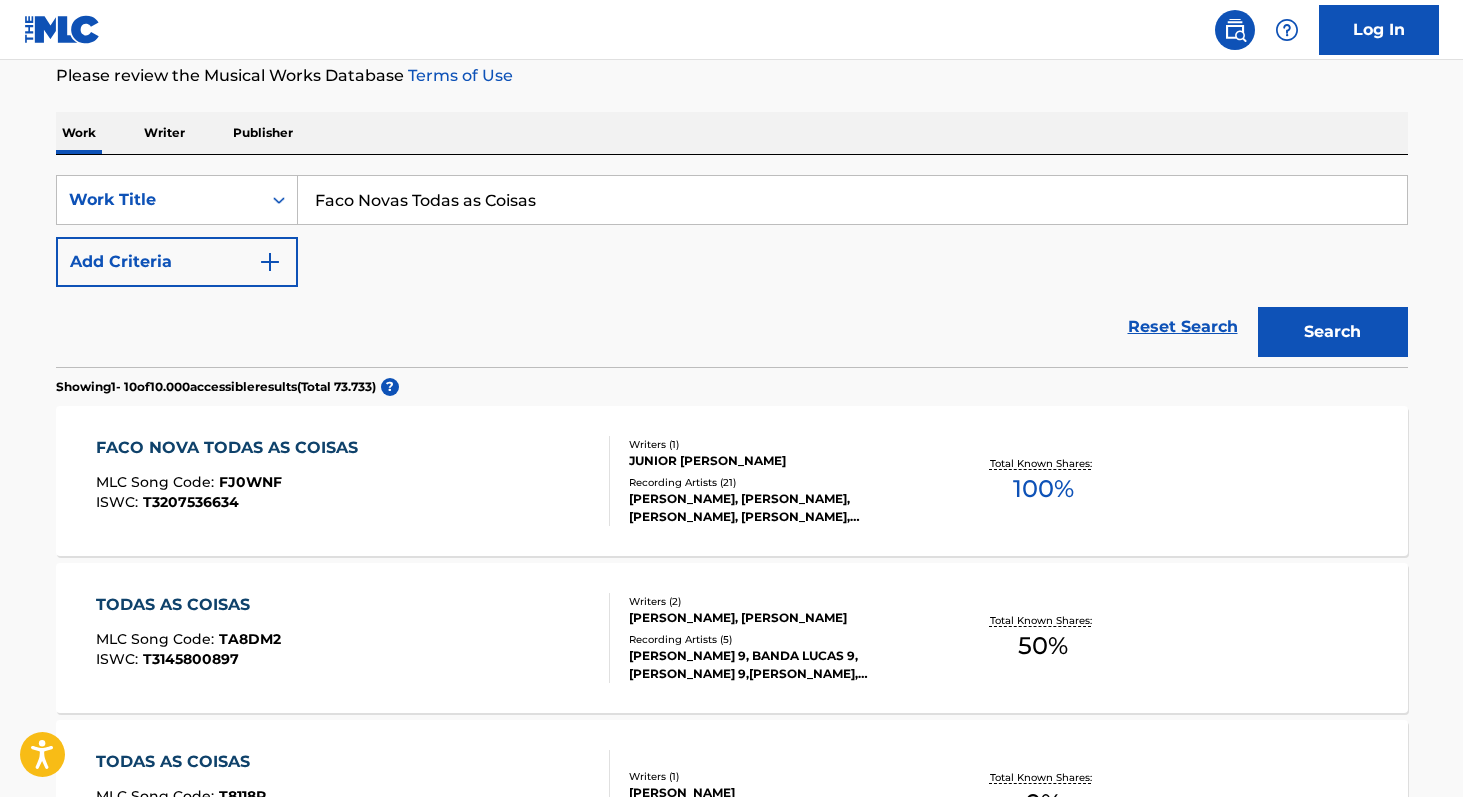 click on "Writer" at bounding box center [164, 133] 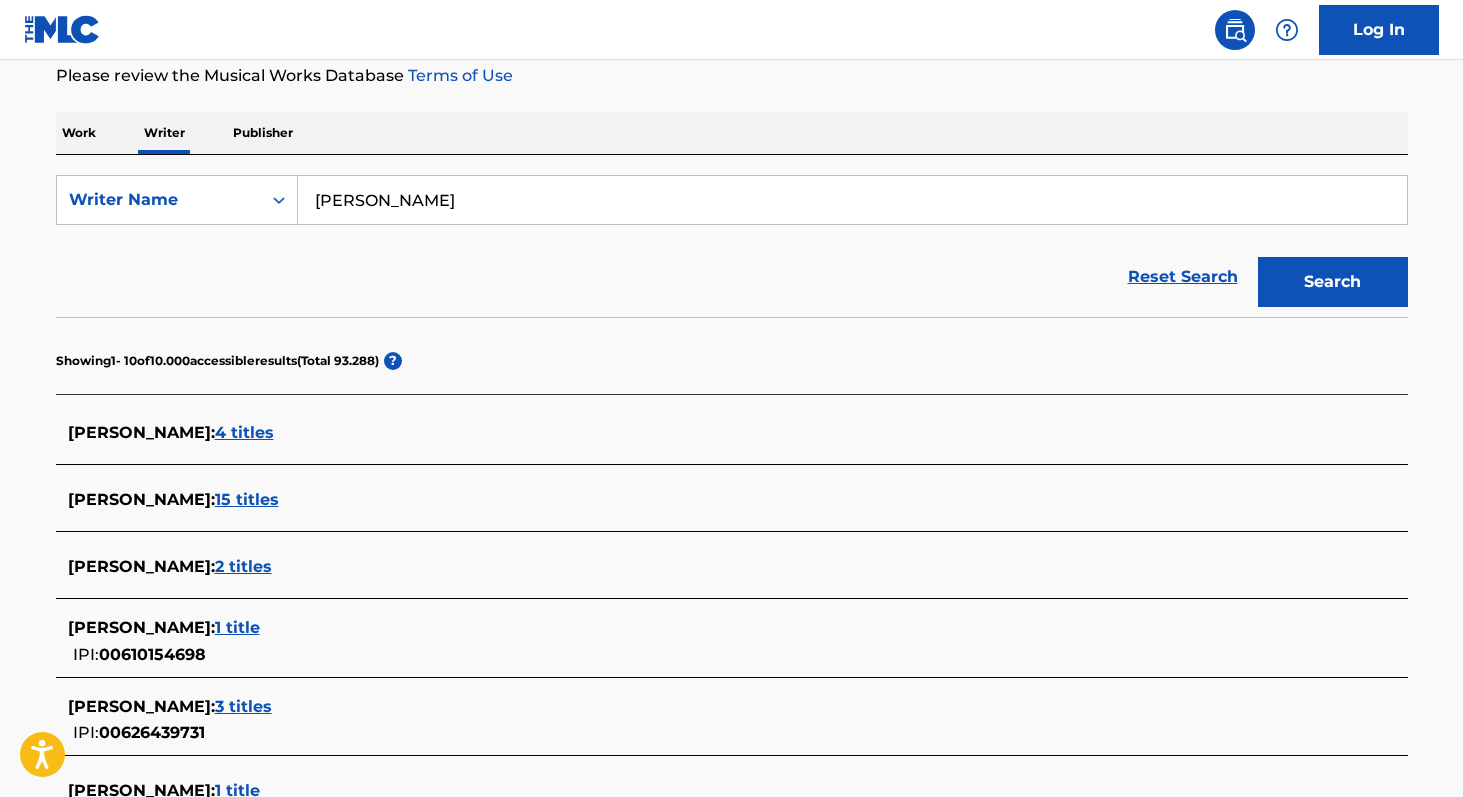 scroll, scrollTop: 0, scrollLeft: 0, axis: both 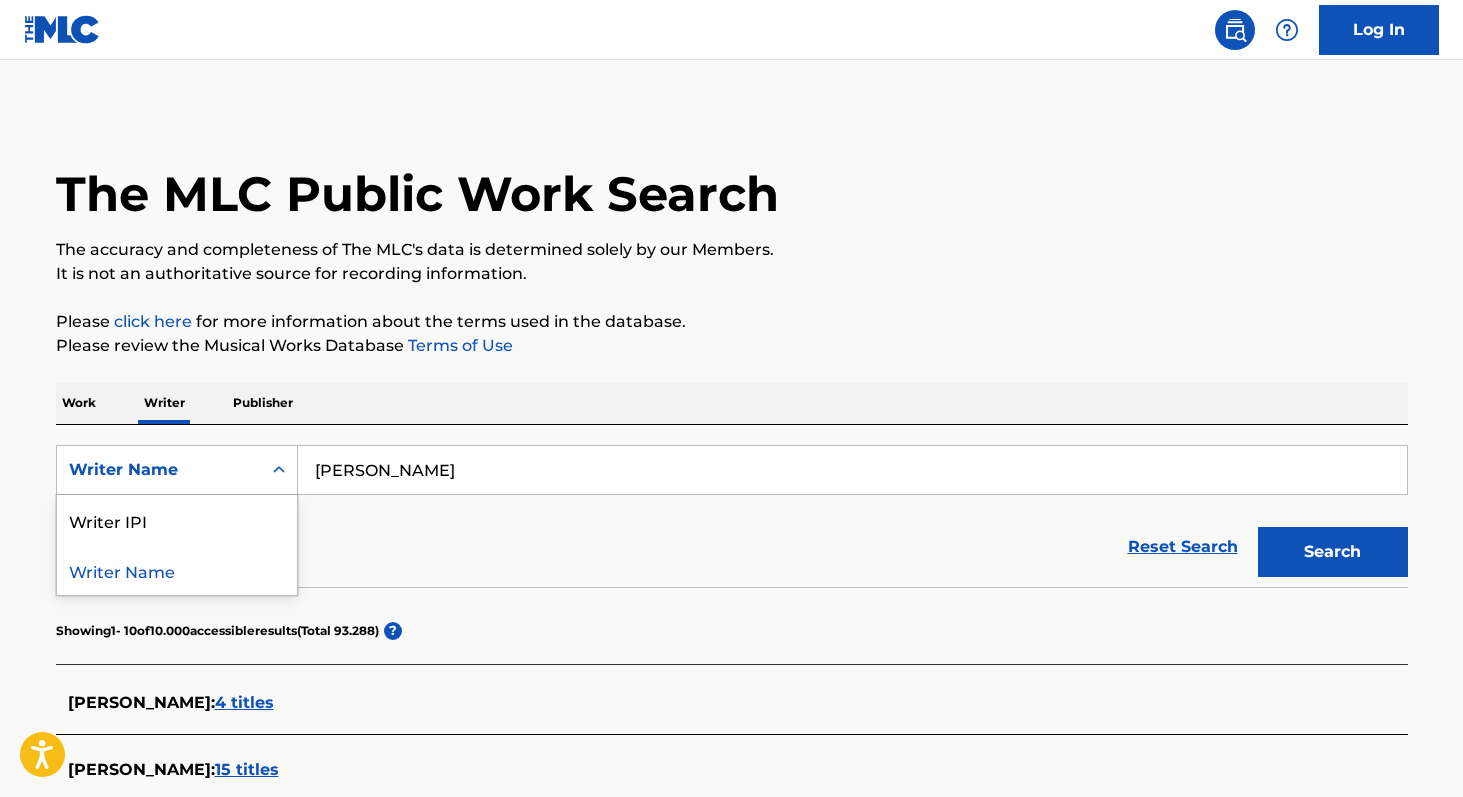 click on "Writer Name" at bounding box center (159, 470) 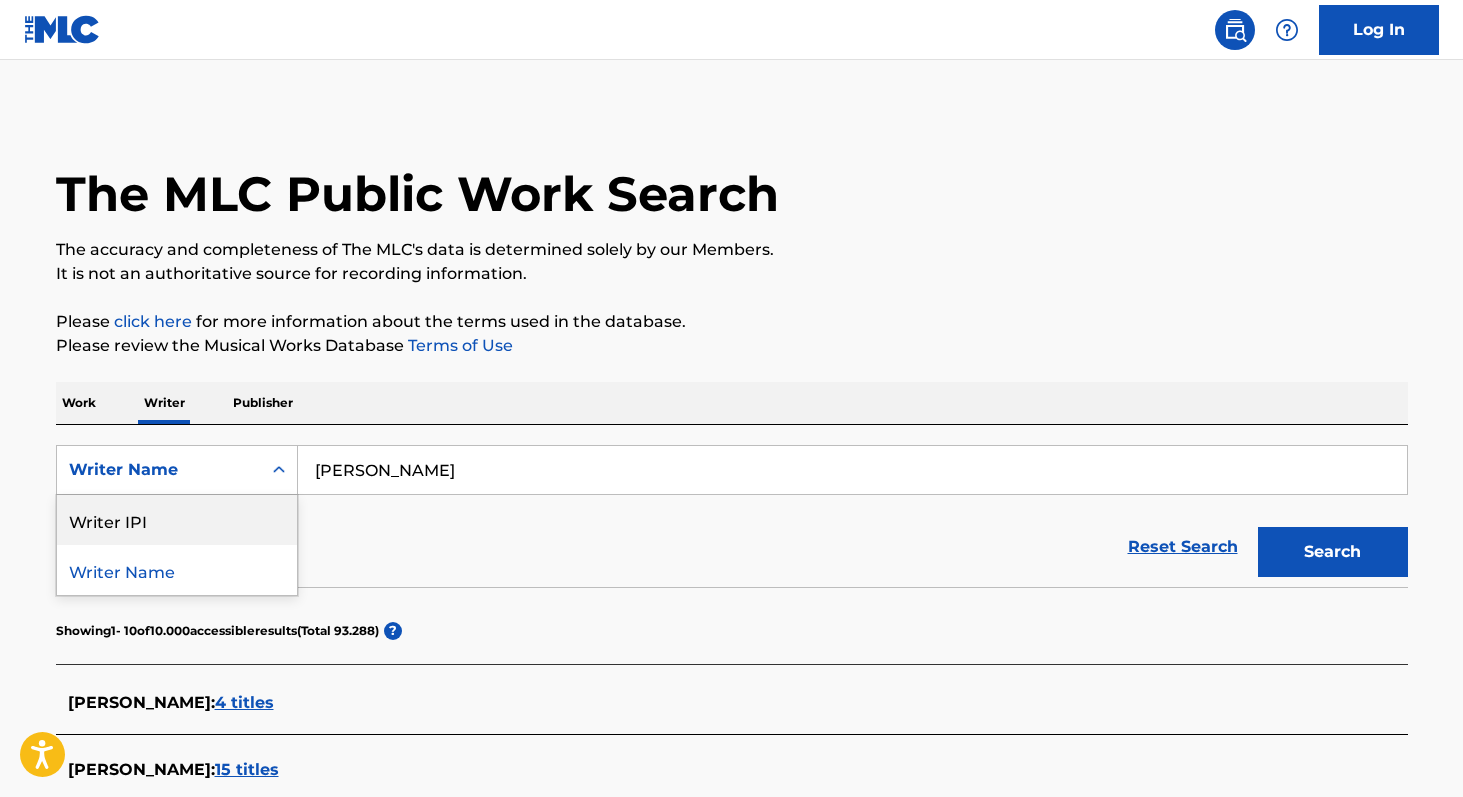click on "Writer IPI" at bounding box center (177, 520) 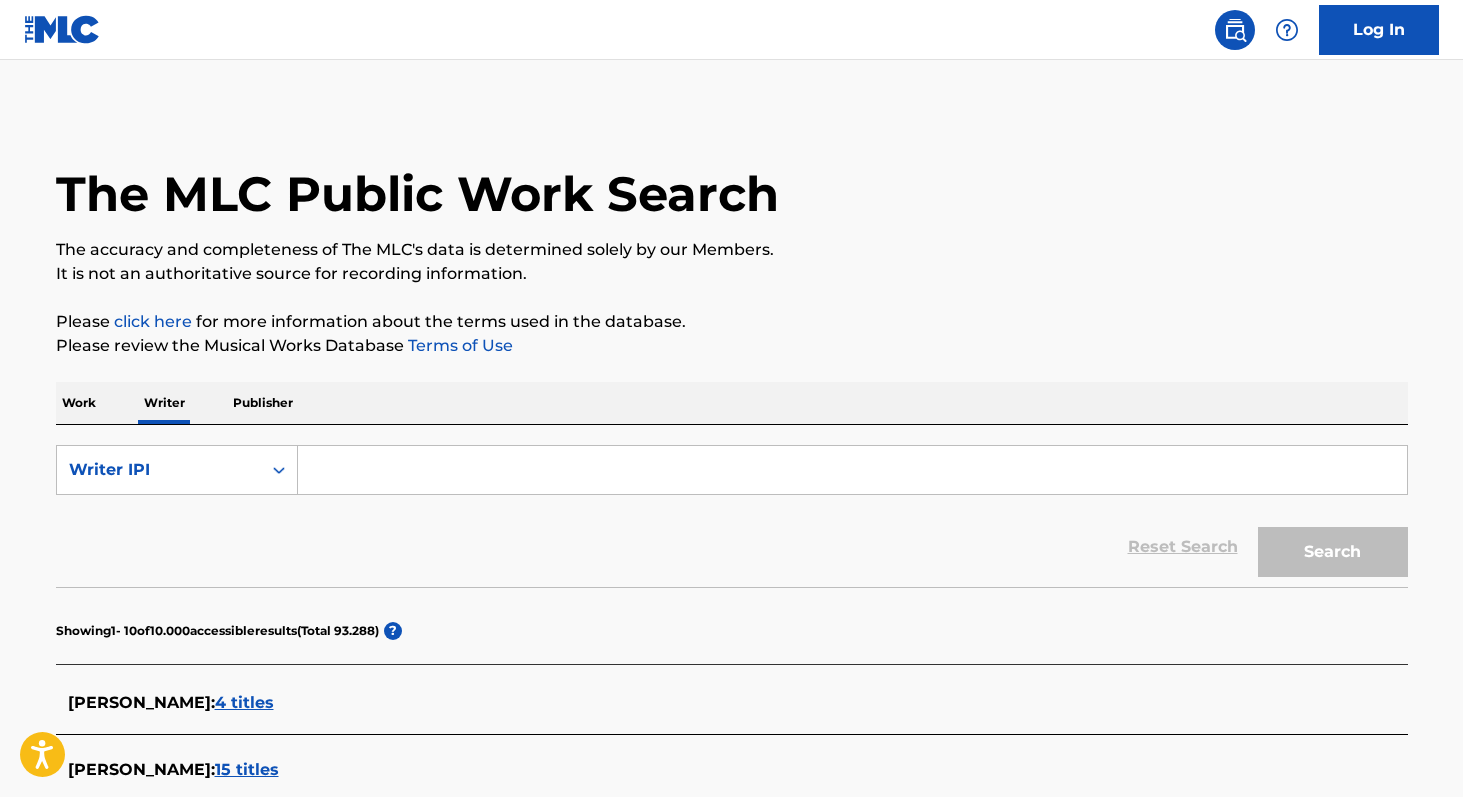 click at bounding box center [852, 470] 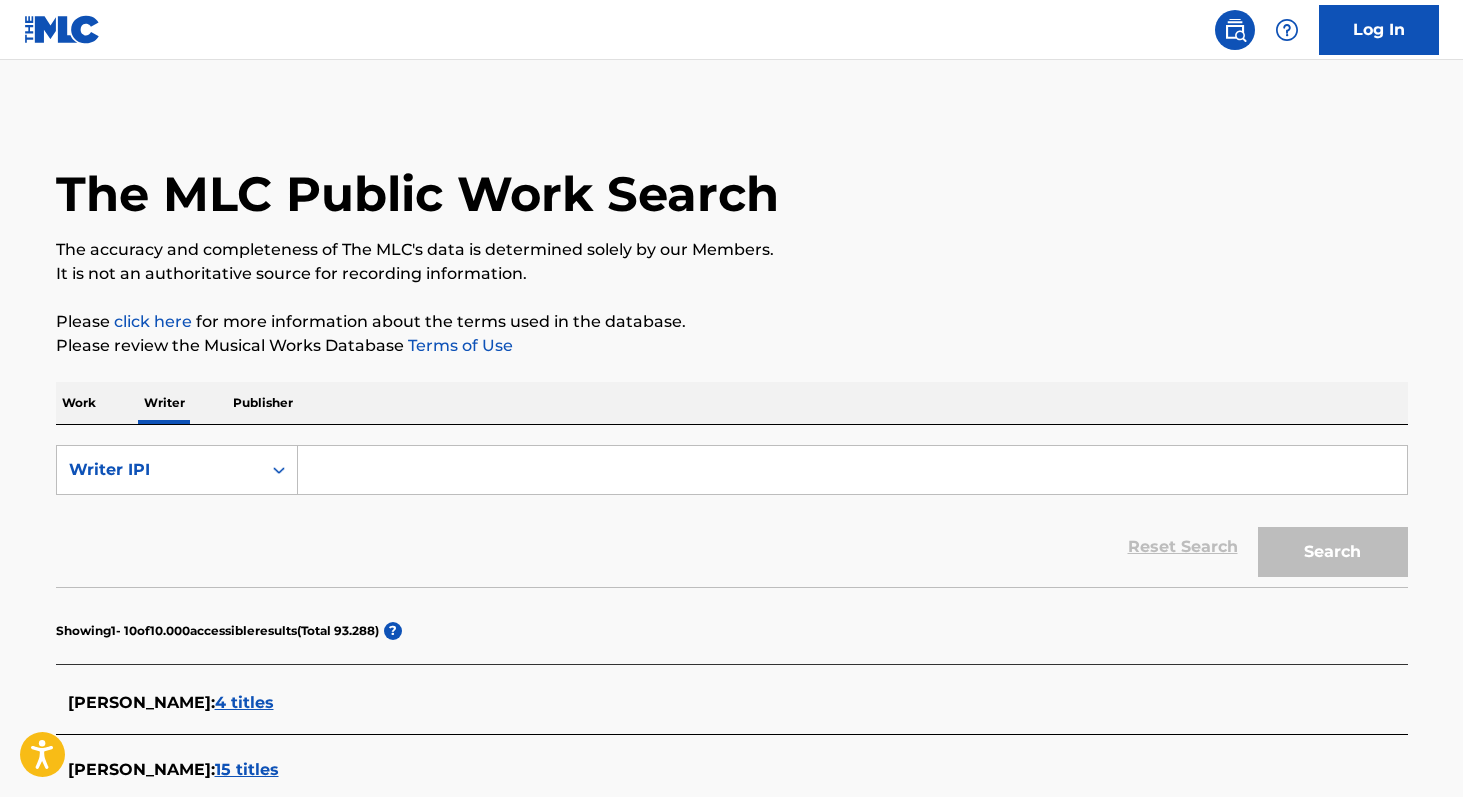 paste on "00139817740" 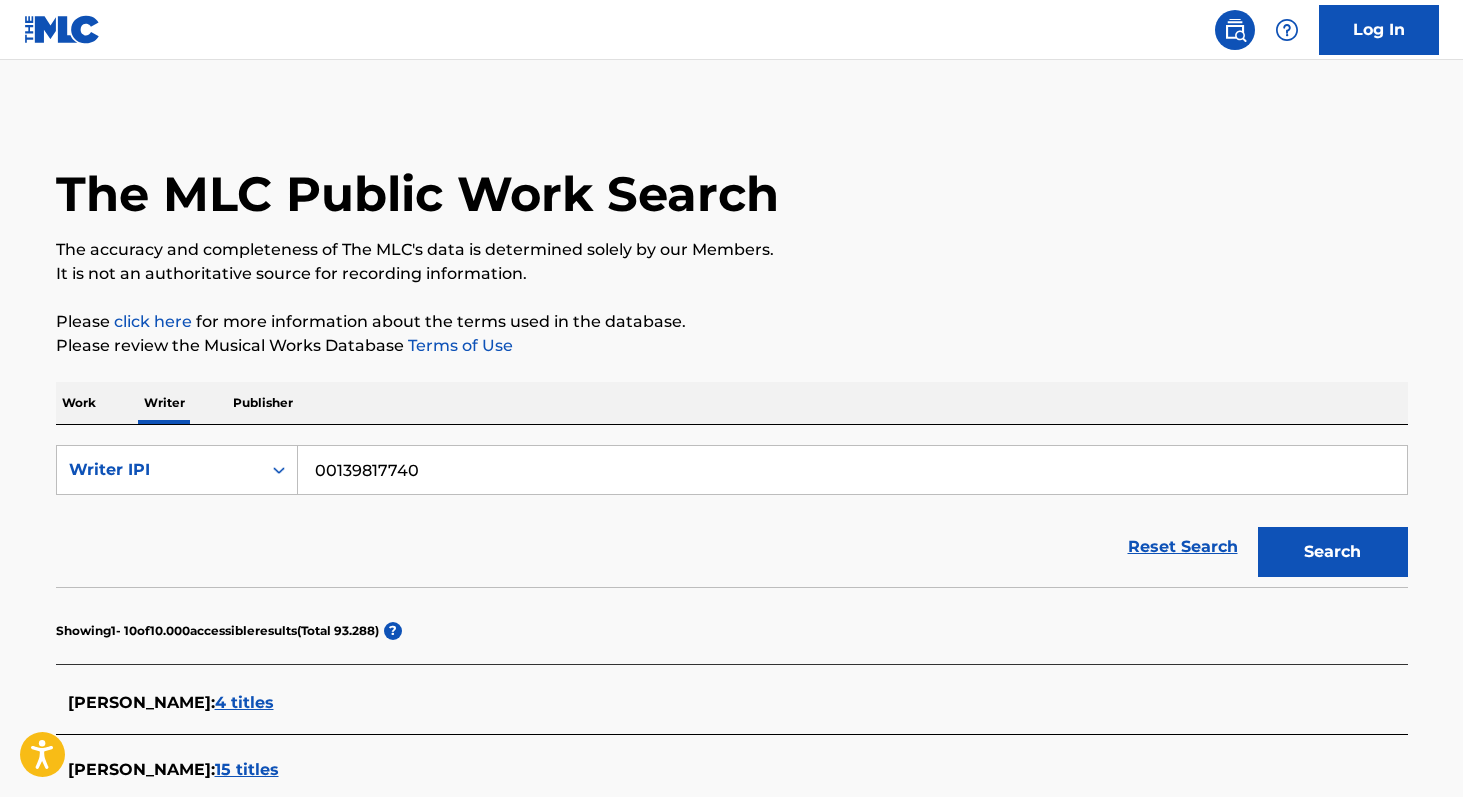 type on "00139817740" 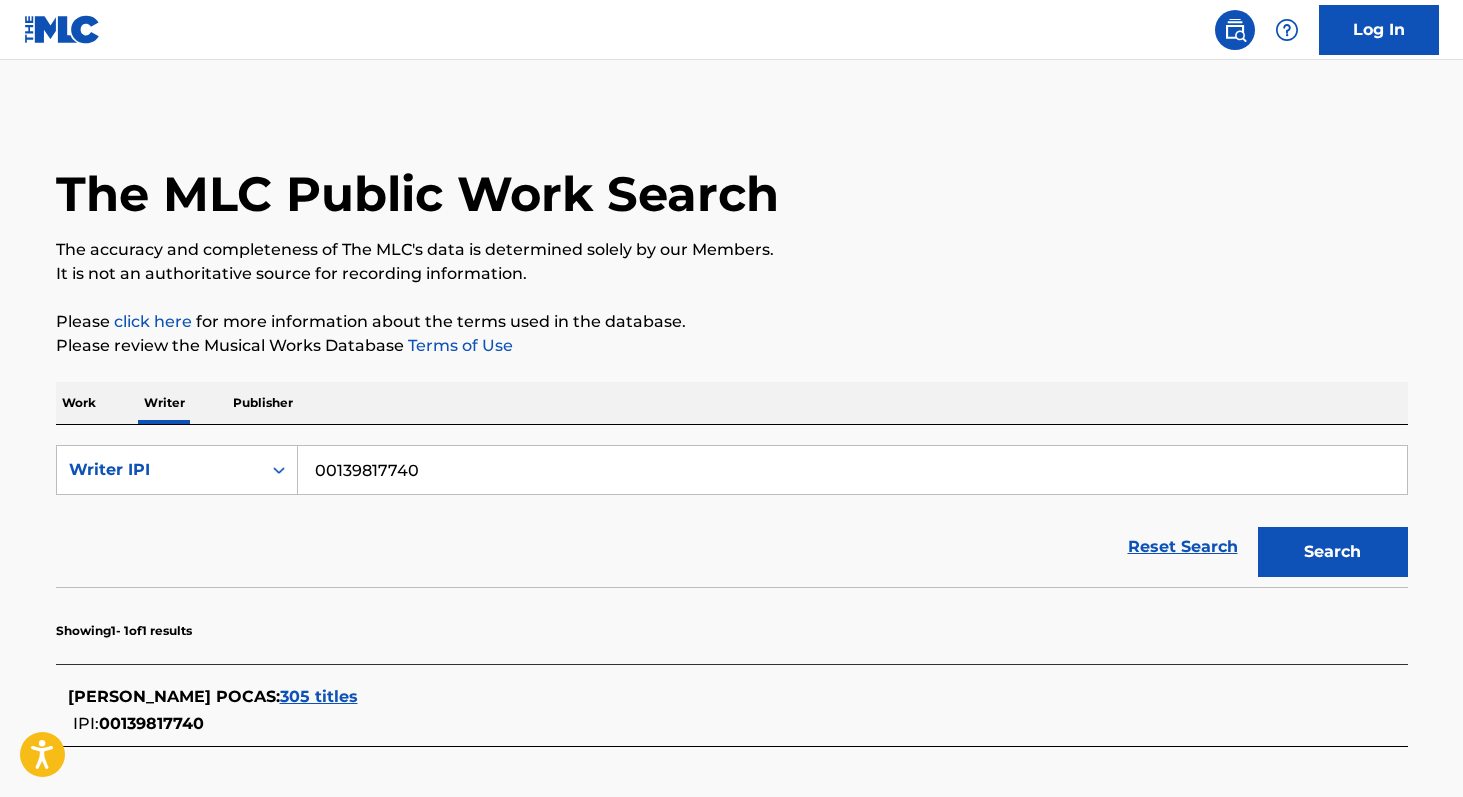click on "305 titles" at bounding box center (319, 696) 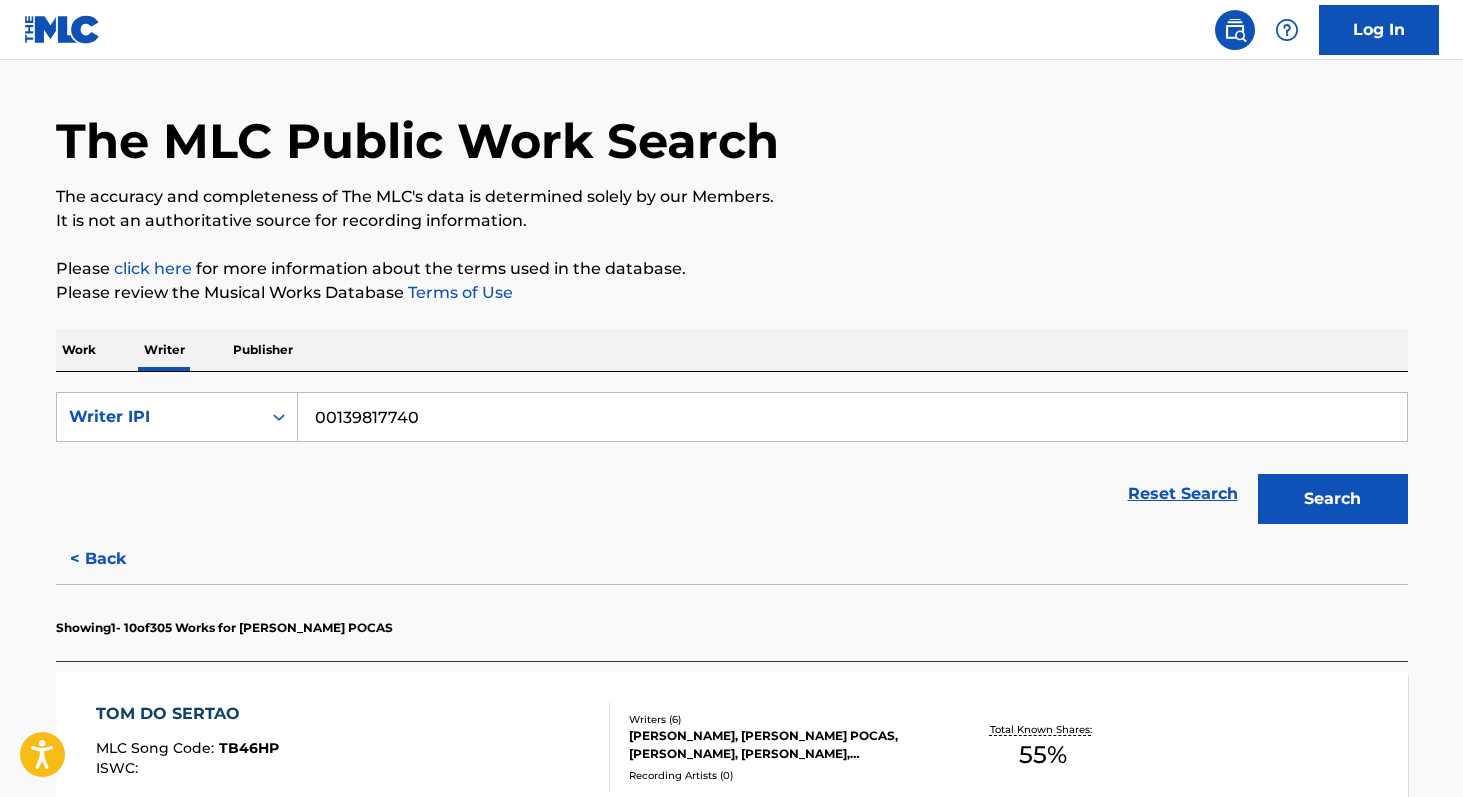 scroll, scrollTop: 48, scrollLeft: 0, axis: vertical 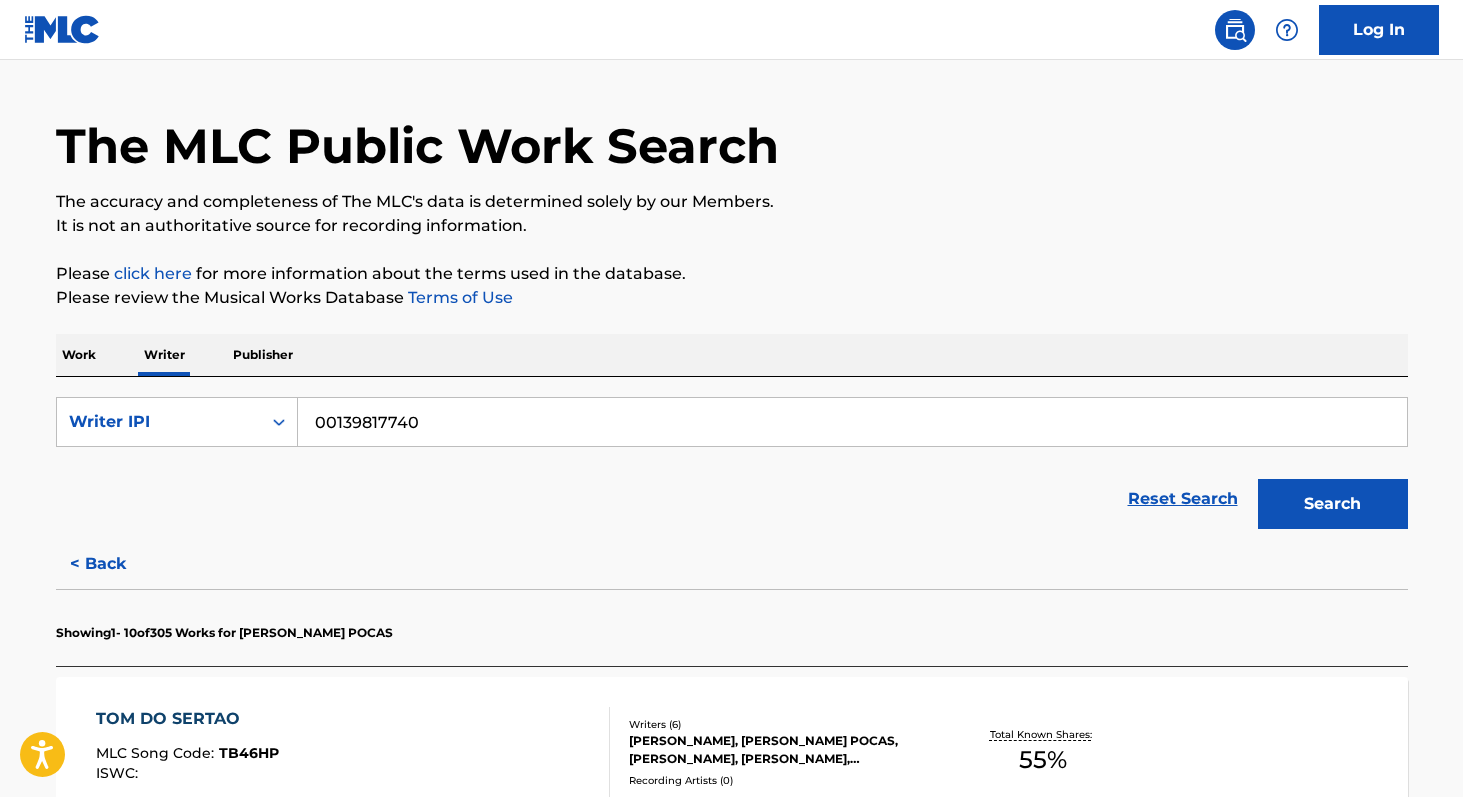 click on "Work" at bounding box center (79, 355) 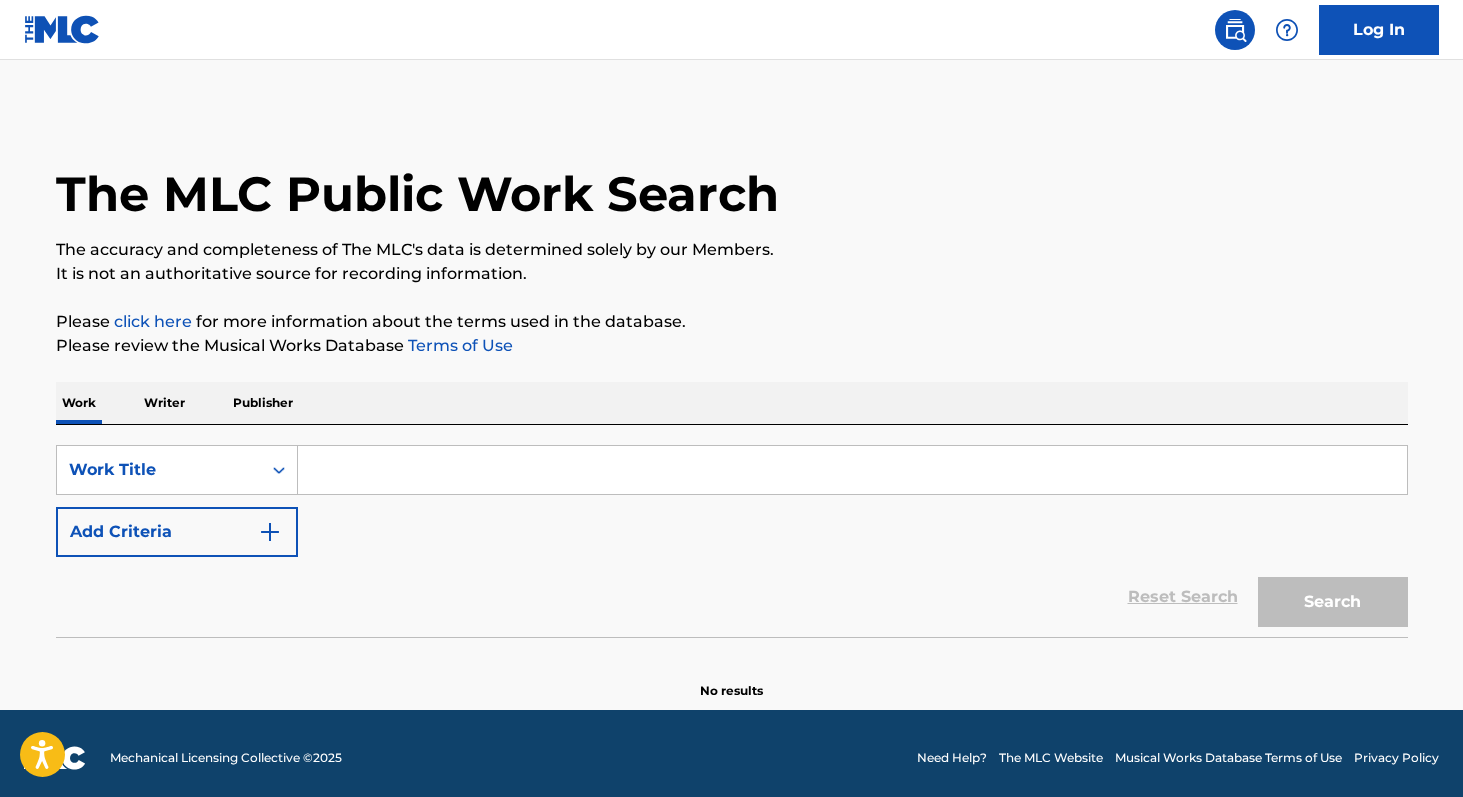 click at bounding box center (852, 470) 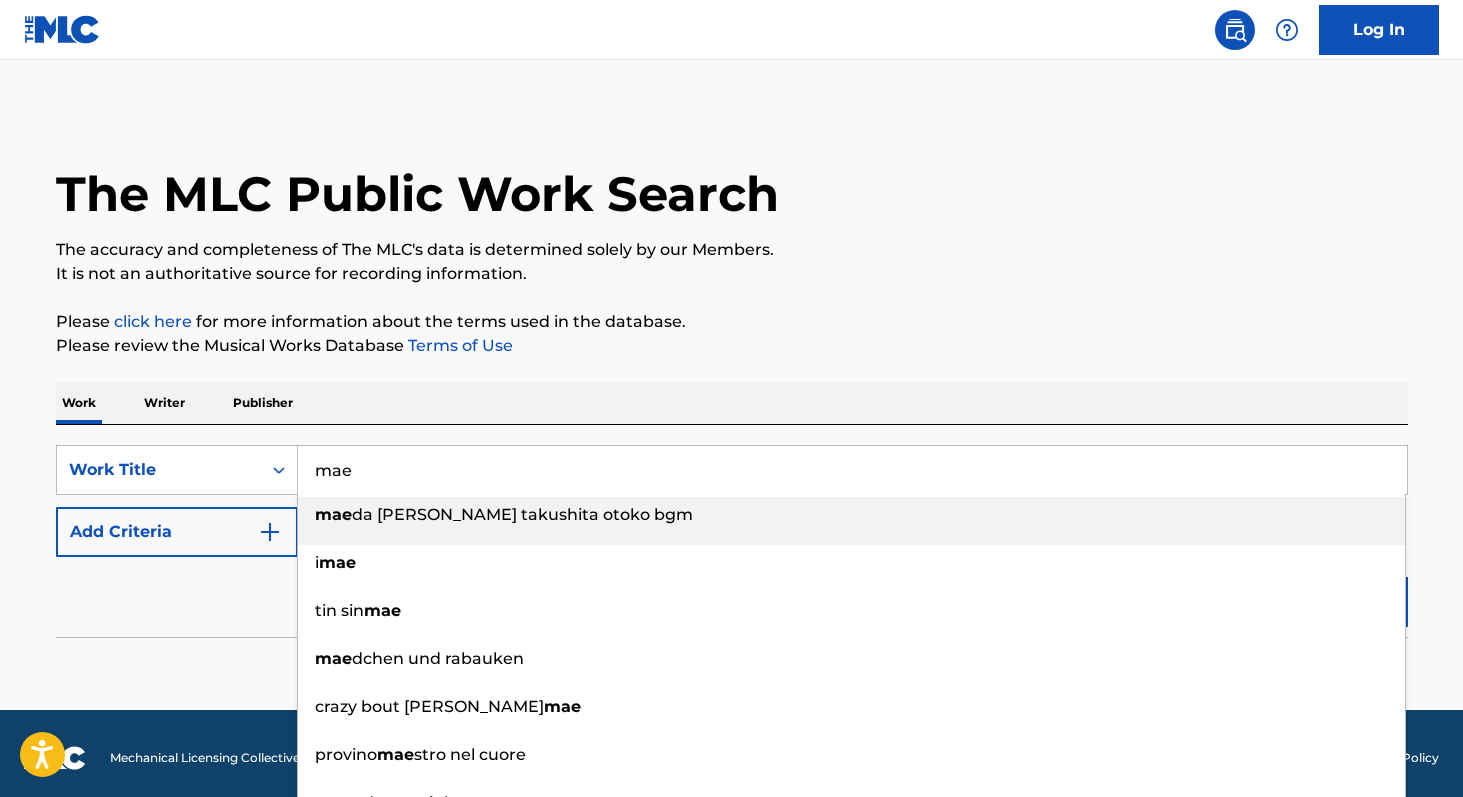 type on "mae" 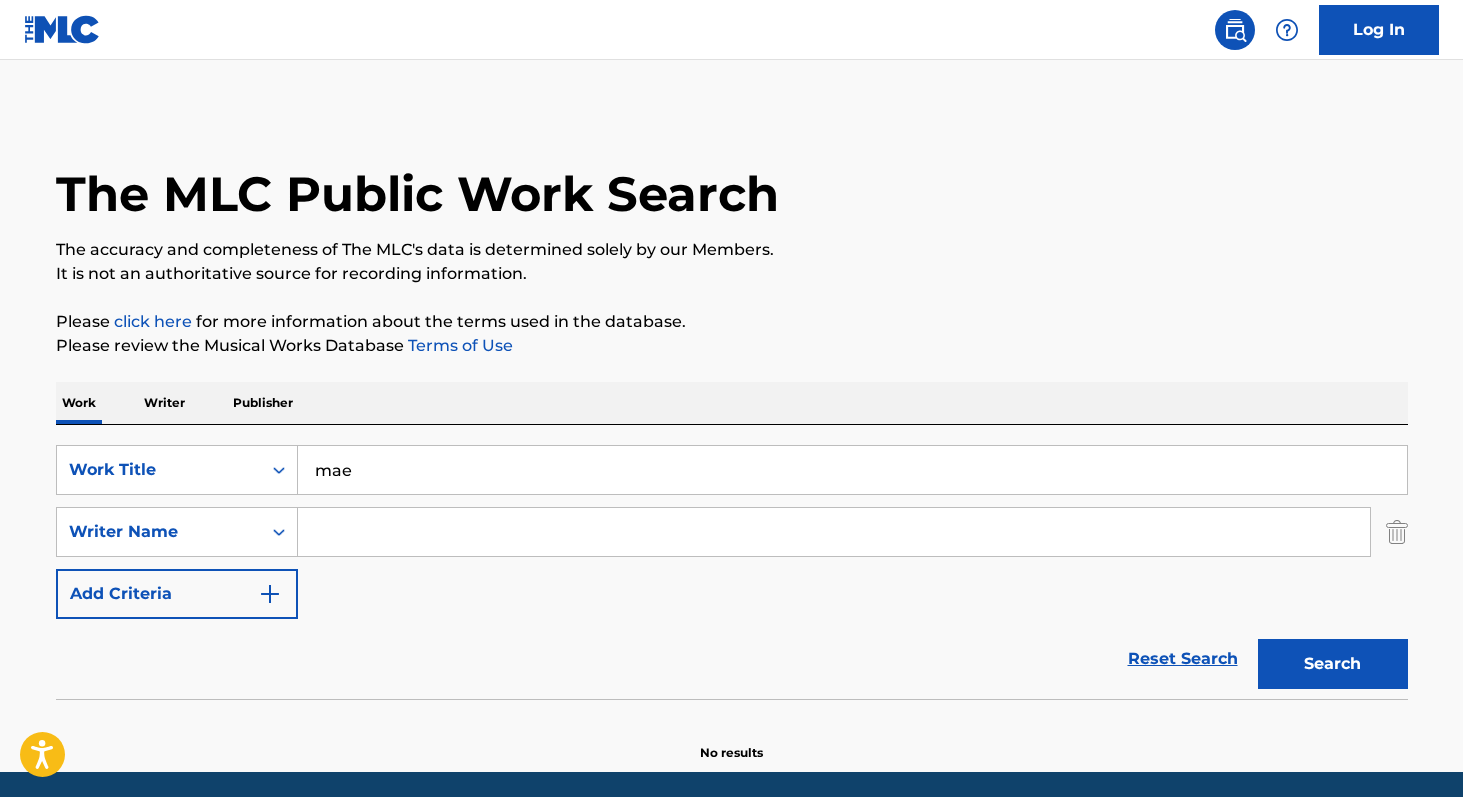 click at bounding box center (834, 532) 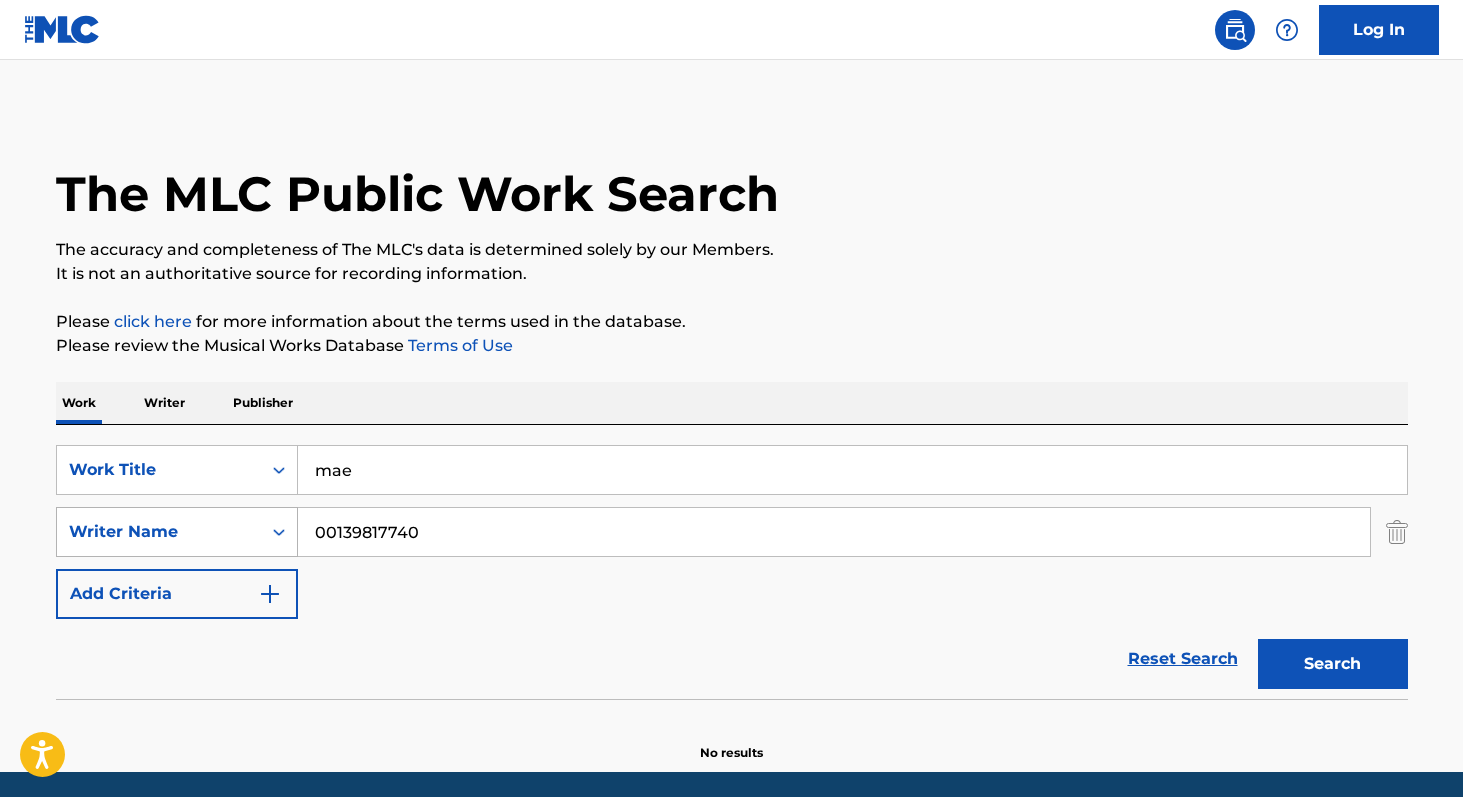 type on "00139817740" 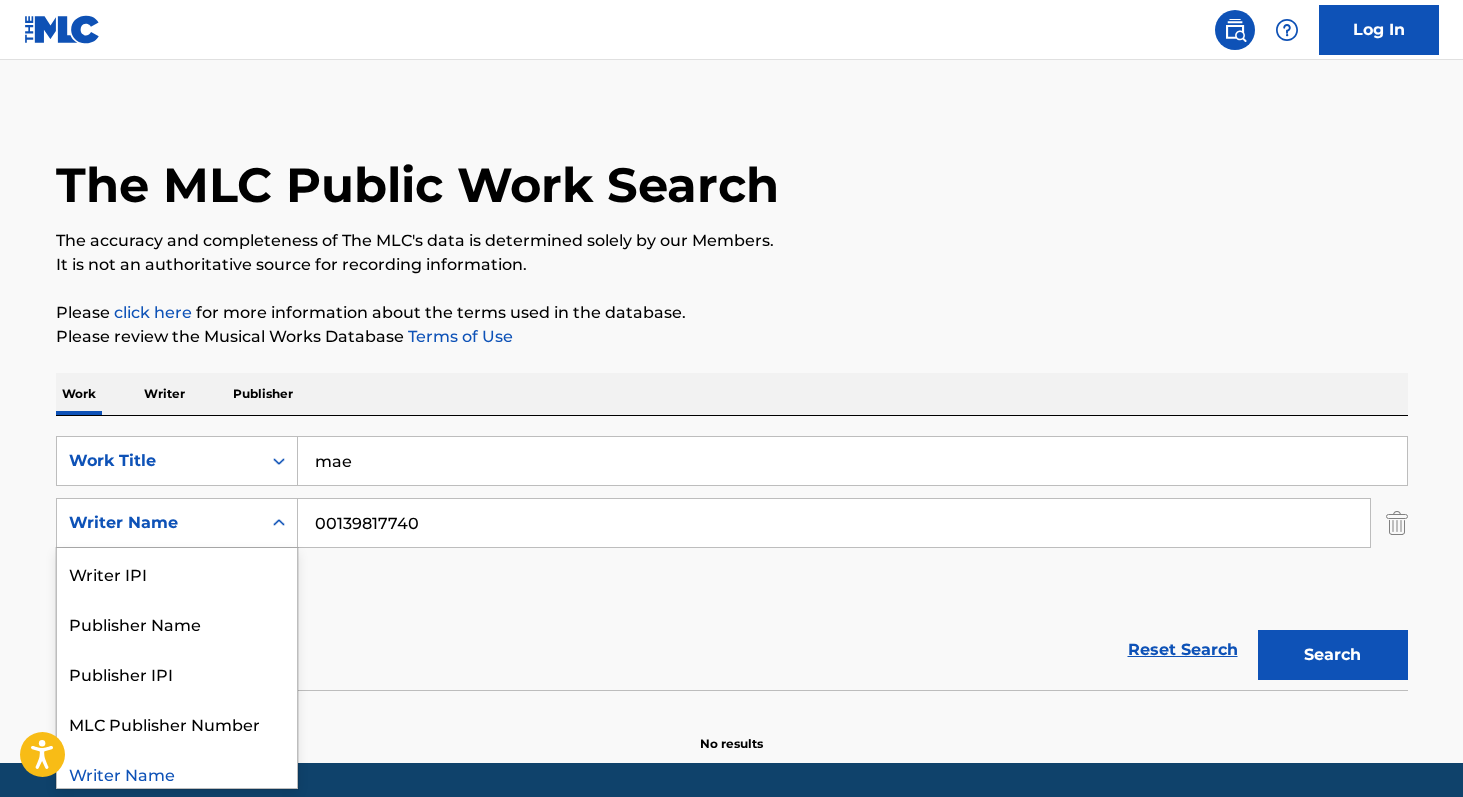click on "Writer Name" at bounding box center (177, 523) 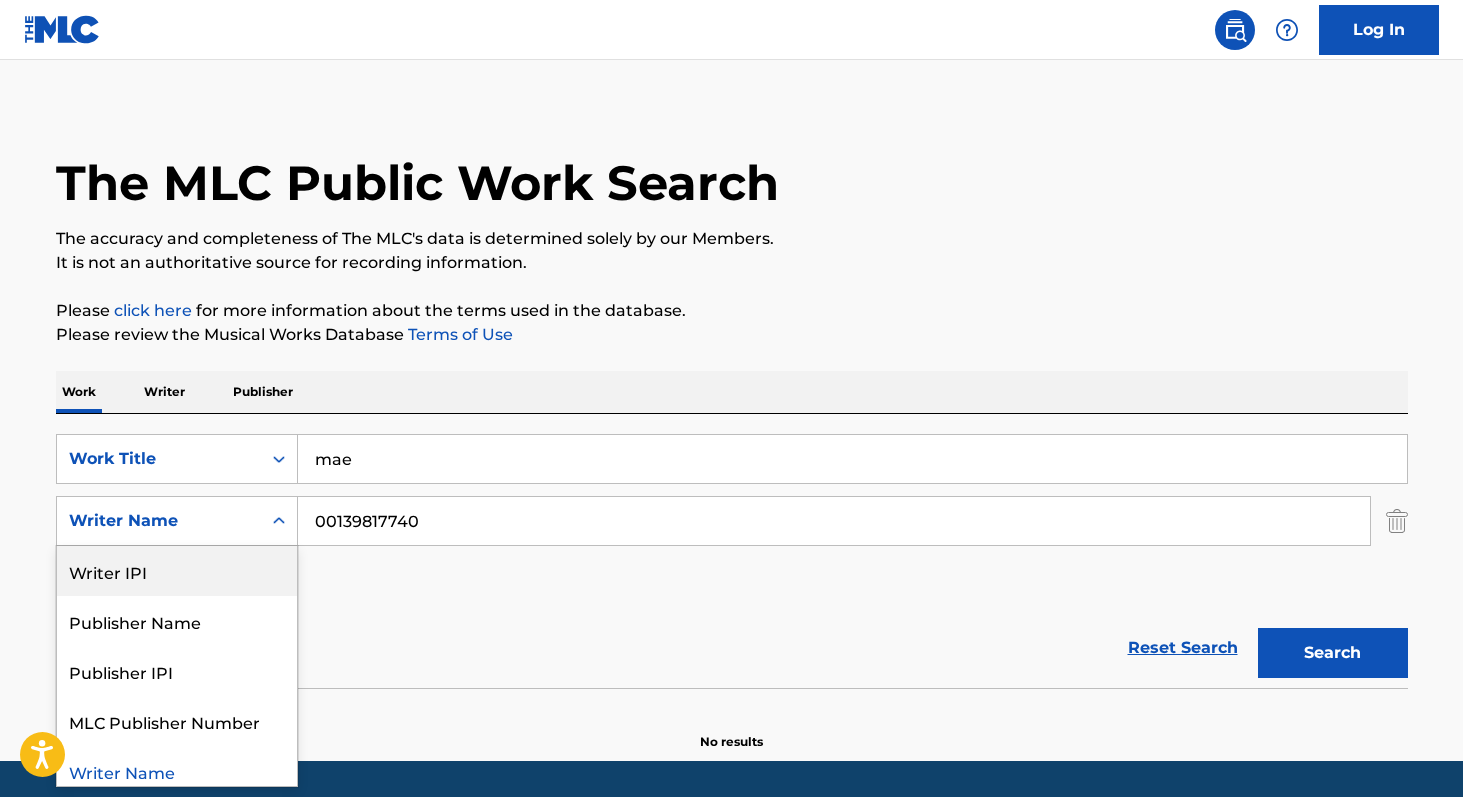 click on "Writer IPI" at bounding box center (177, 571) 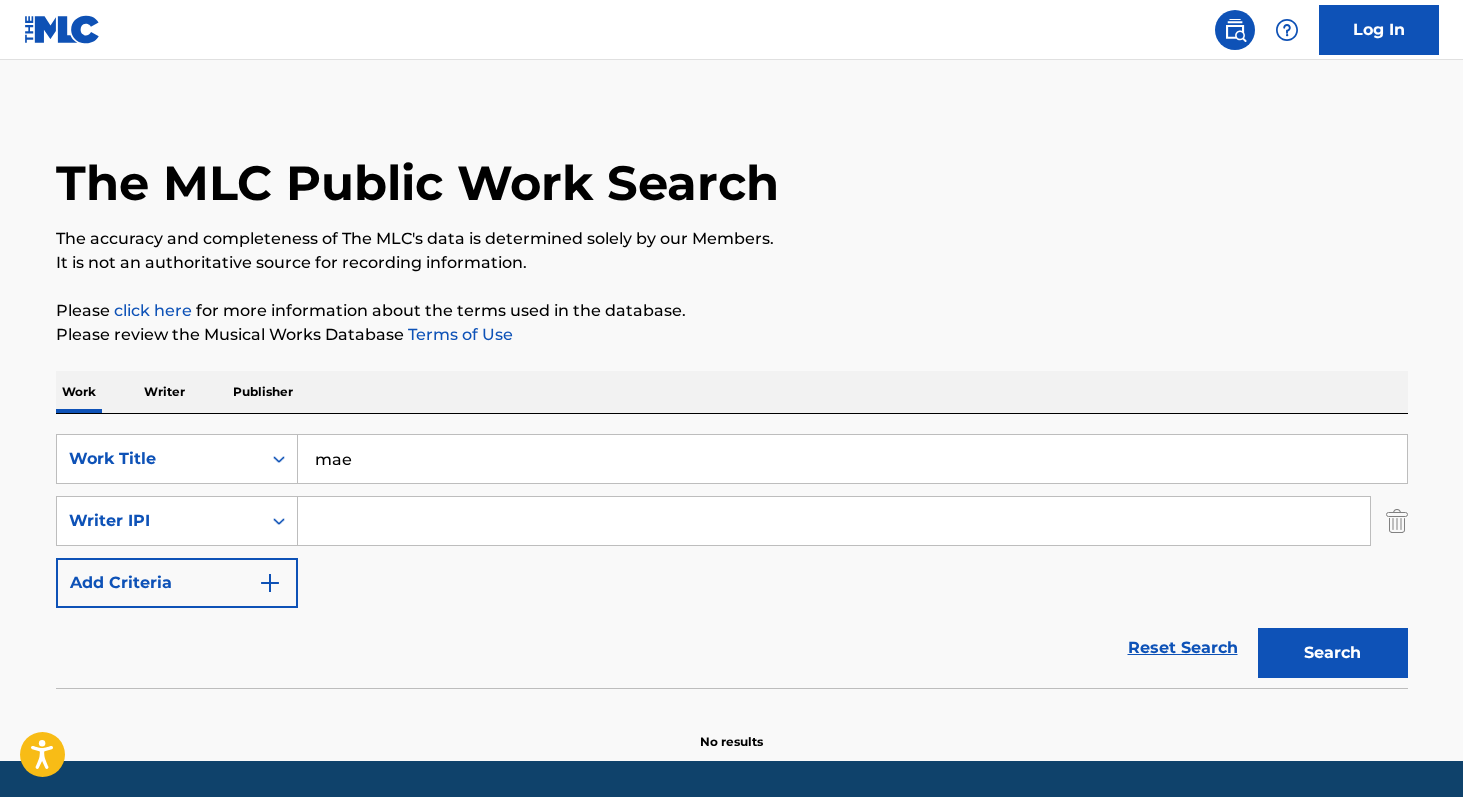 click on "Search" at bounding box center [1333, 653] 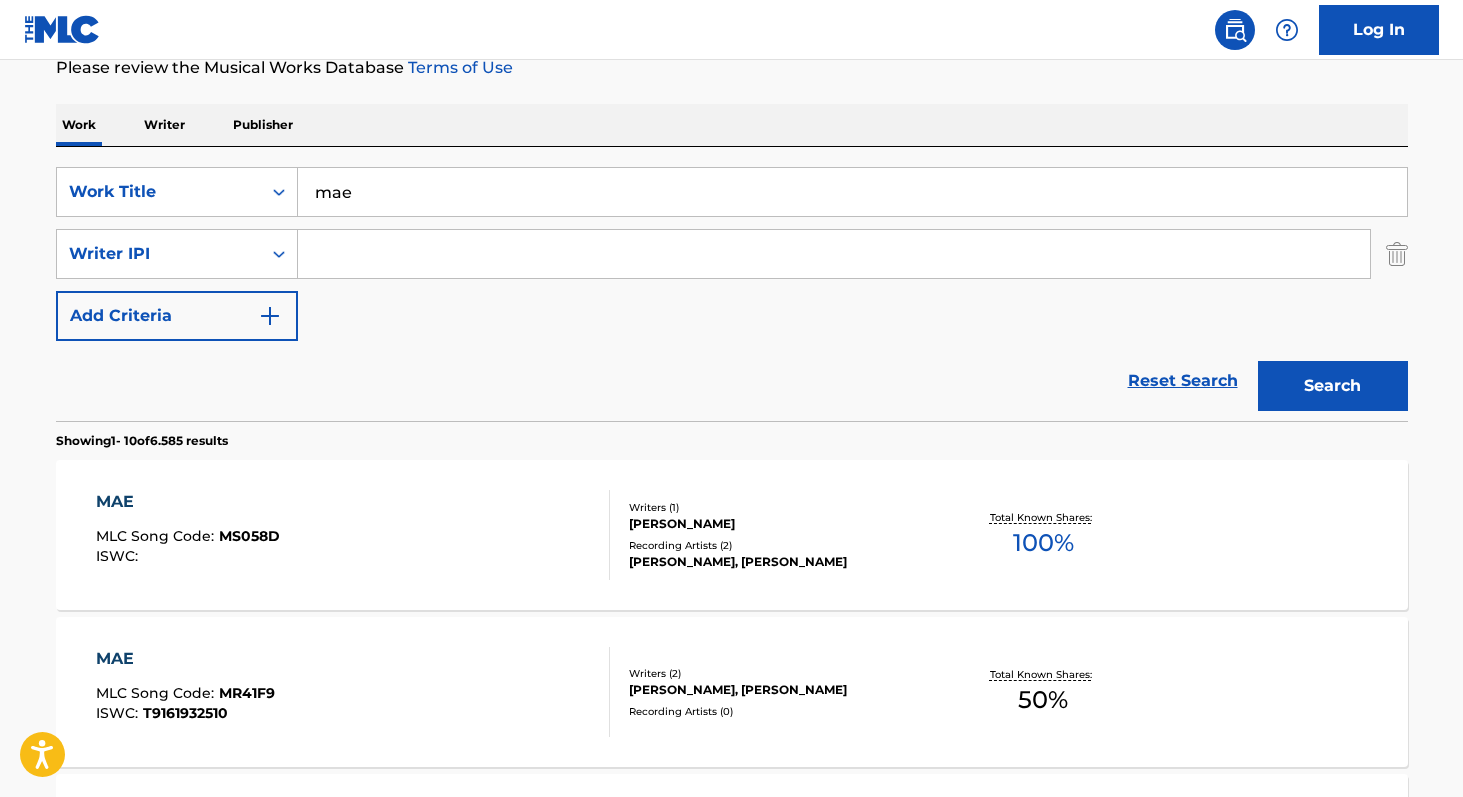 scroll, scrollTop: 274, scrollLeft: 0, axis: vertical 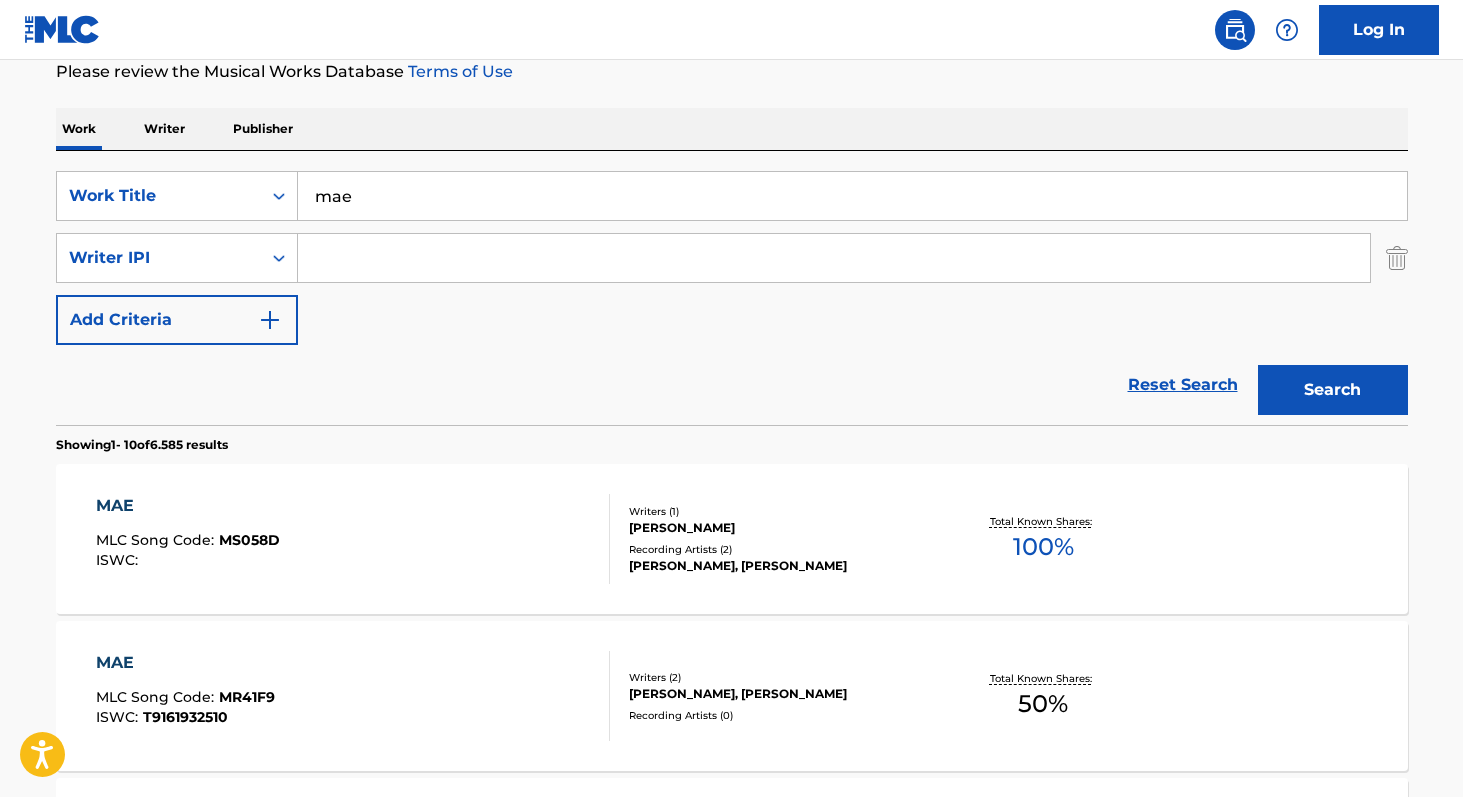 click at bounding box center [834, 258] 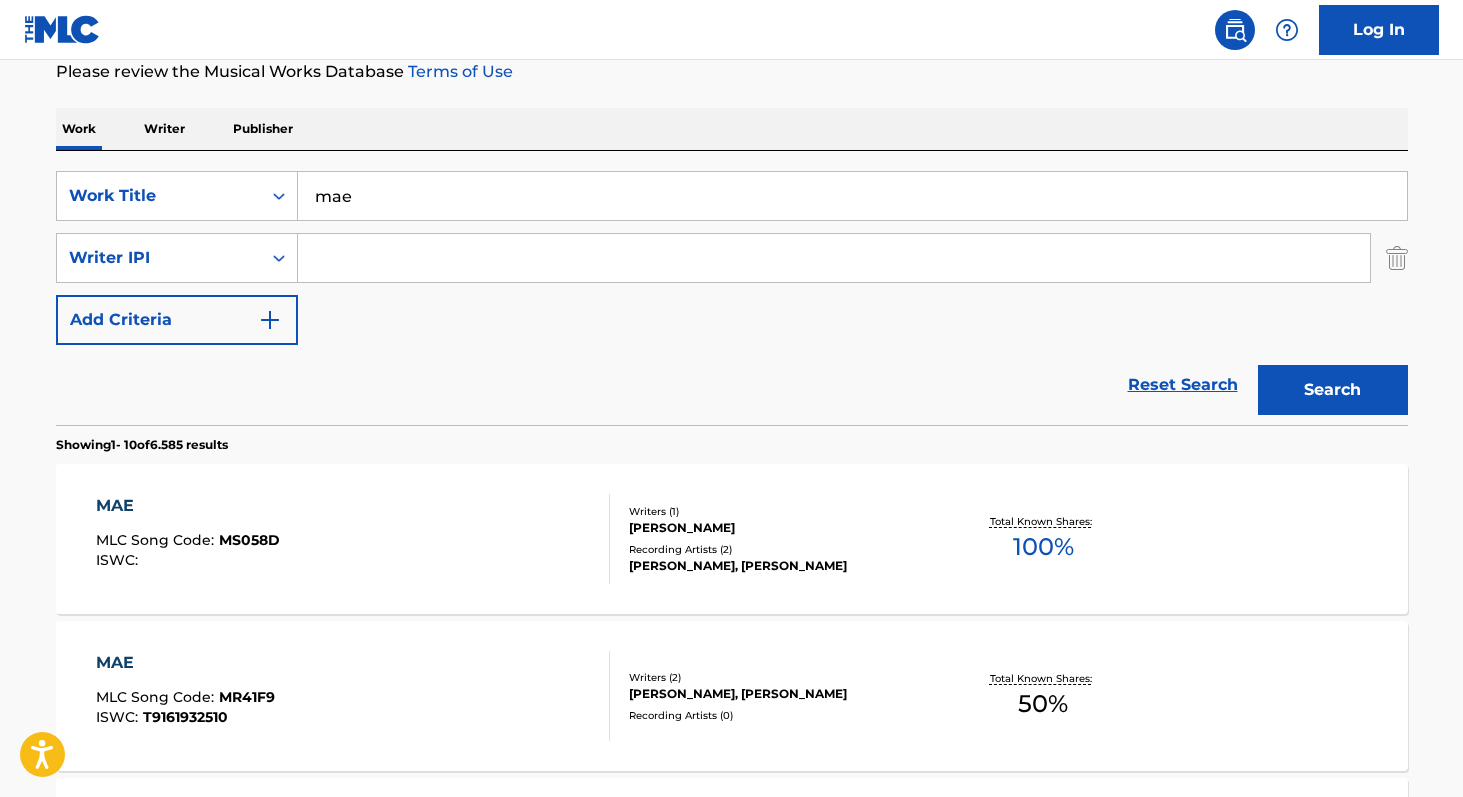 paste on "00139817740" 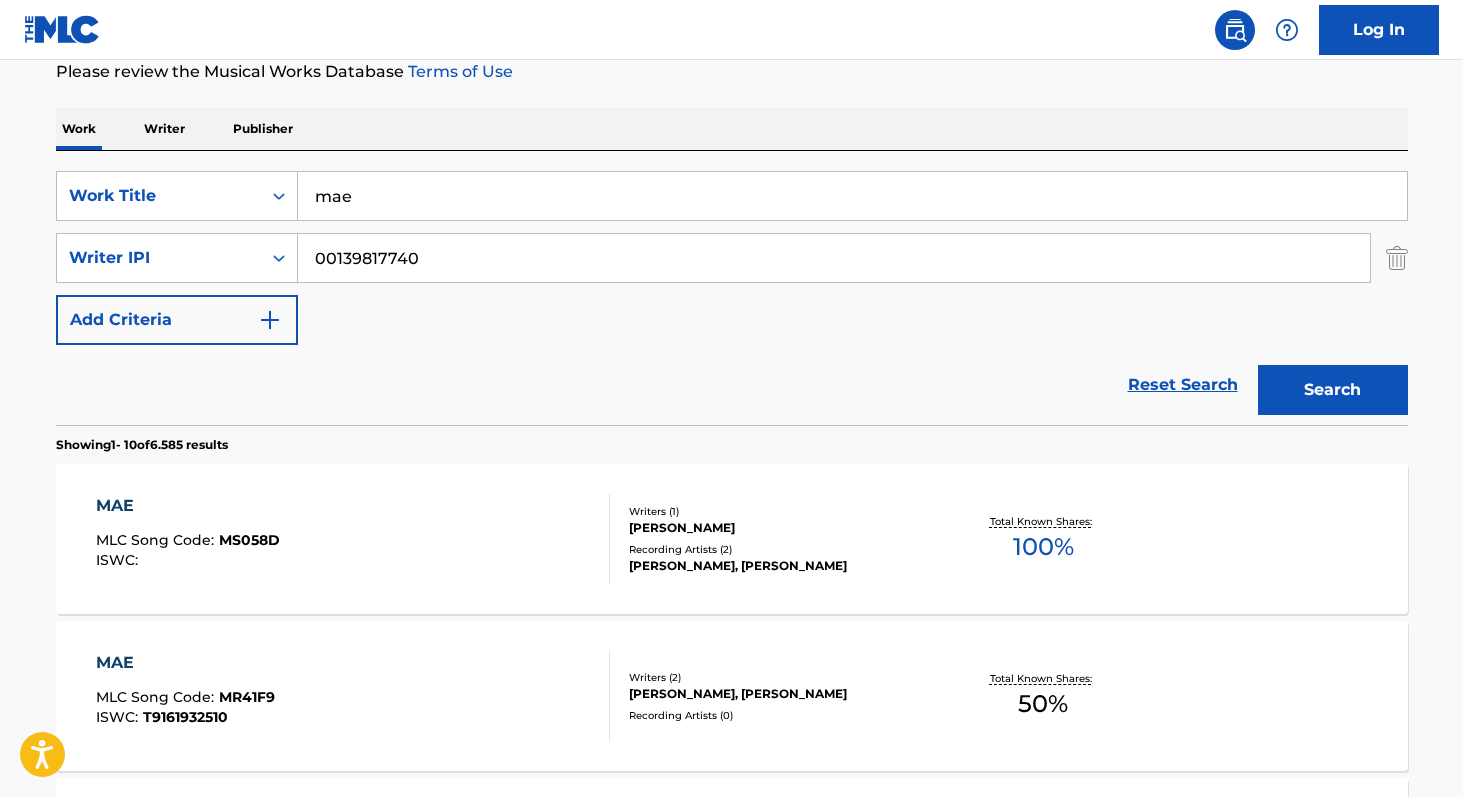 type on "00139817740" 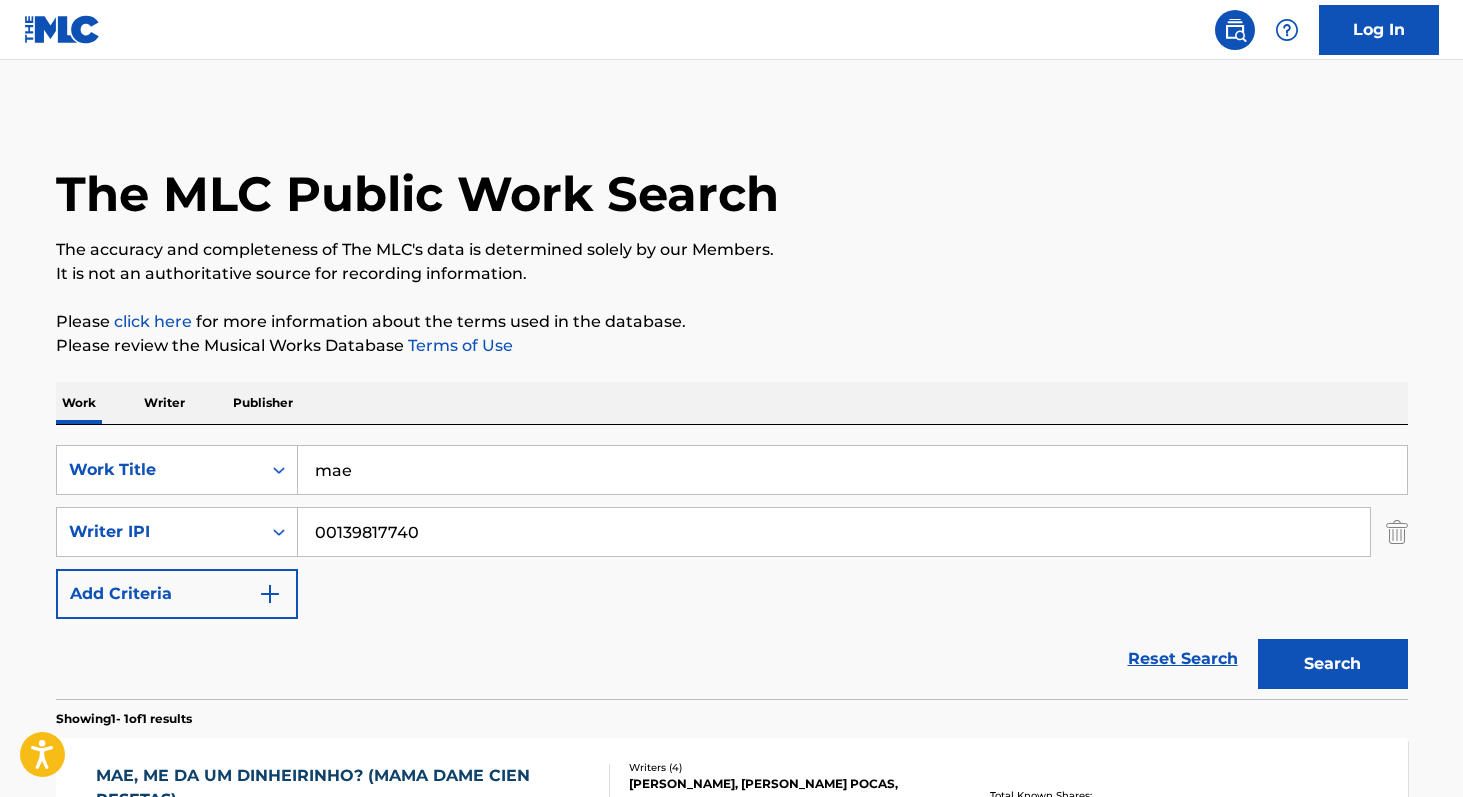 scroll, scrollTop: 3, scrollLeft: 0, axis: vertical 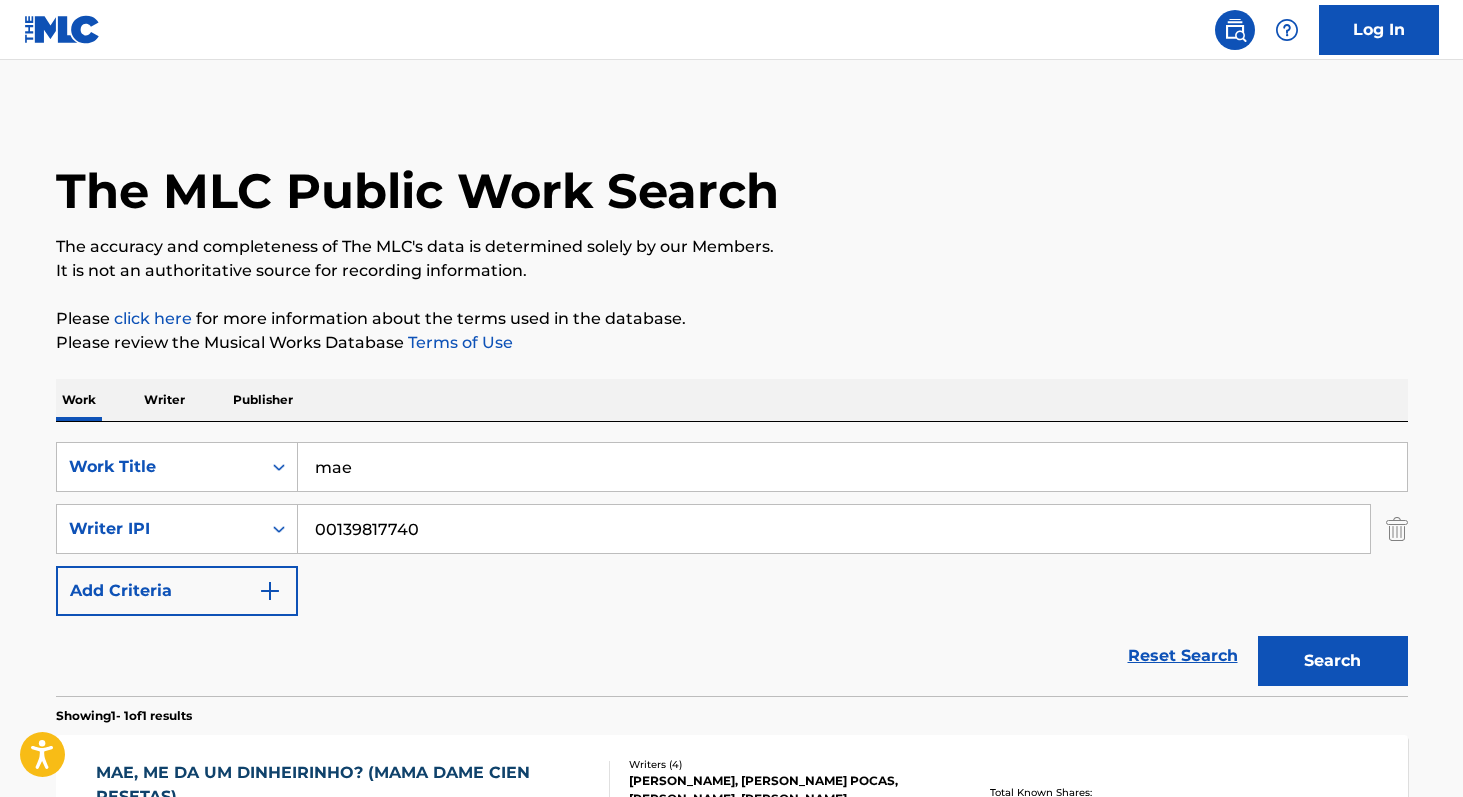 click on "Writer" at bounding box center [164, 400] 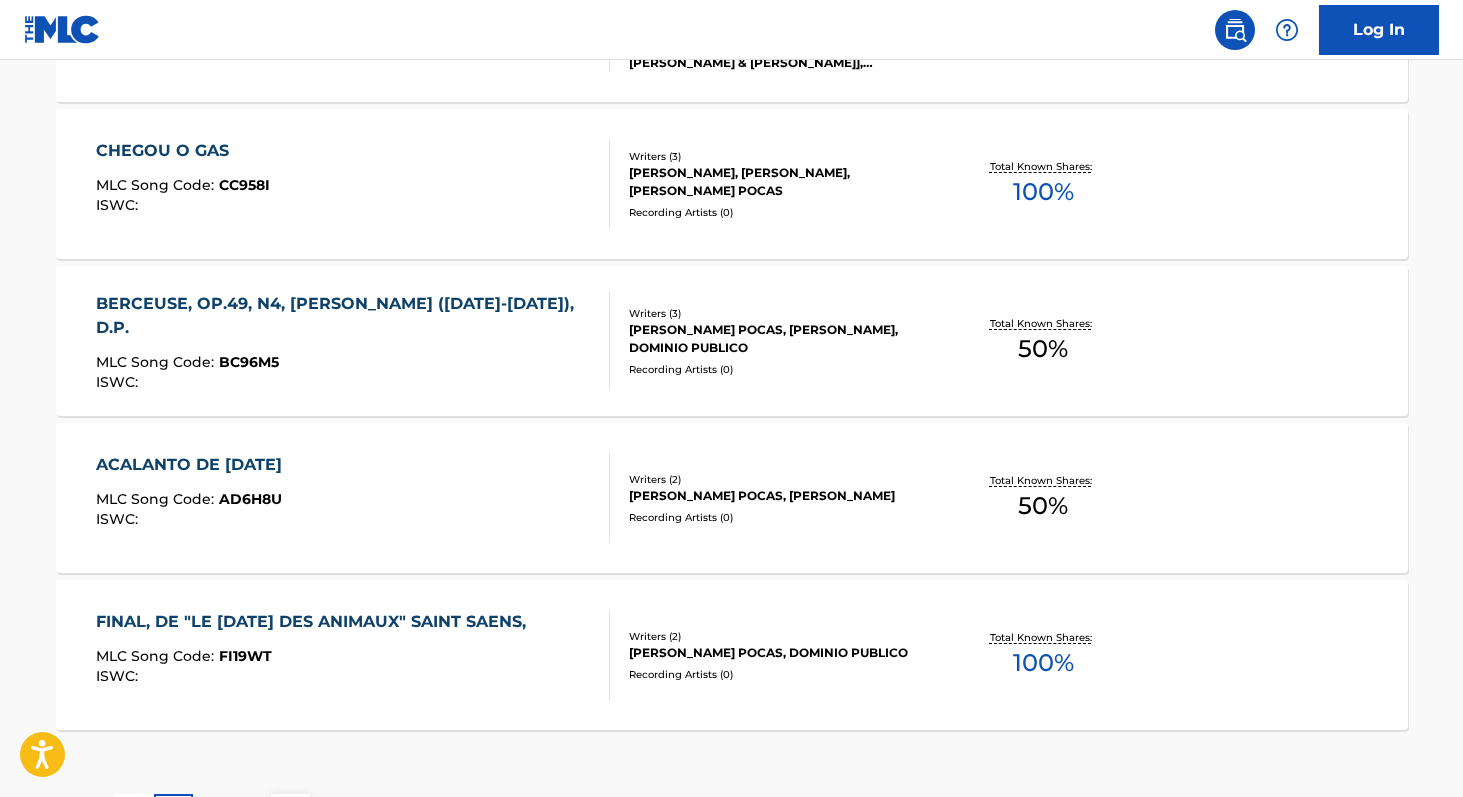 scroll, scrollTop: 1732, scrollLeft: 0, axis: vertical 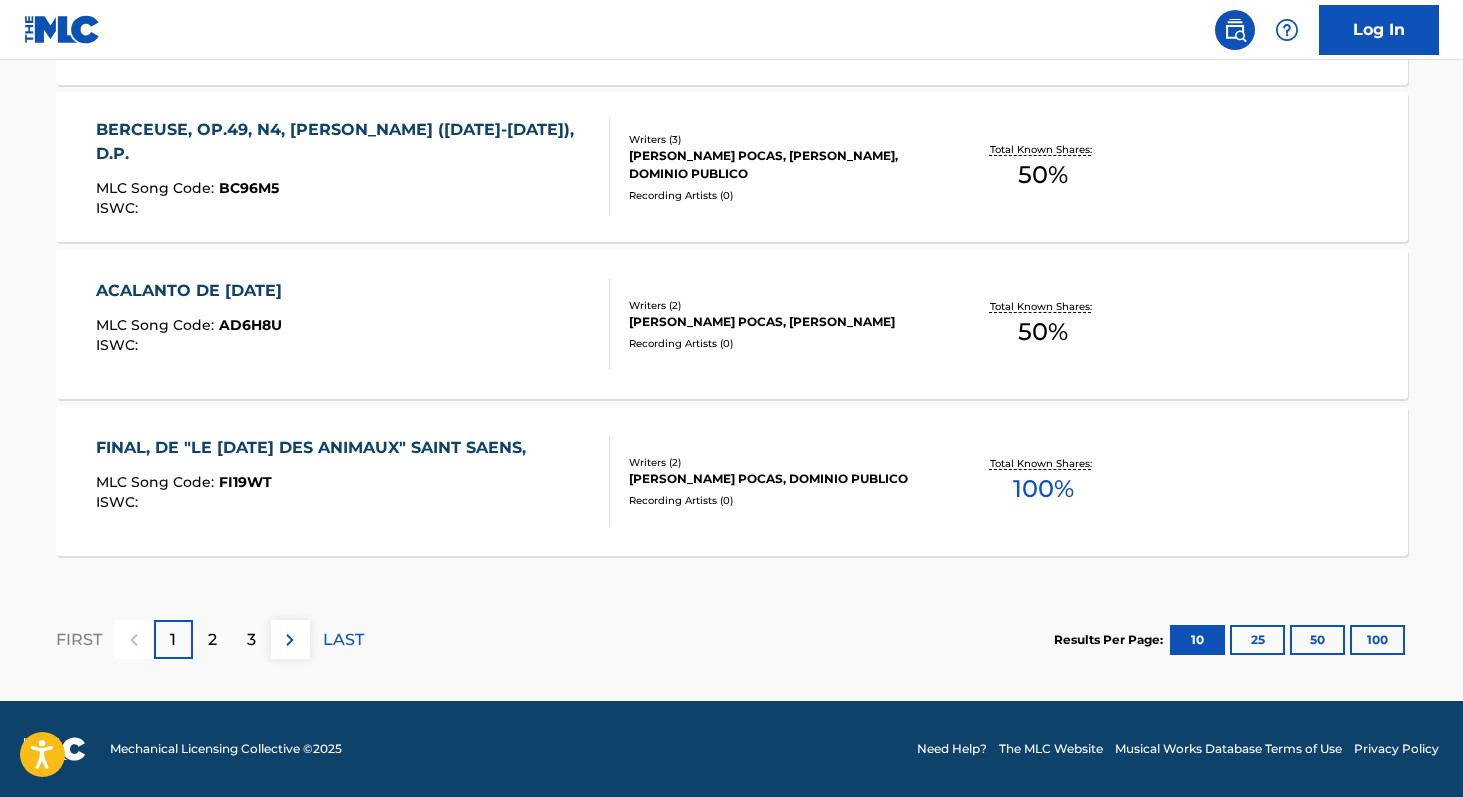 click on "100" at bounding box center (1377, 640) 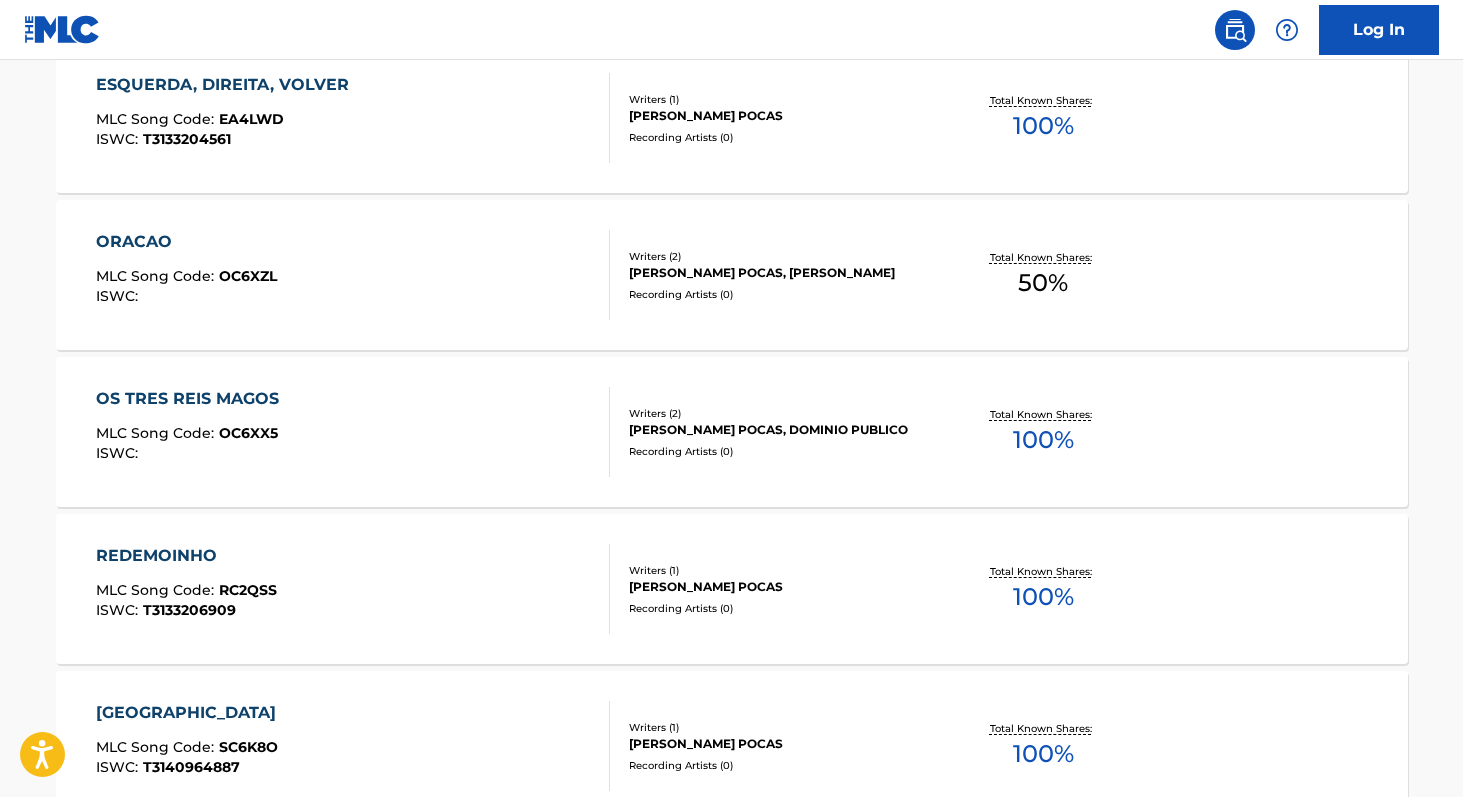 scroll, scrollTop: 4353, scrollLeft: 0, axis: vertical 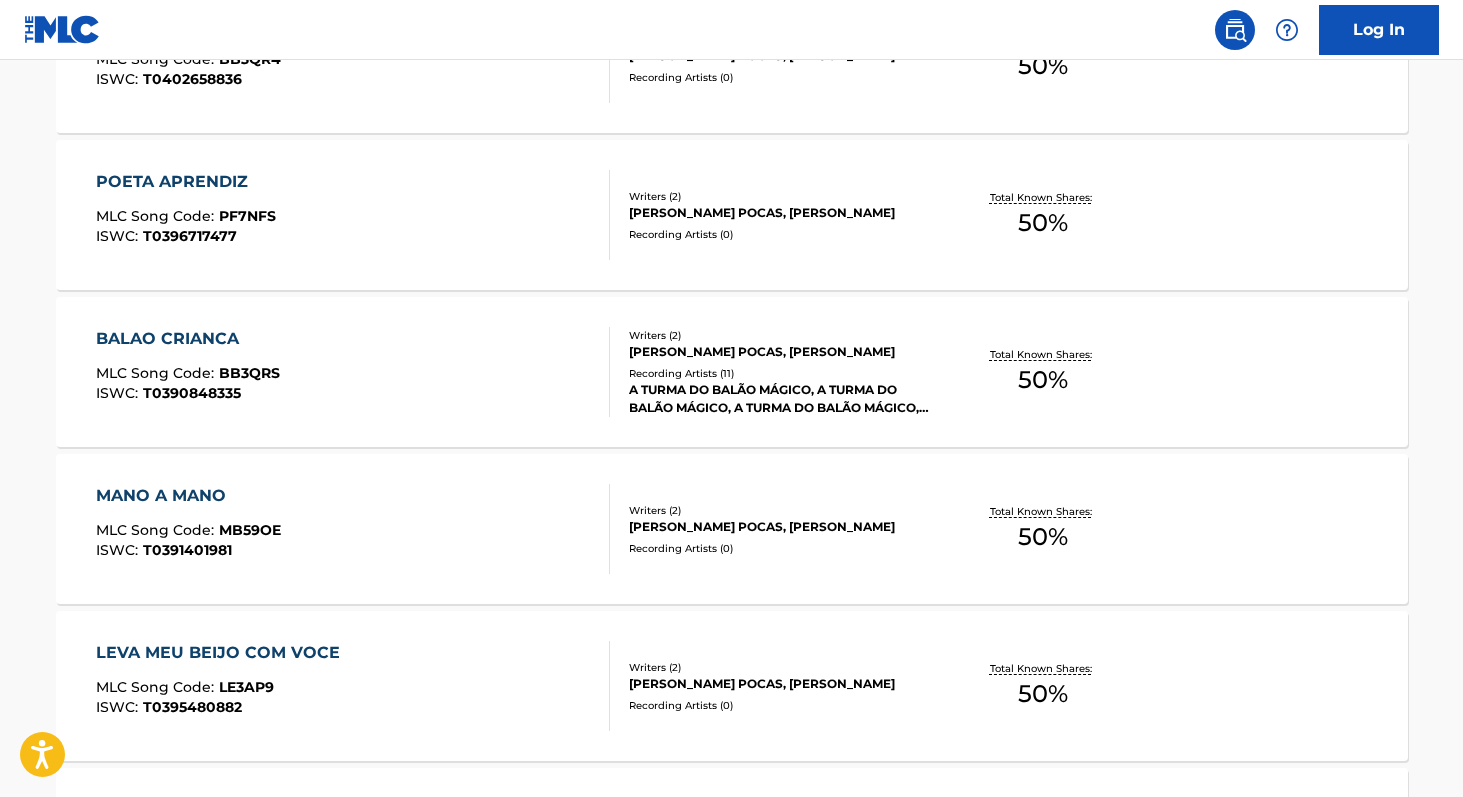 click on "50 %" at bounding box center (1043, 380) 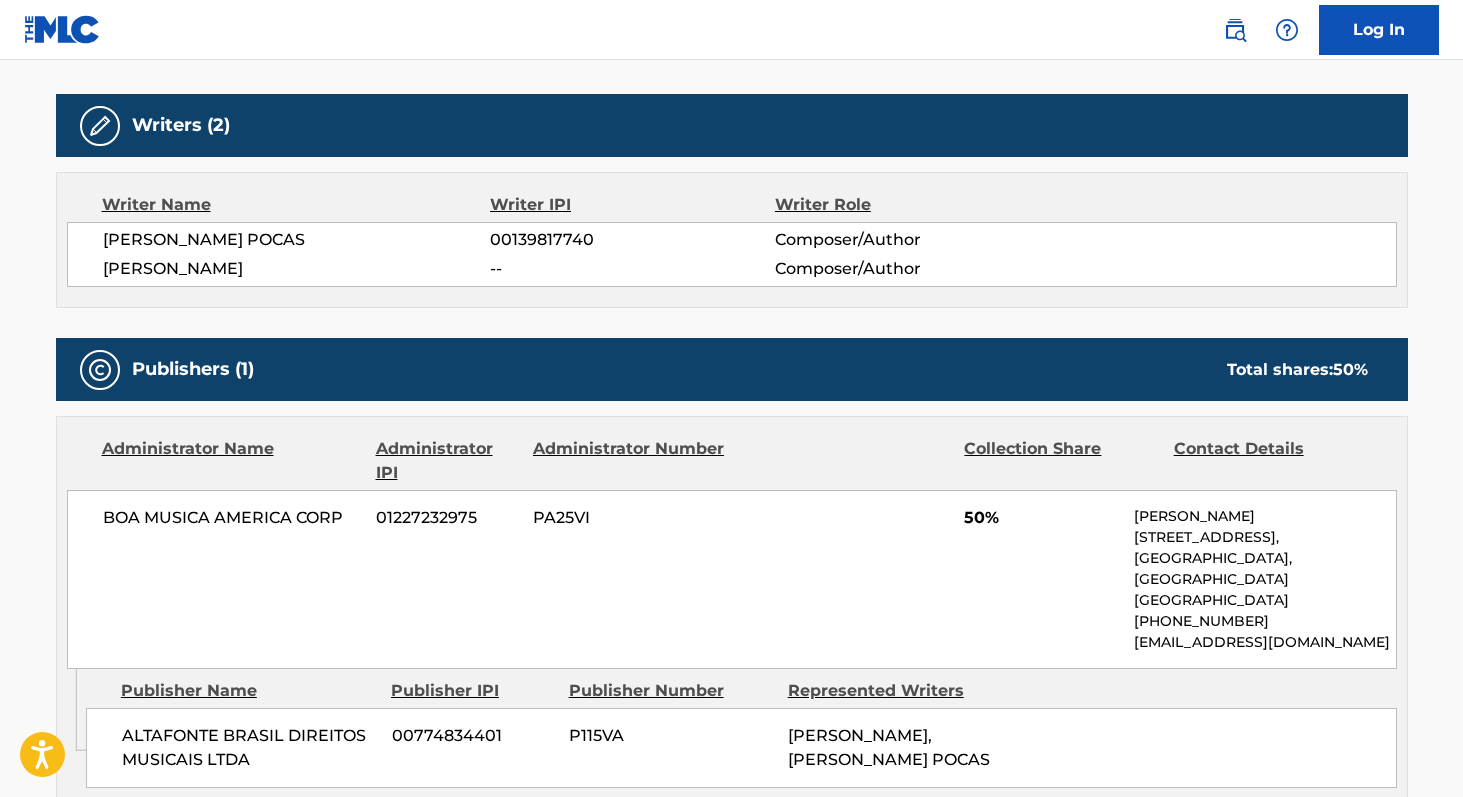 scroll, scrollTop: 611, scrollLeft: 0, axis: vertical 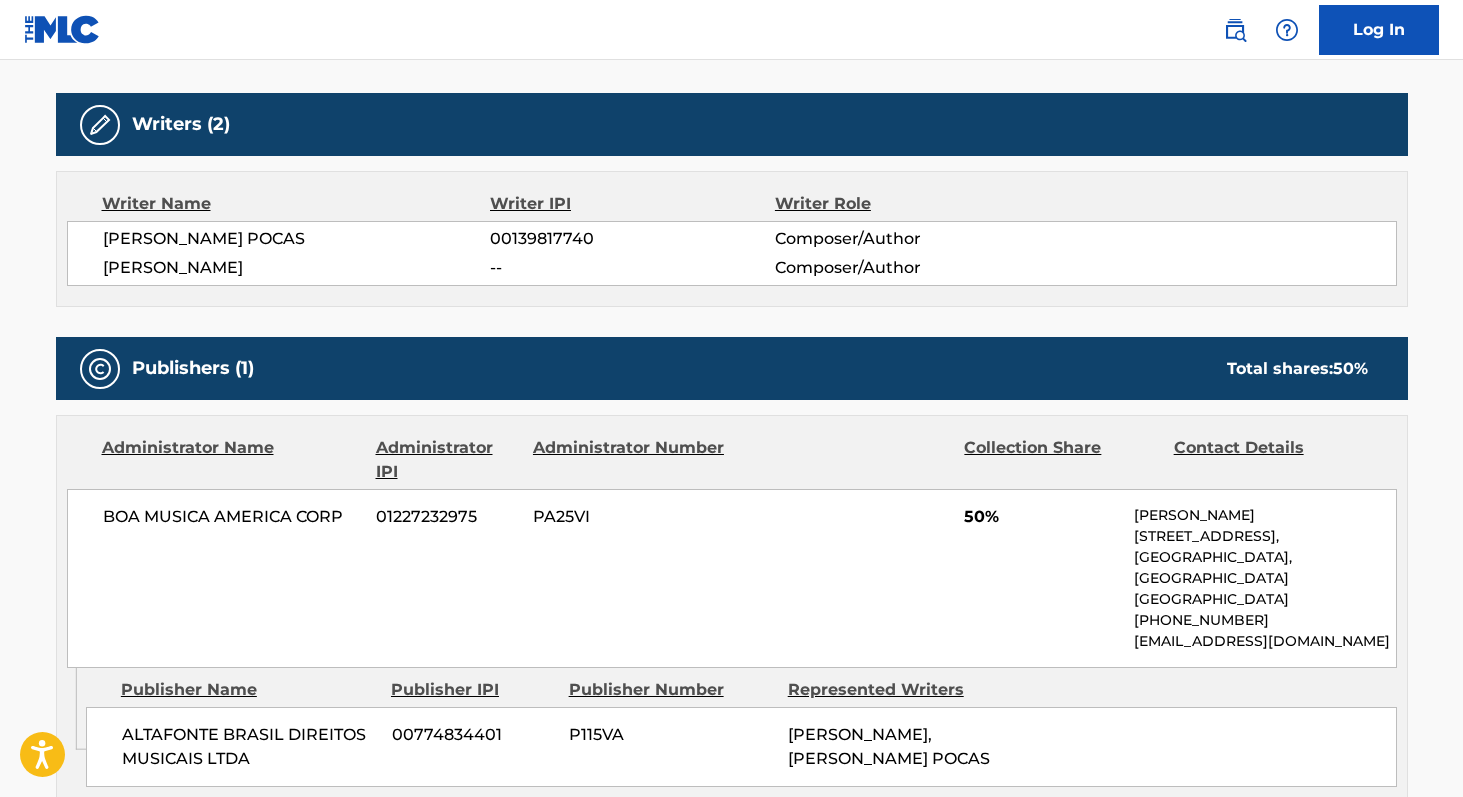 click on "EDGARD BARBOSA POCAS" at bounding box center (297, 239) 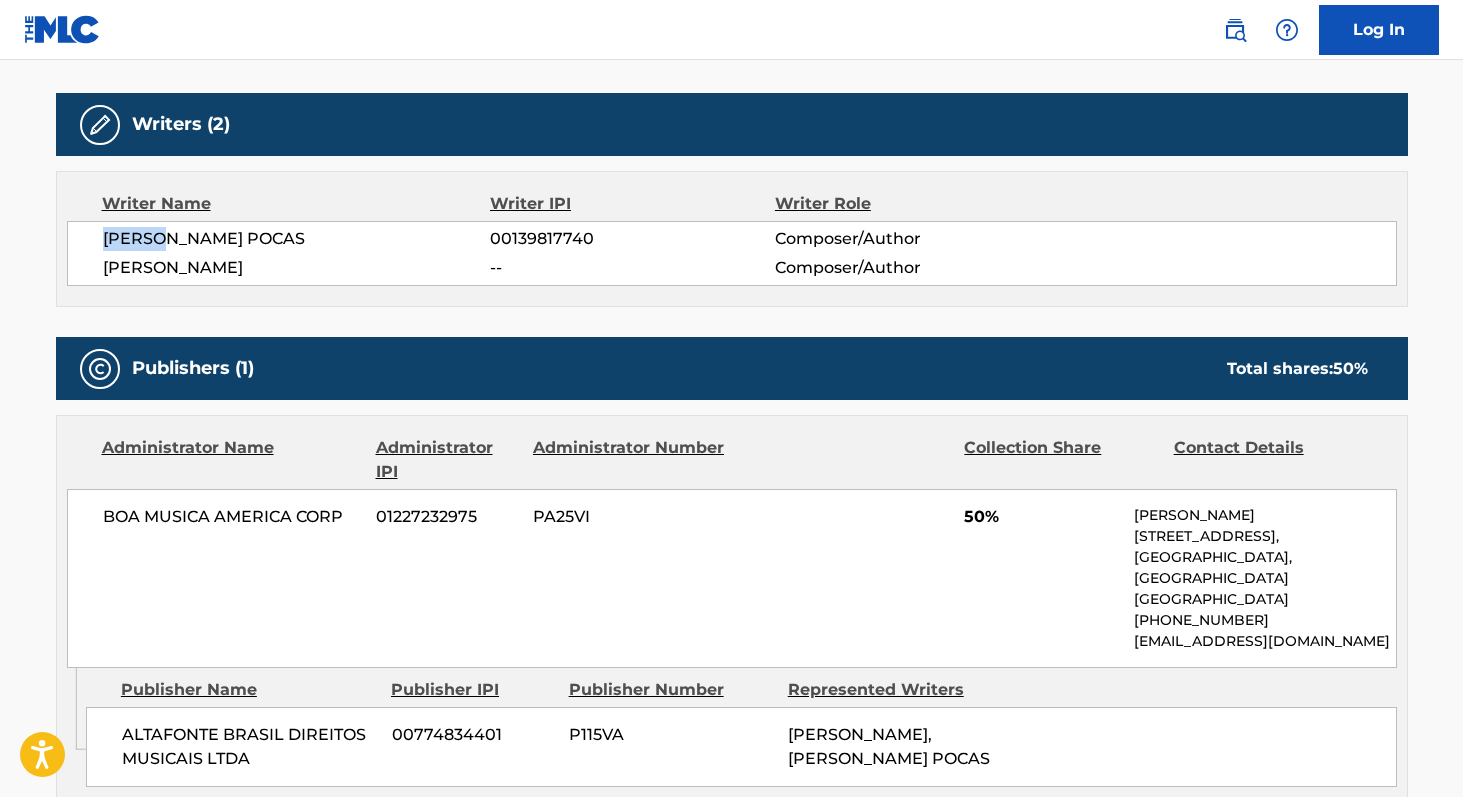 click on "EDGARD BARBOSA POCAS" at bounding box center (297, 239) 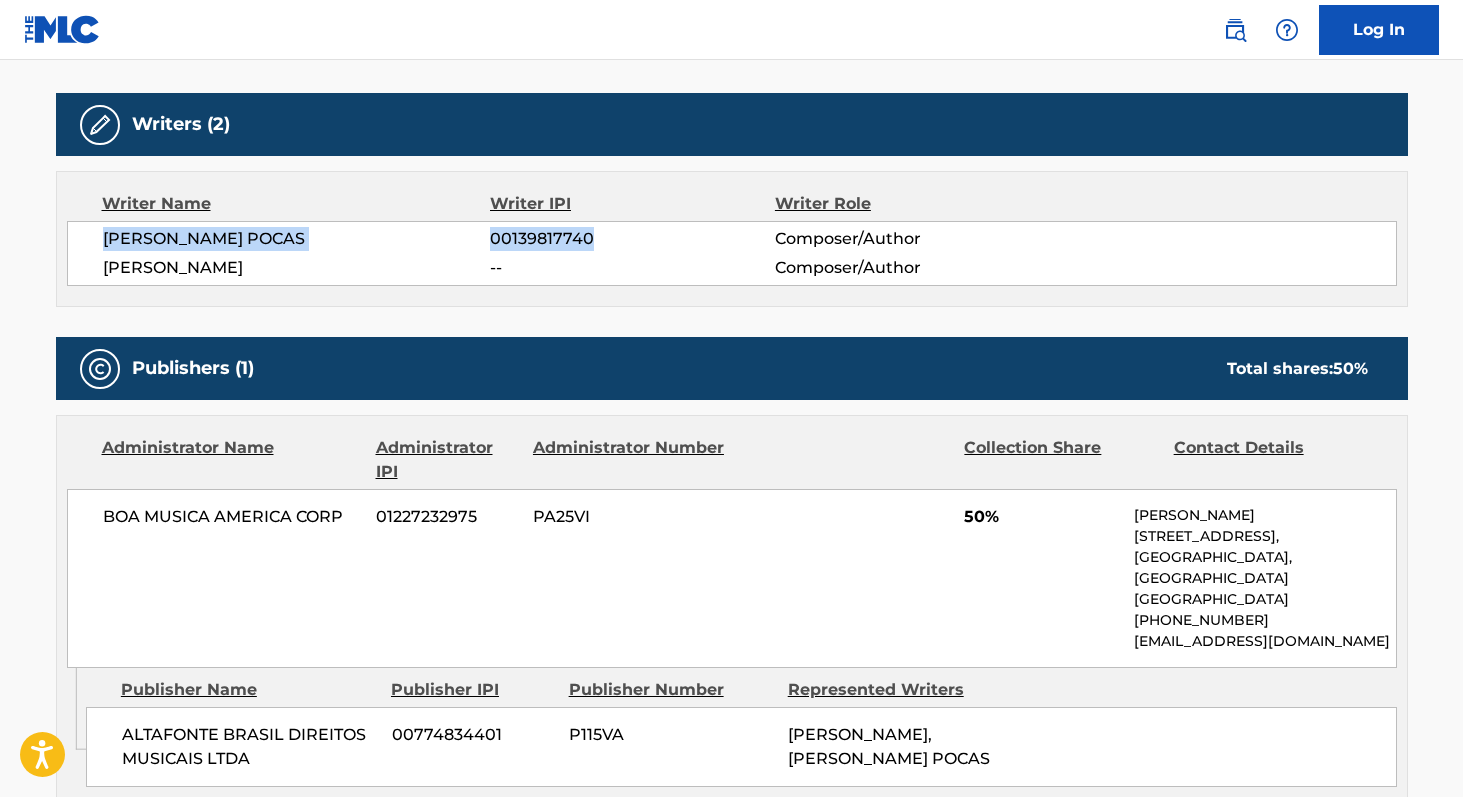 copy on "EDGARD BARBOSA POCAS 00139817740" 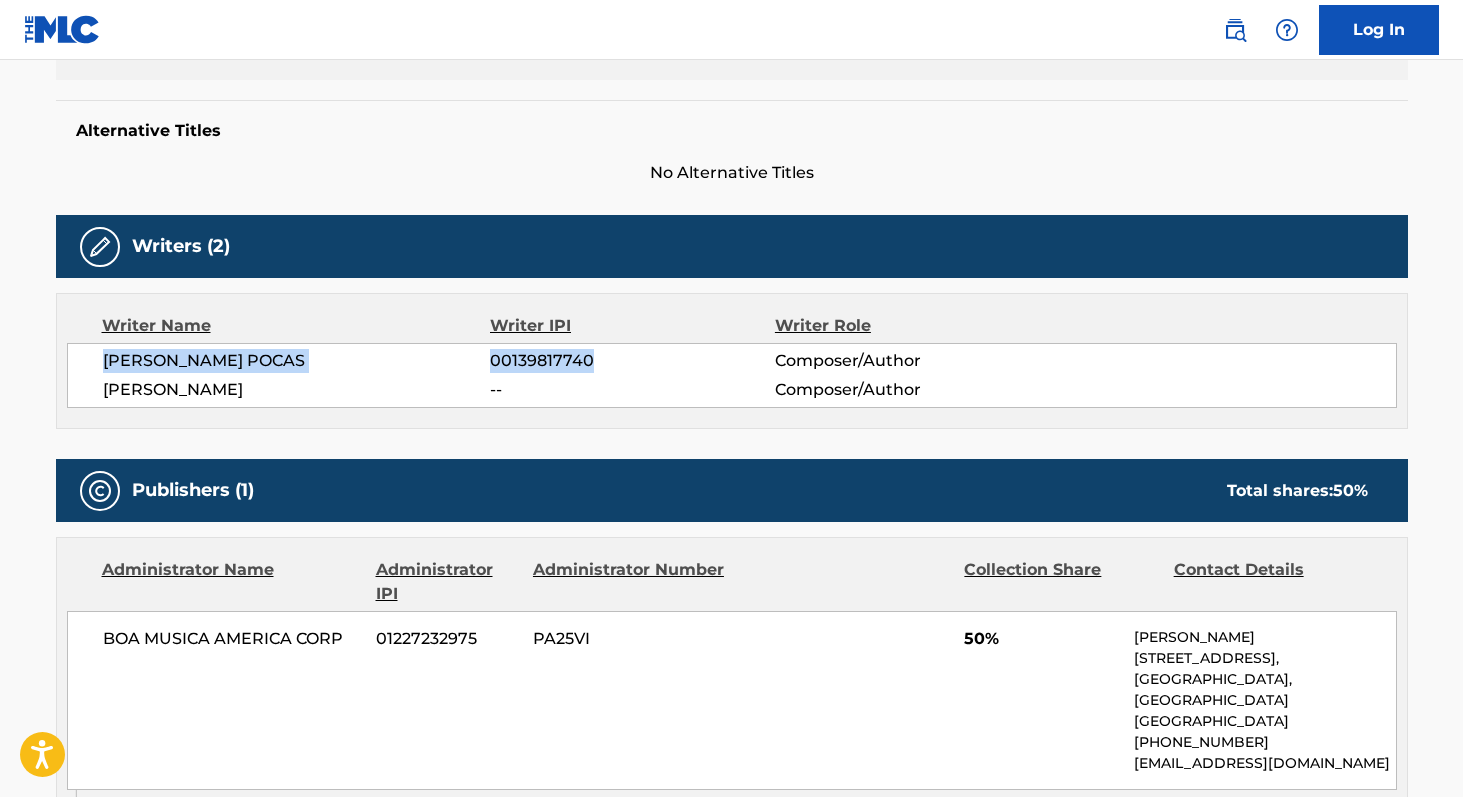 scroll, scrollTop: 501, scrollLeft: 0, axis: vertical 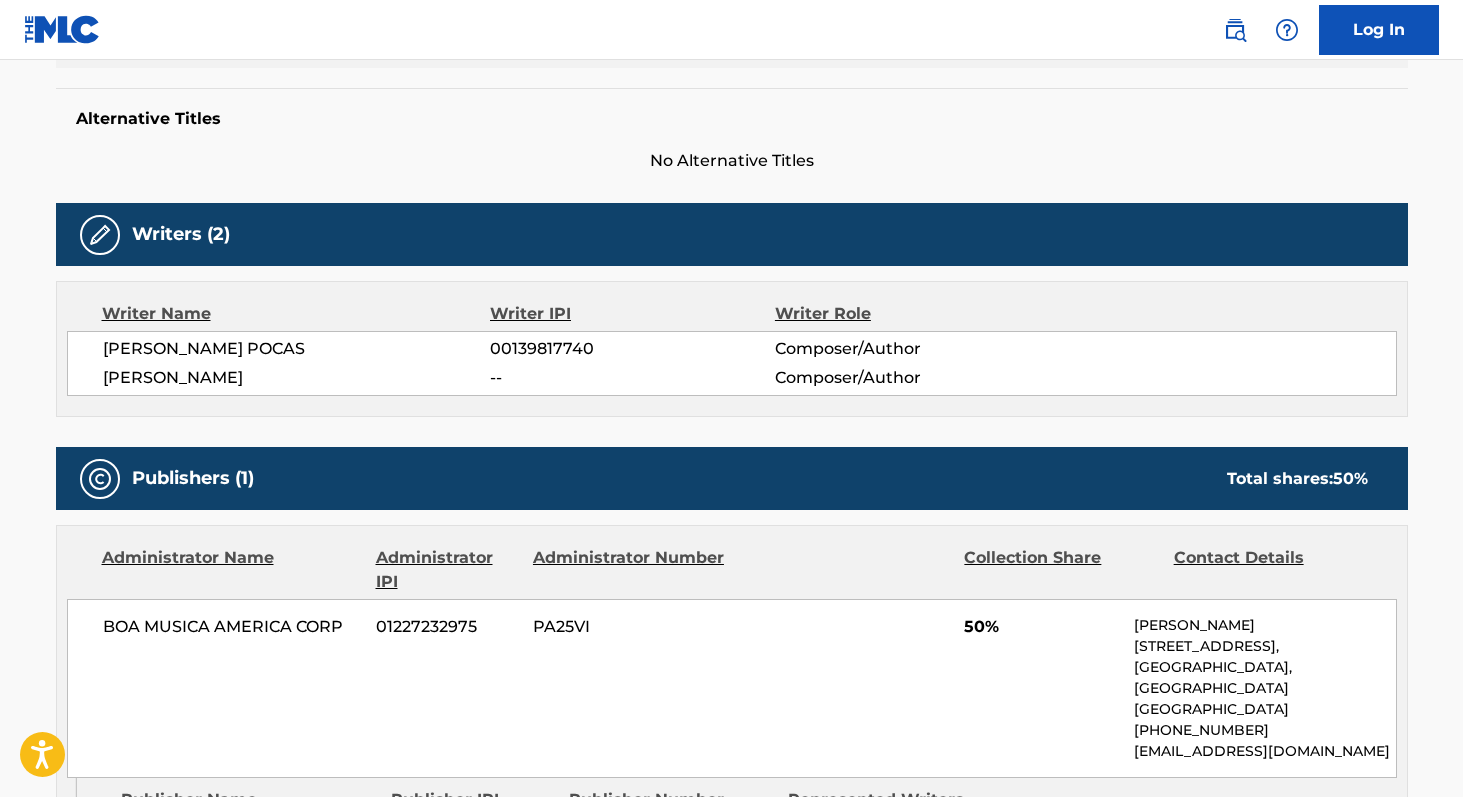 click on "BOA MUSICA AMERICA CORP" at bounding box center [232, 627] 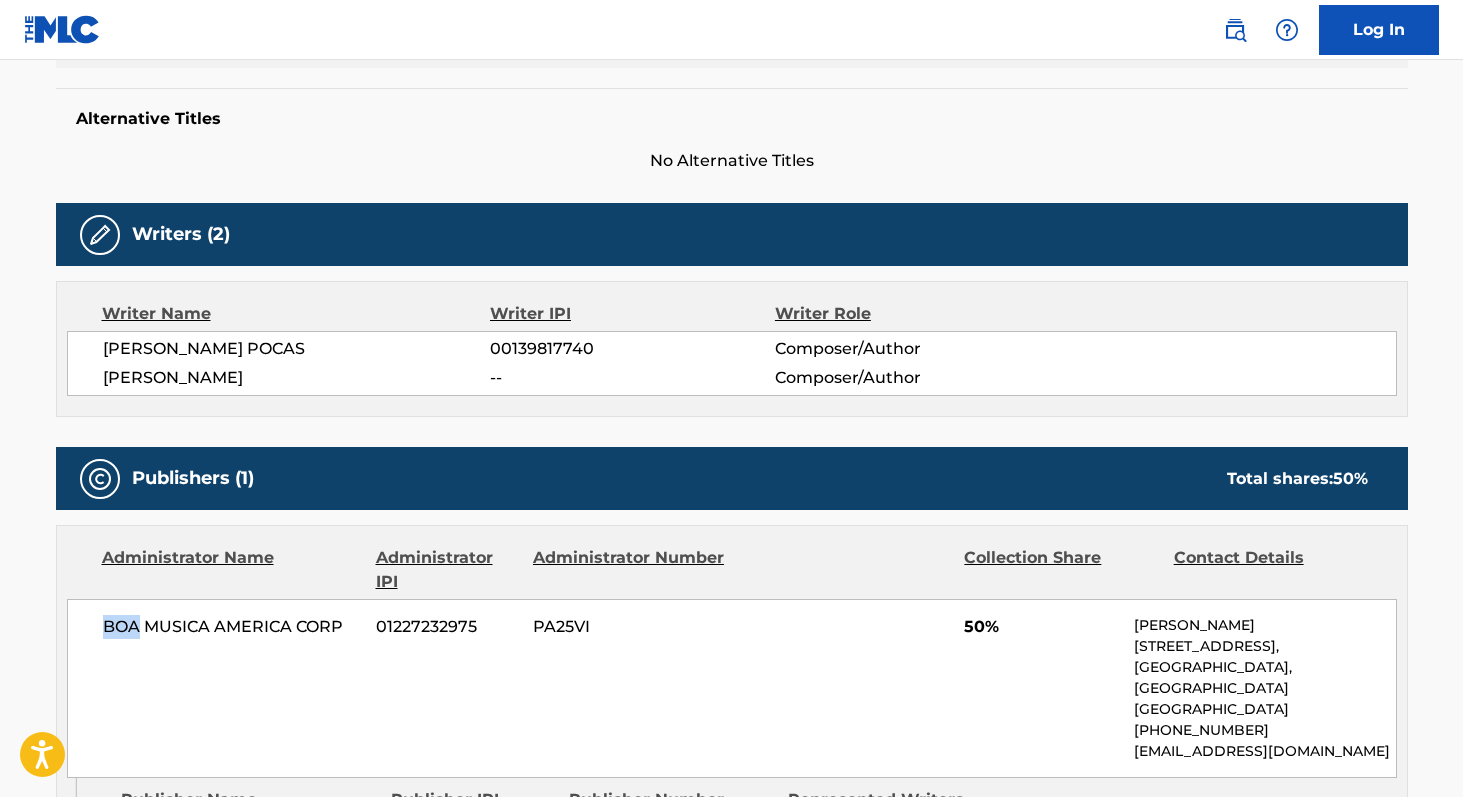 click on "BOA MUSICA AMERICA CORP" at bounding box center (232, 627) 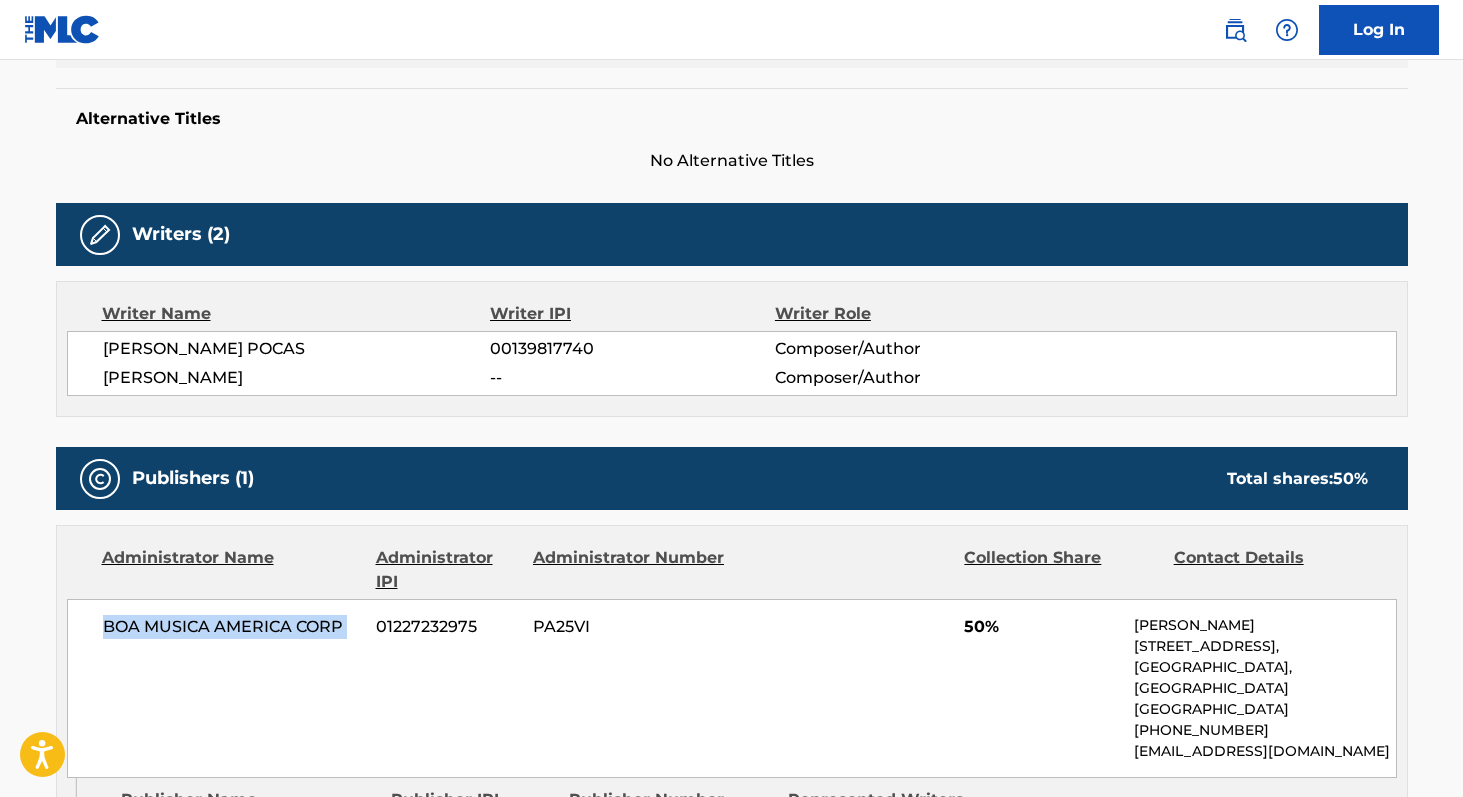 click on "BOA MUSICA AMERICA CORP" at bounding box center (232, 627) 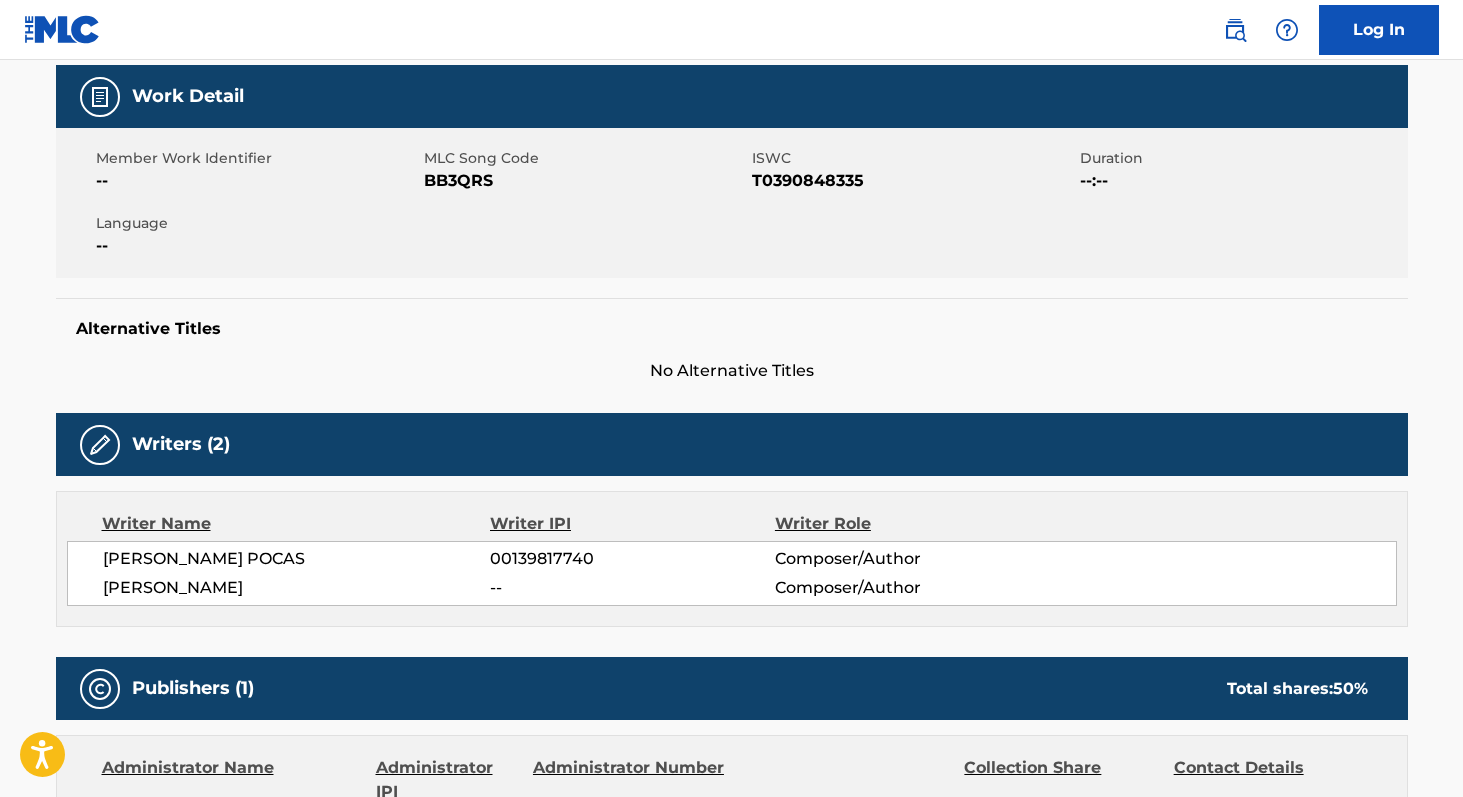 scroll, scrollTop: 267, scrollLeft: 0, axis: vertical 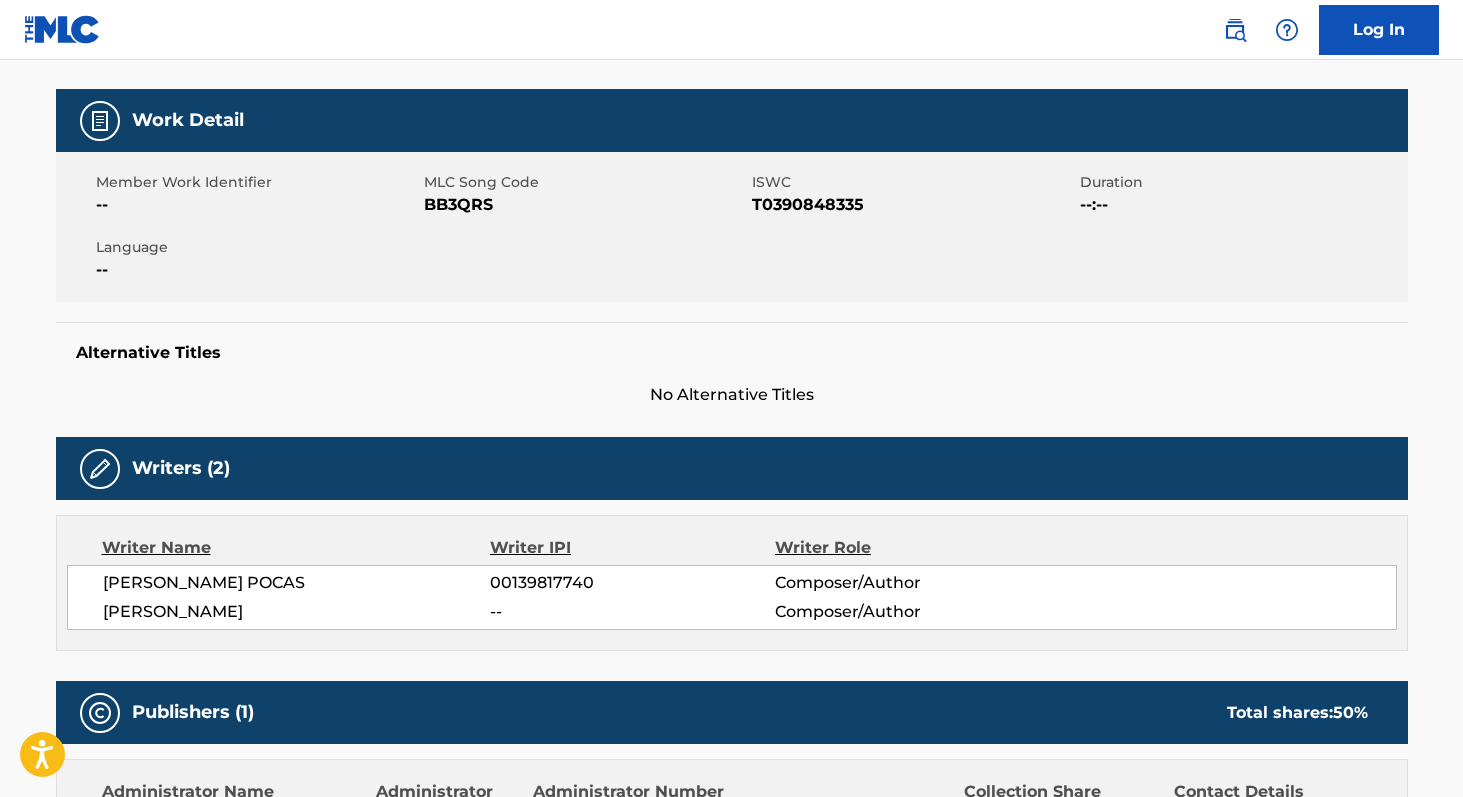 click on "BB3QRS" at bounding box center (585, 205) 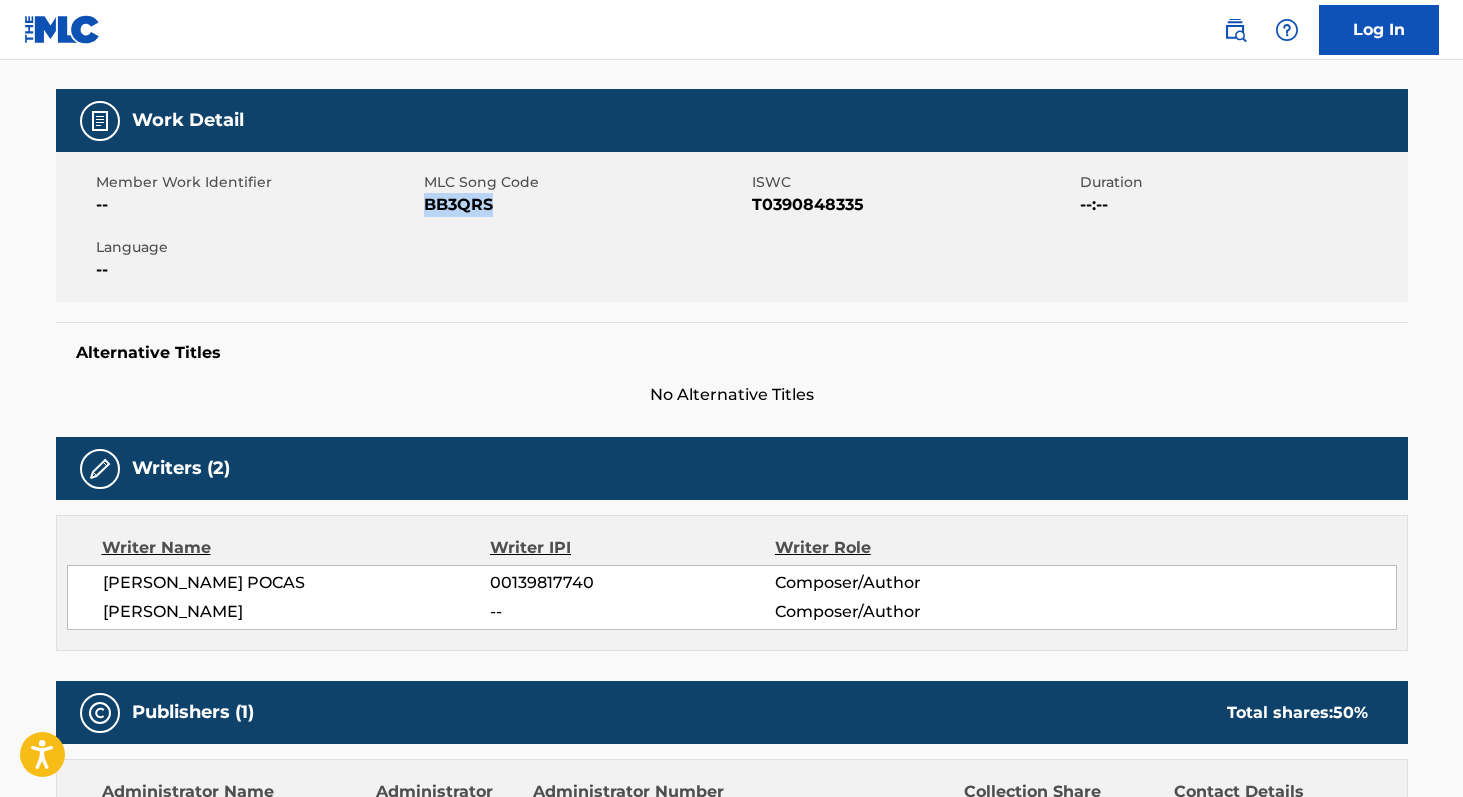 click on "BB3QRS" at bounding box center (585, 205) 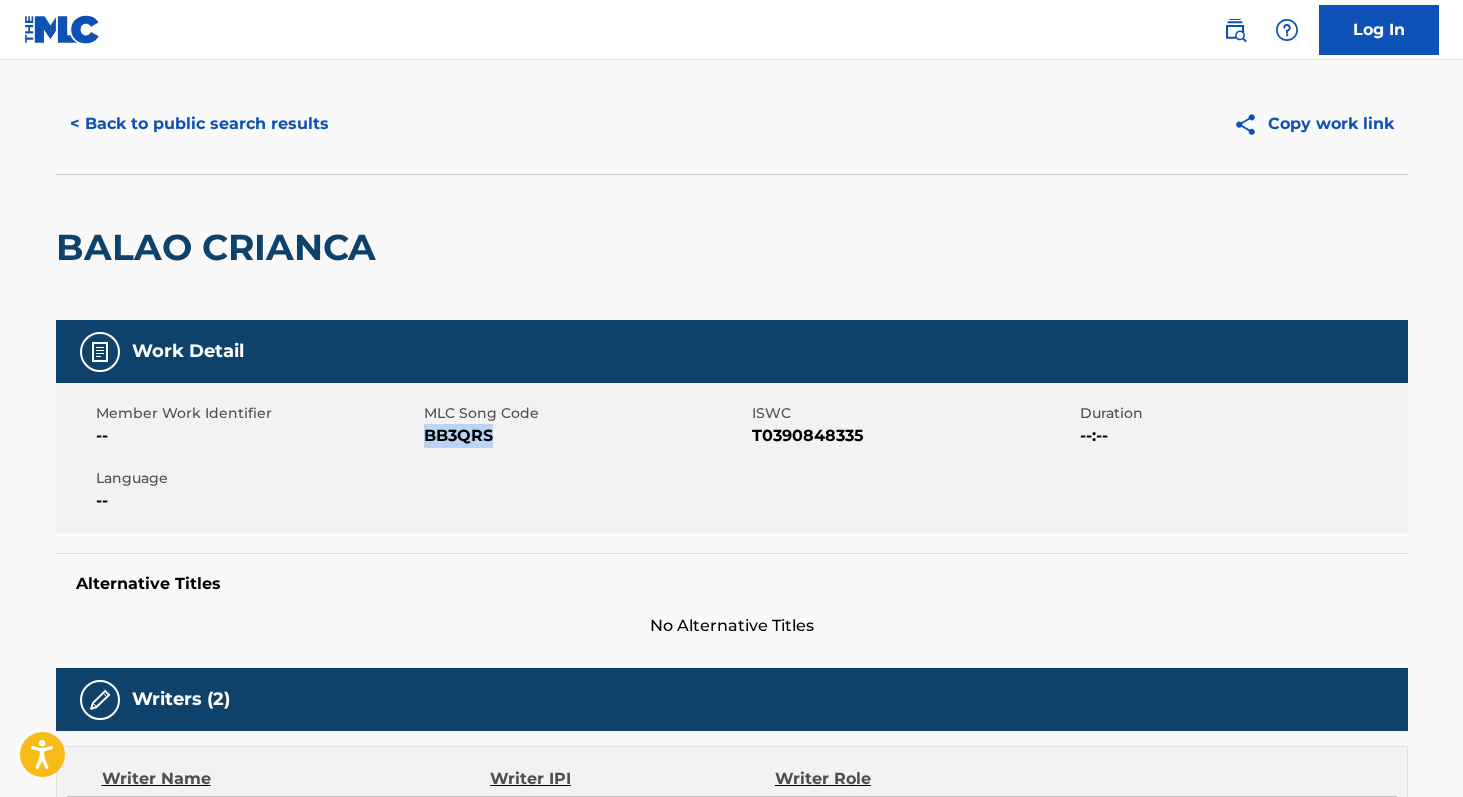 scroll, scrollTop: 0, scrollLeft: 0, axis: both 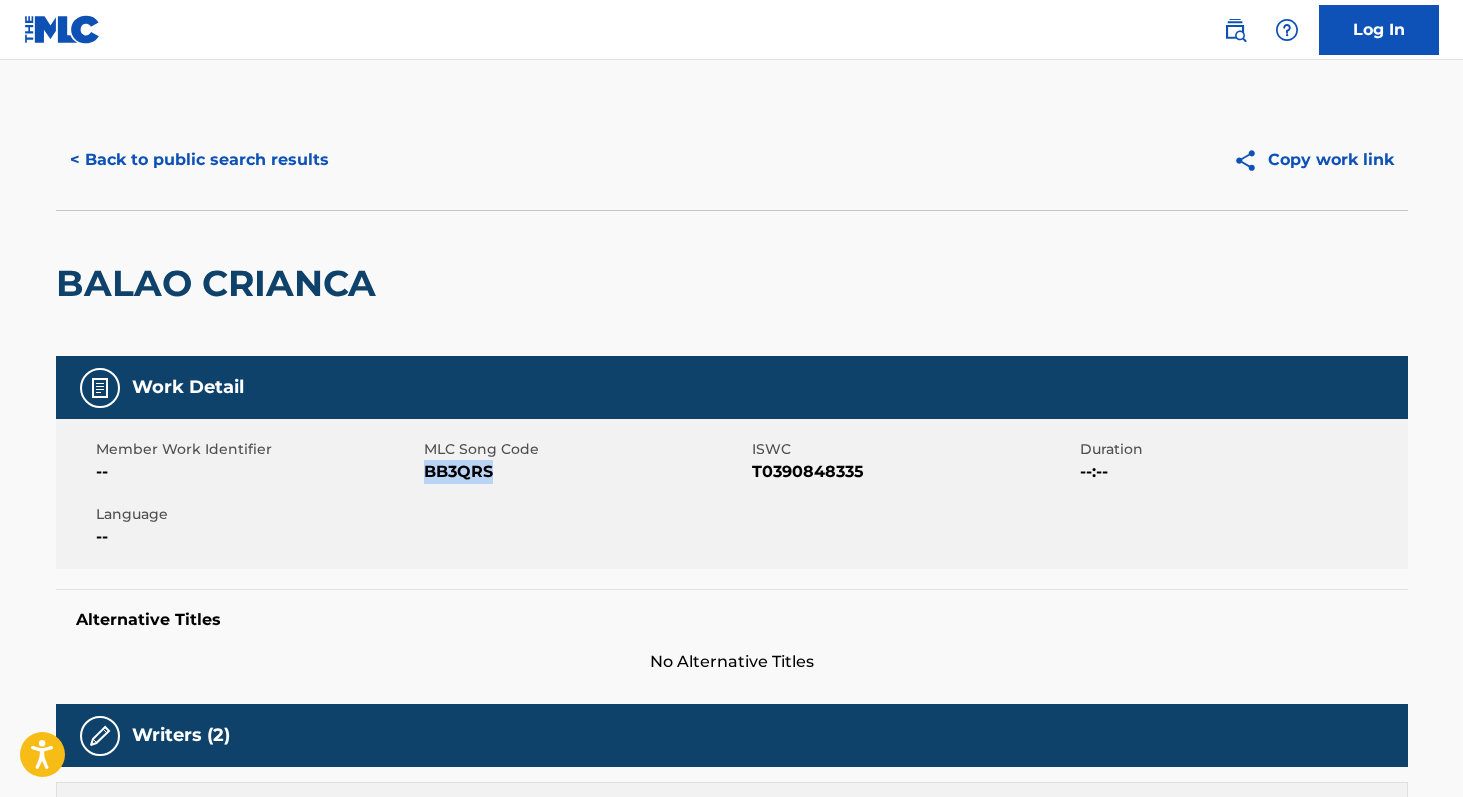 click on "< Back to public search results" at bounding box center [199, 160] 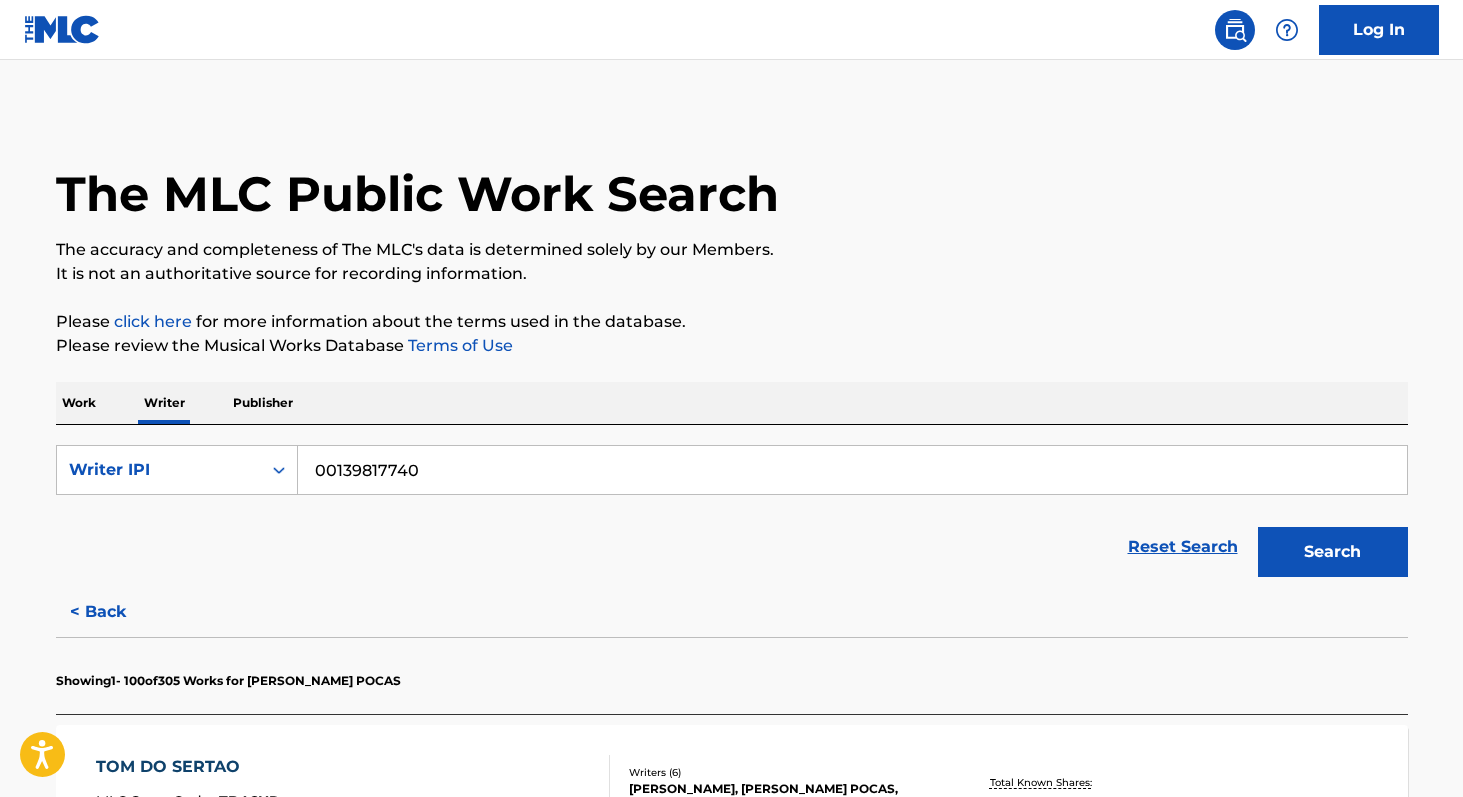 click on "Work" at bounding box center (79, 403) 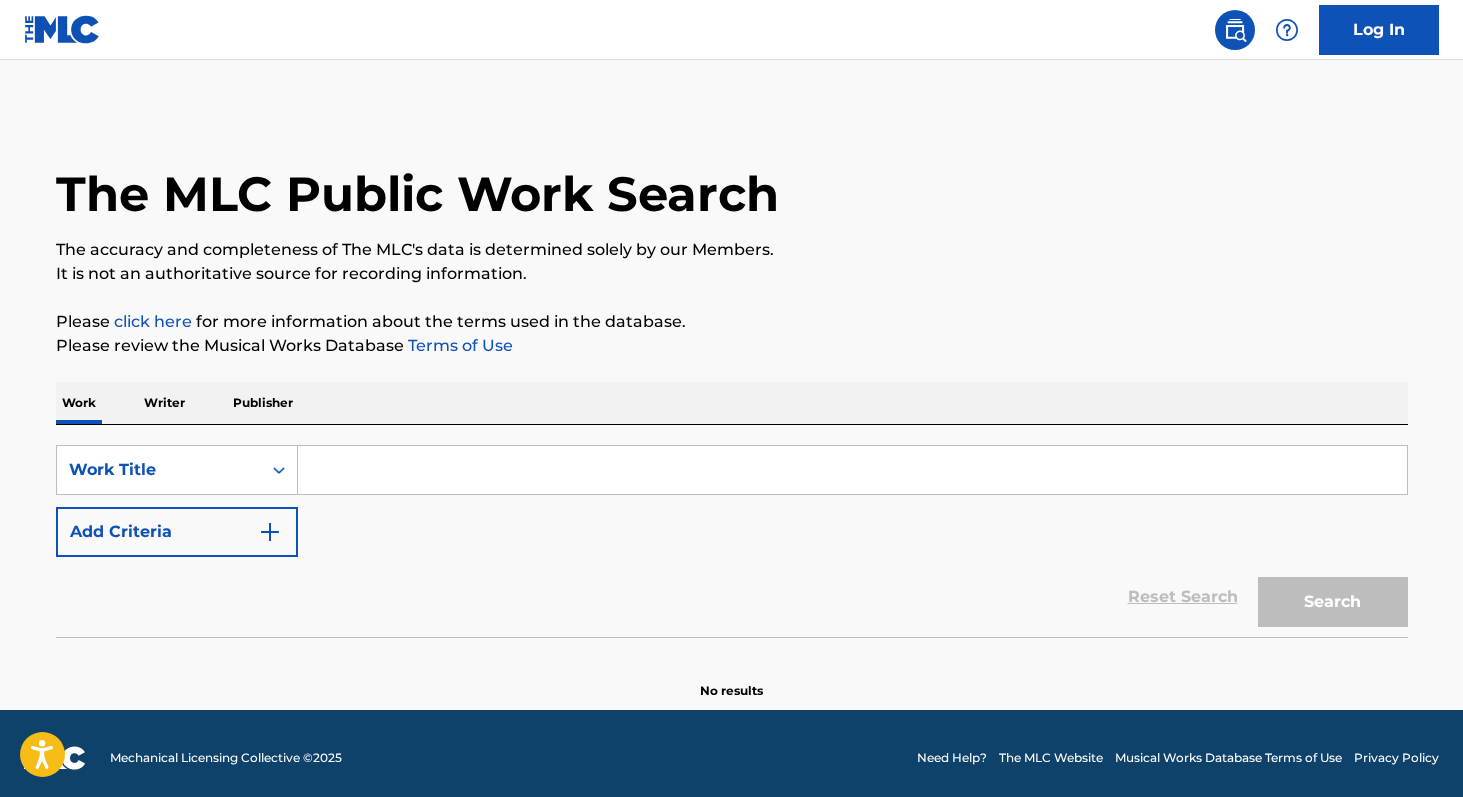 click at bounding box center [852, 470] 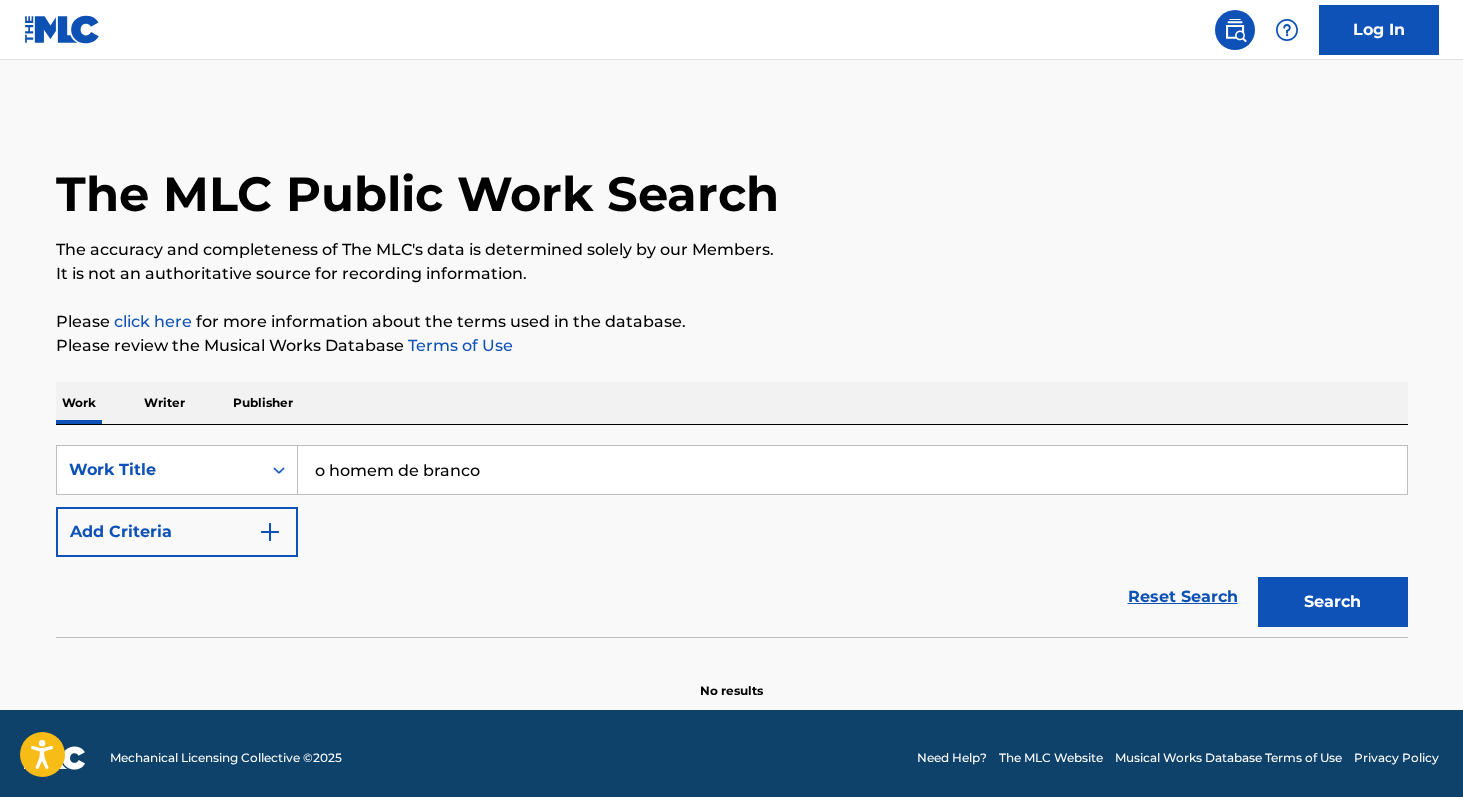 type on "o homem de branco" 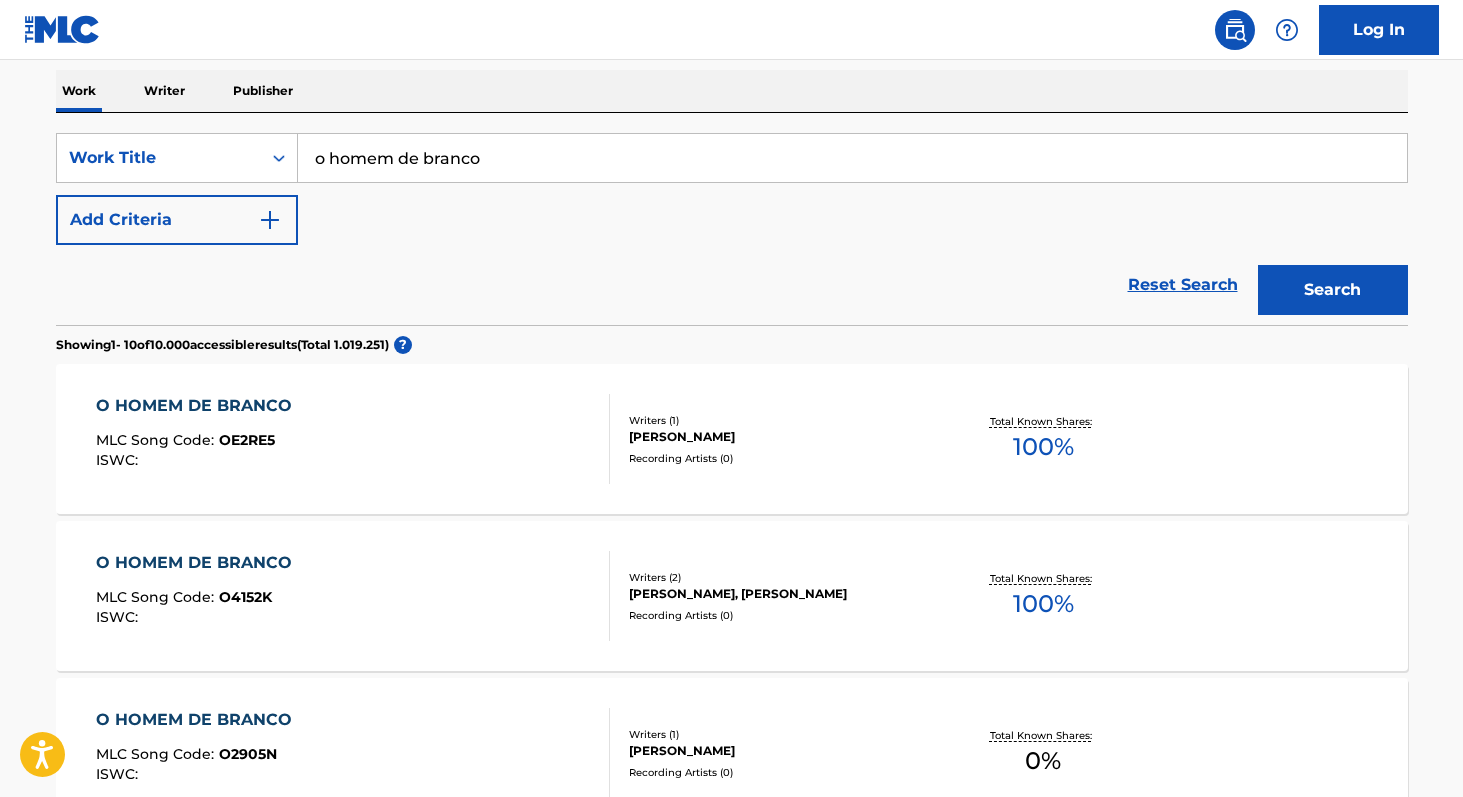 scroll, scrollTop: 309, scrollLeft: 0, axis: vertical 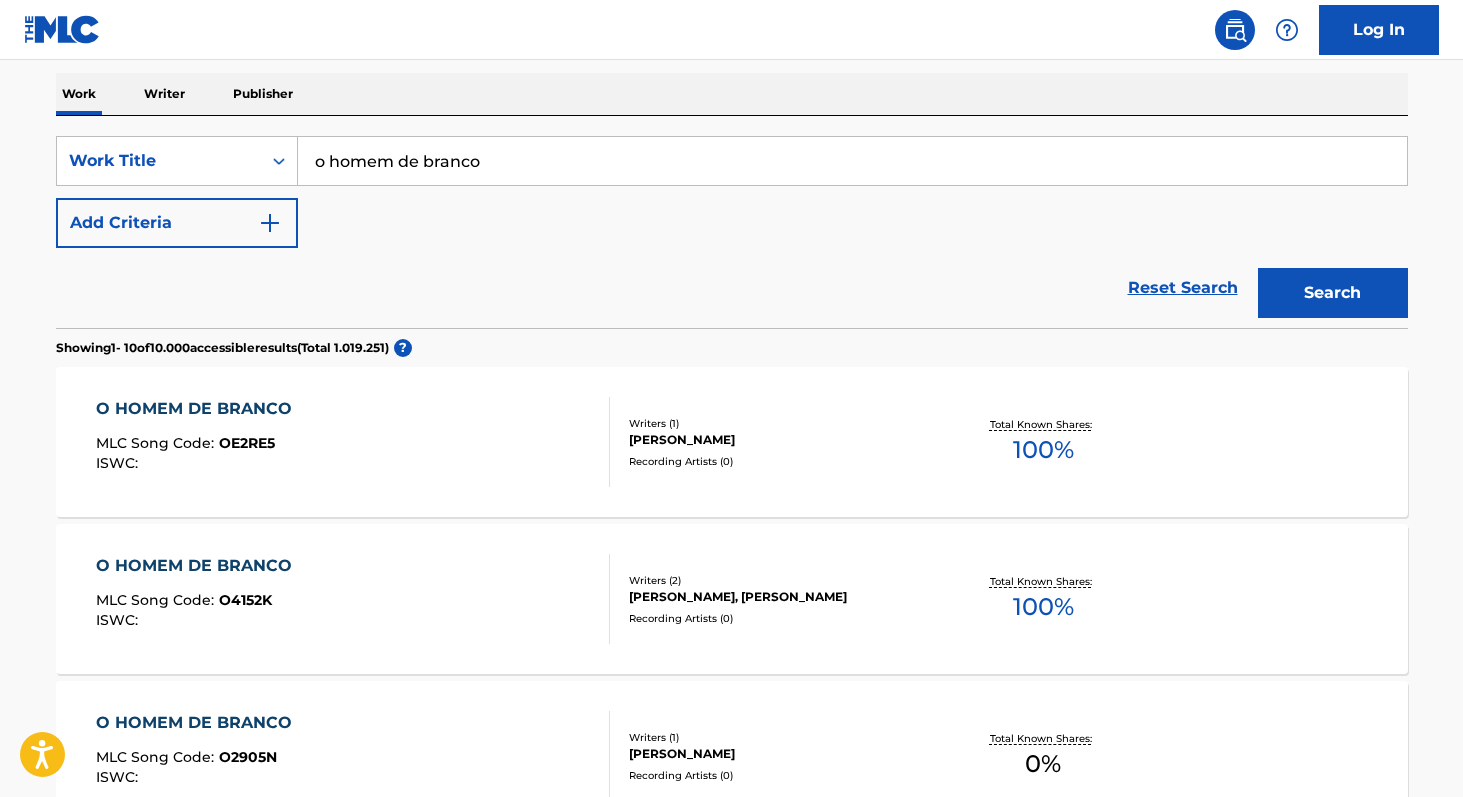 click on "Add Criteria" at bounding box center (177, 223) 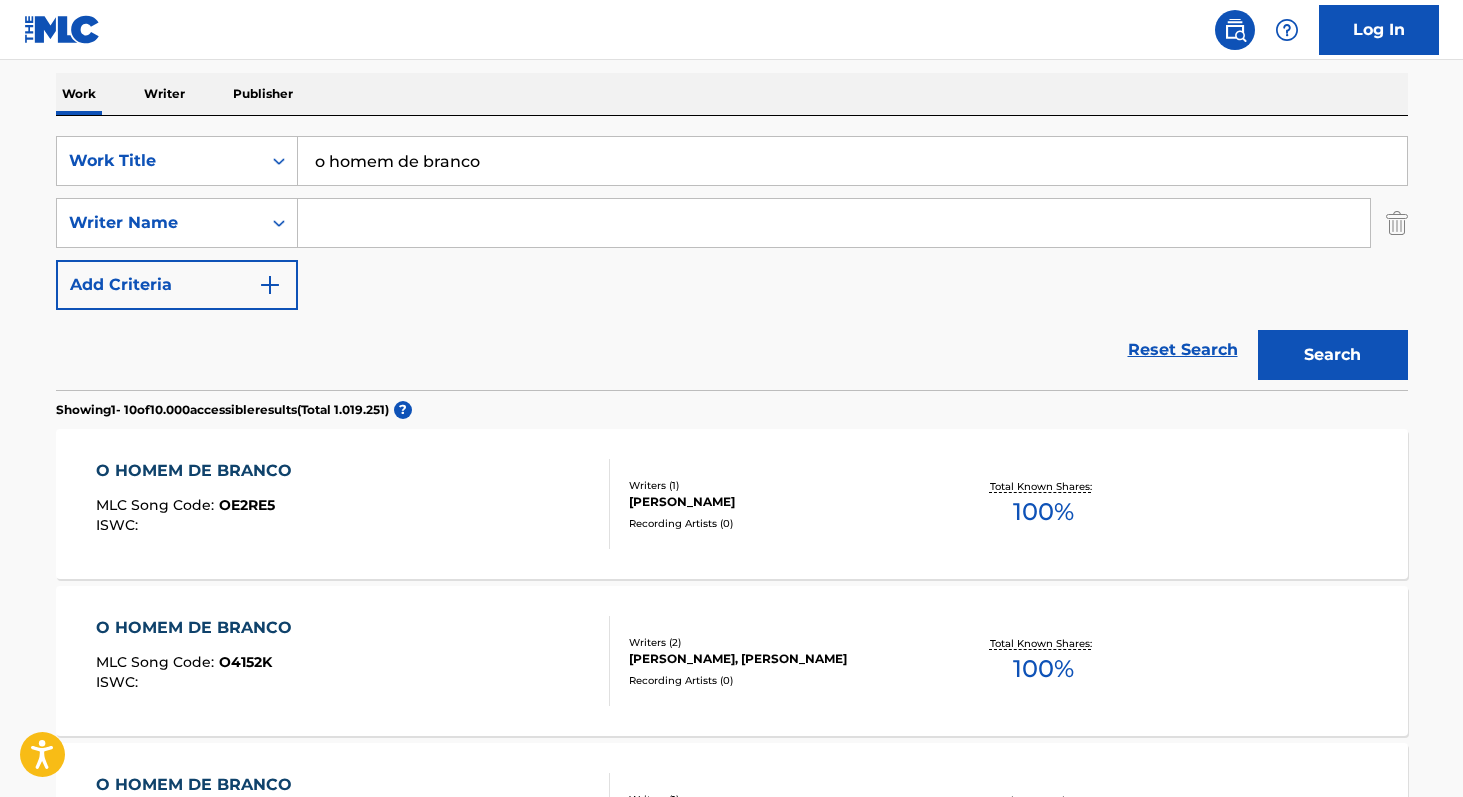 click at bounding box center [834, 223] 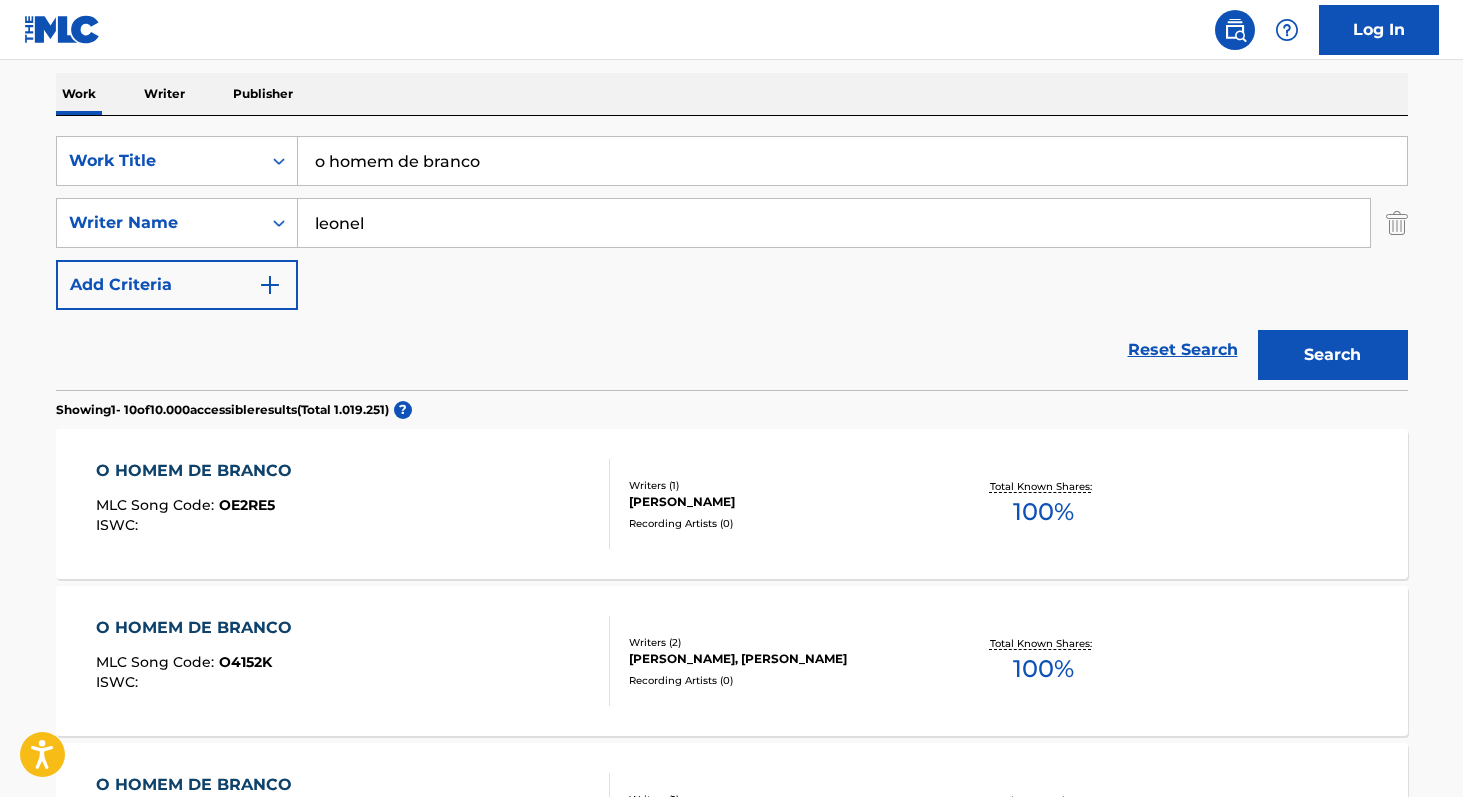click on "Search" at bounding box center (1333, 355) 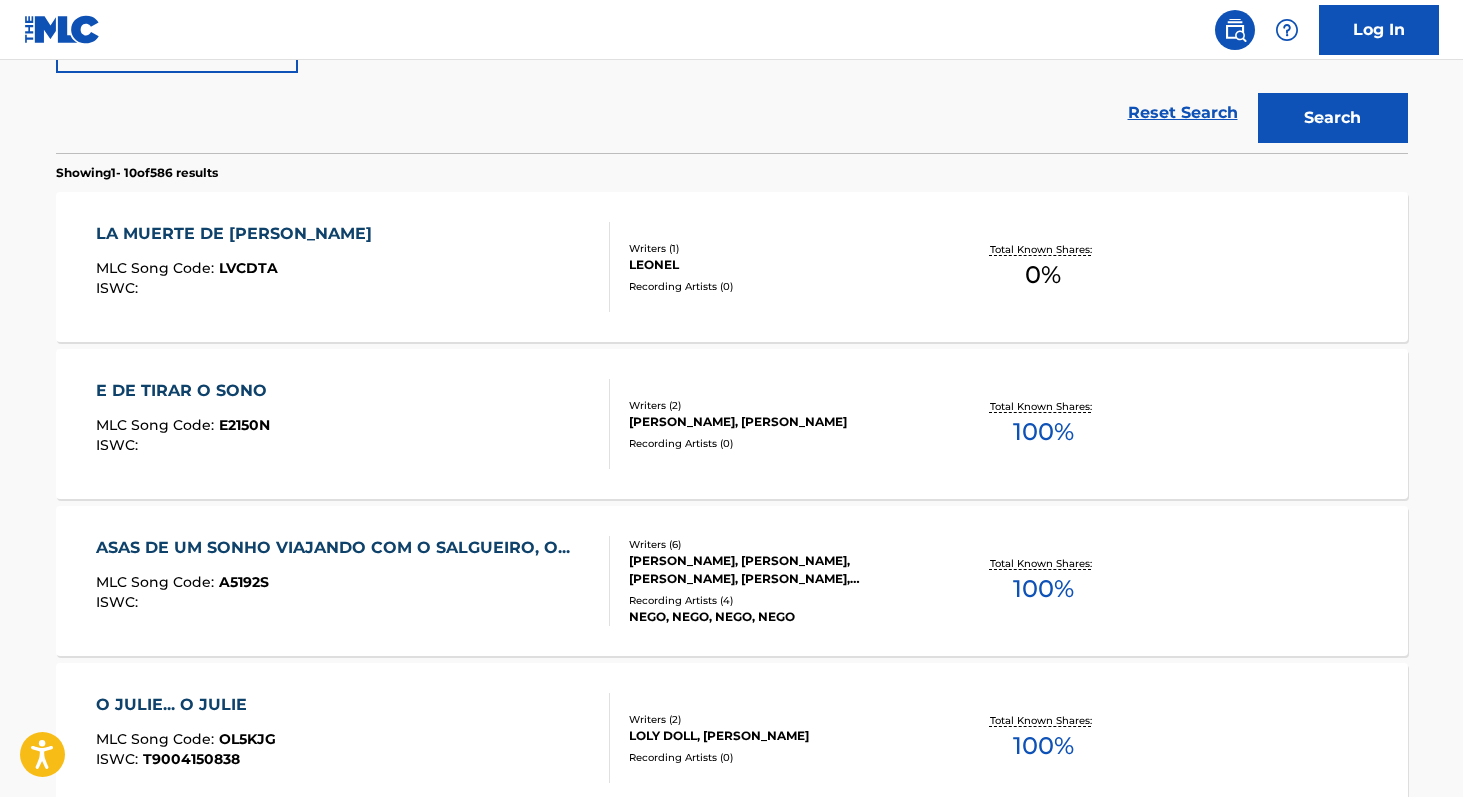 scroll, scrollTop: 547, scrollLeft: 0, axis: vertical 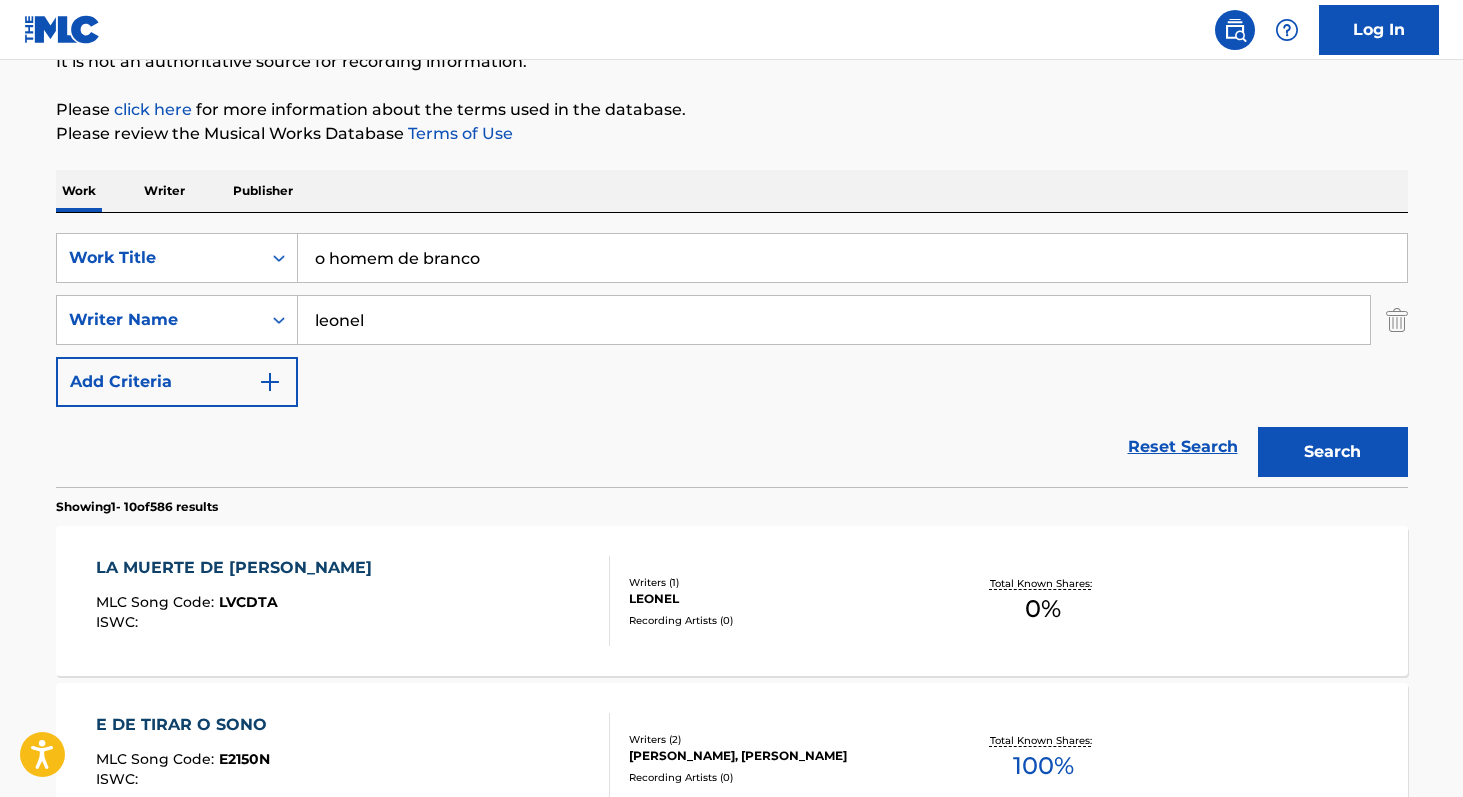 paste on "Leonel Souza" 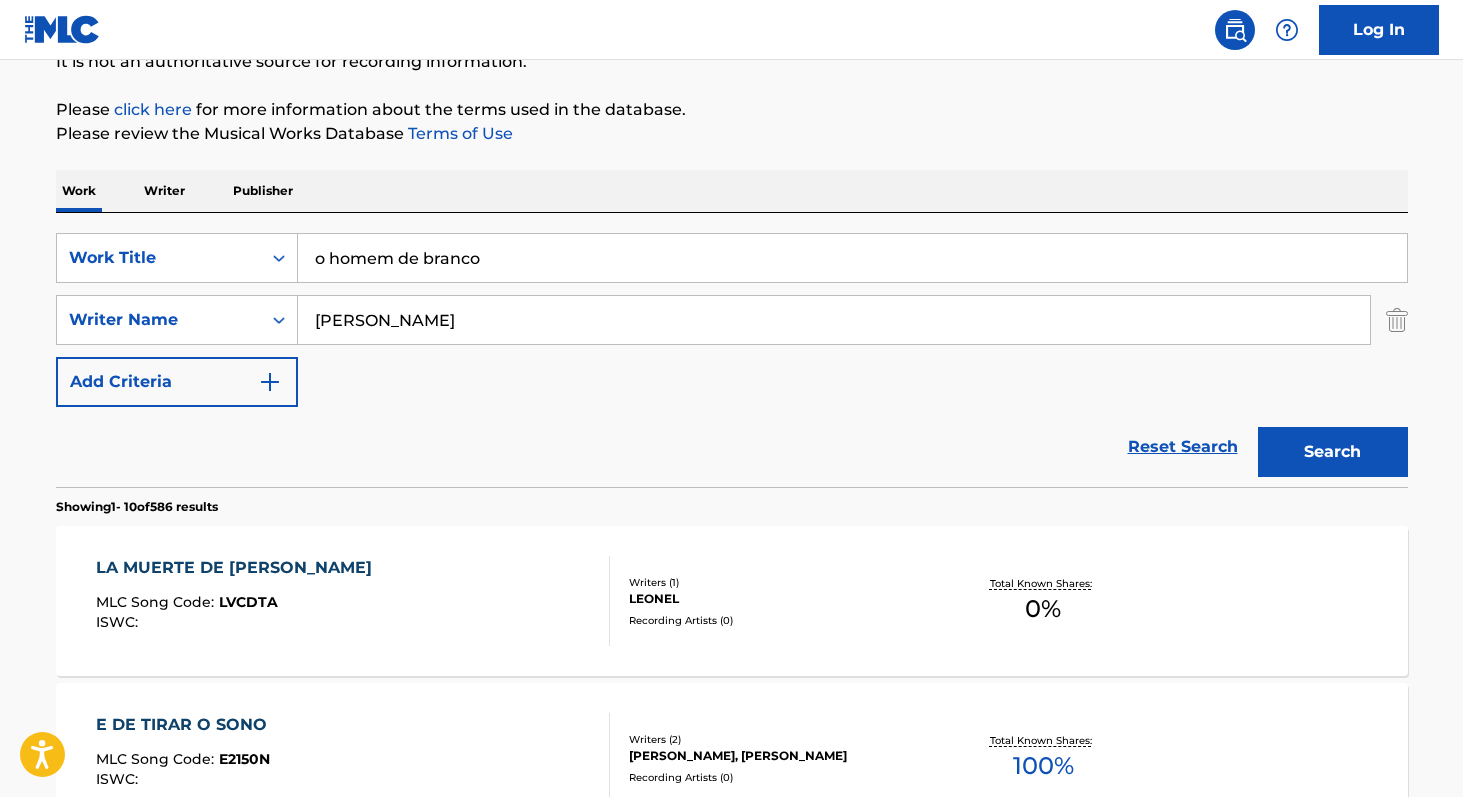 click on "Search" at bounding box center (1333, 452) 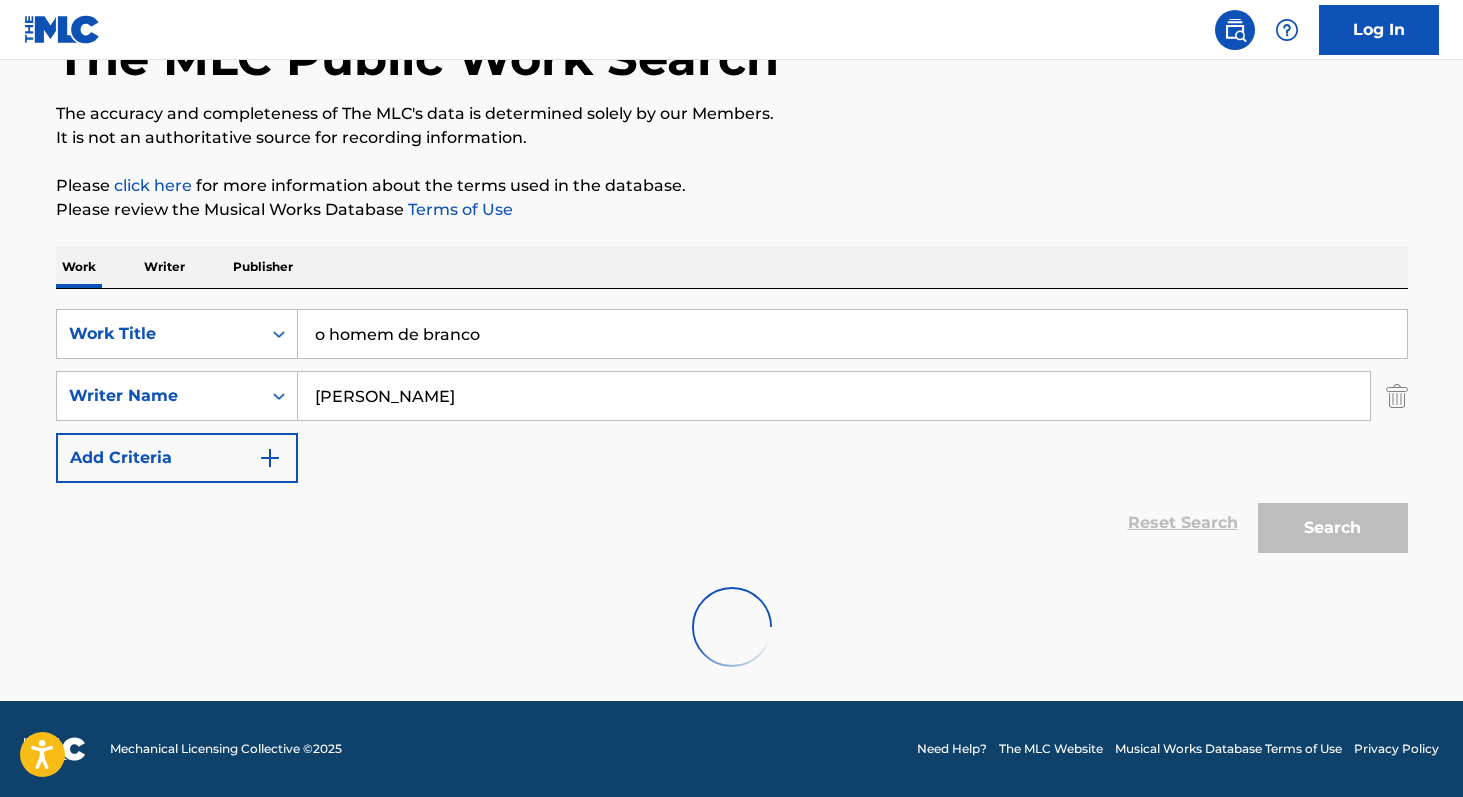 scroll, scrollTop: 71, scrollLeft: 0, axis: vertical 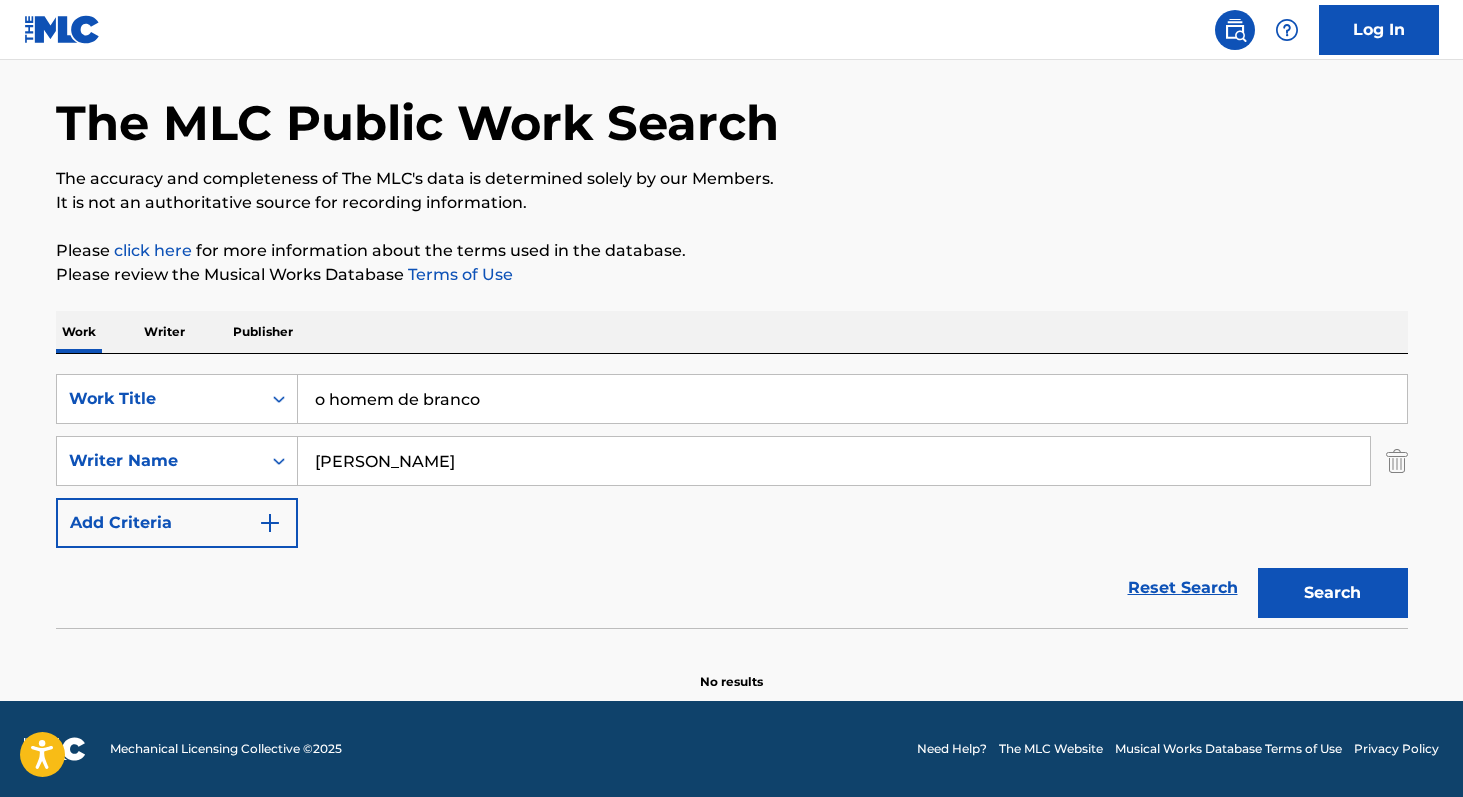 paste on "Elda Ros" 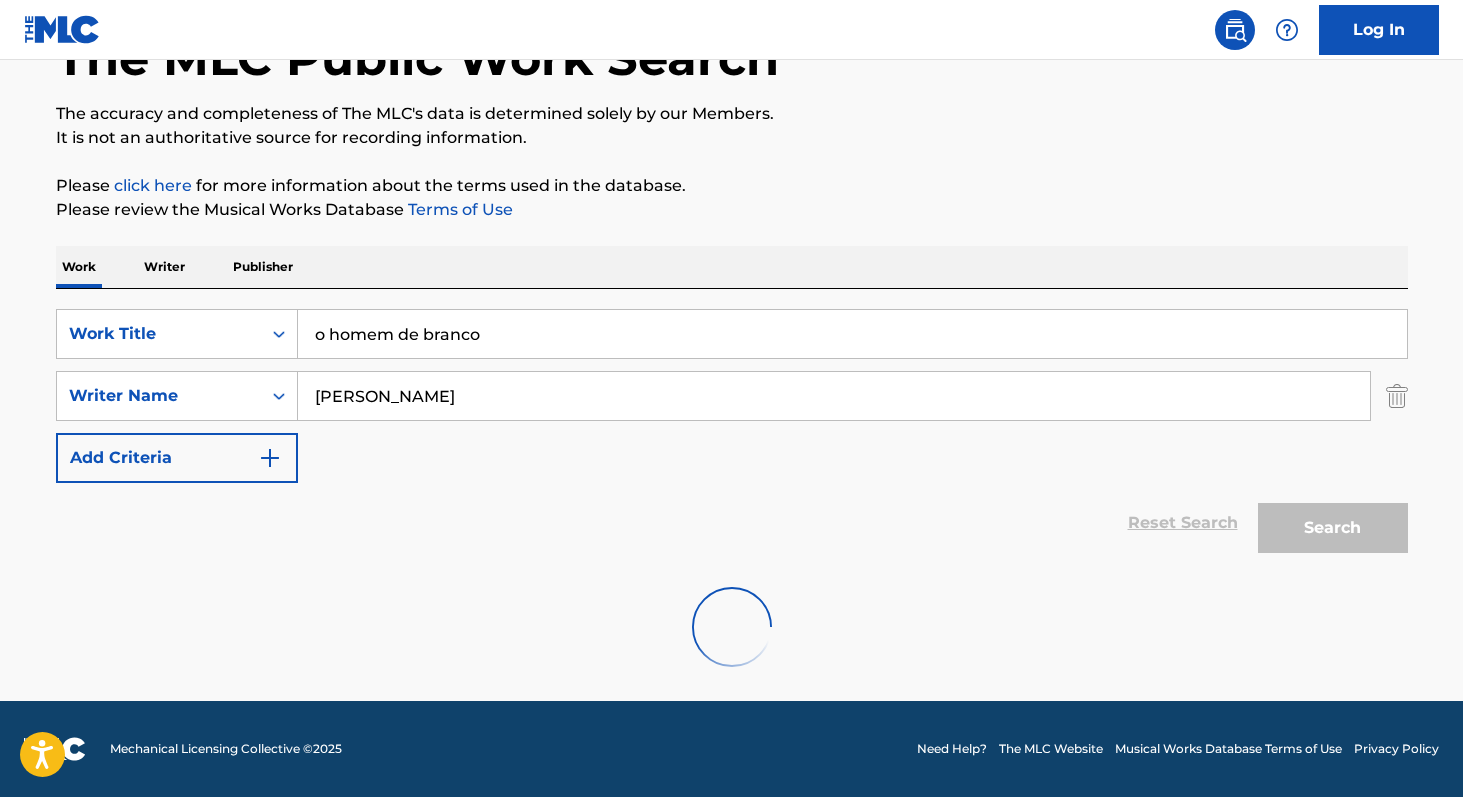 scroll, scrollTop: 212, scrollLeft: 0, axis: vertical 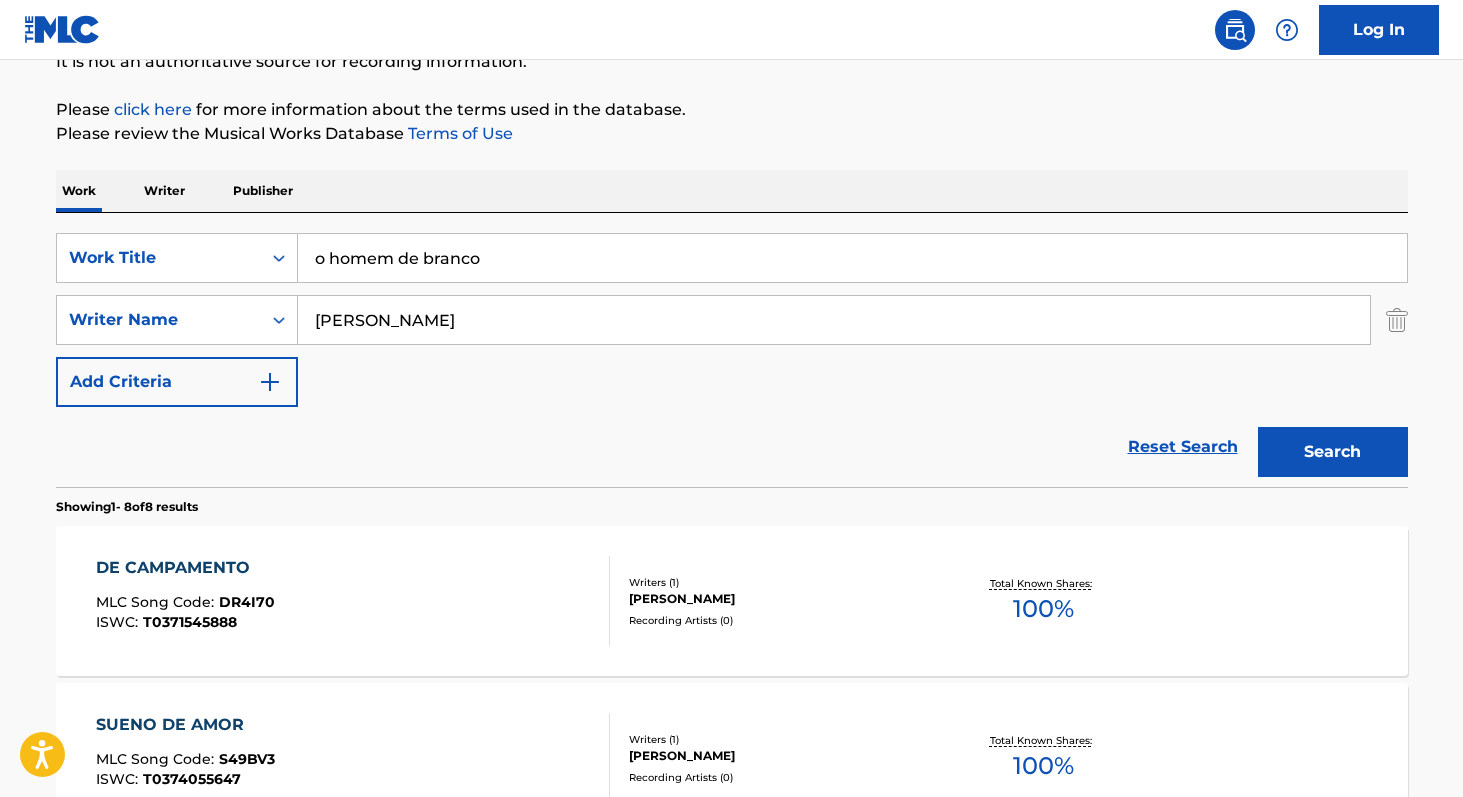 click on "Writer" at bounding box center (164, 191) 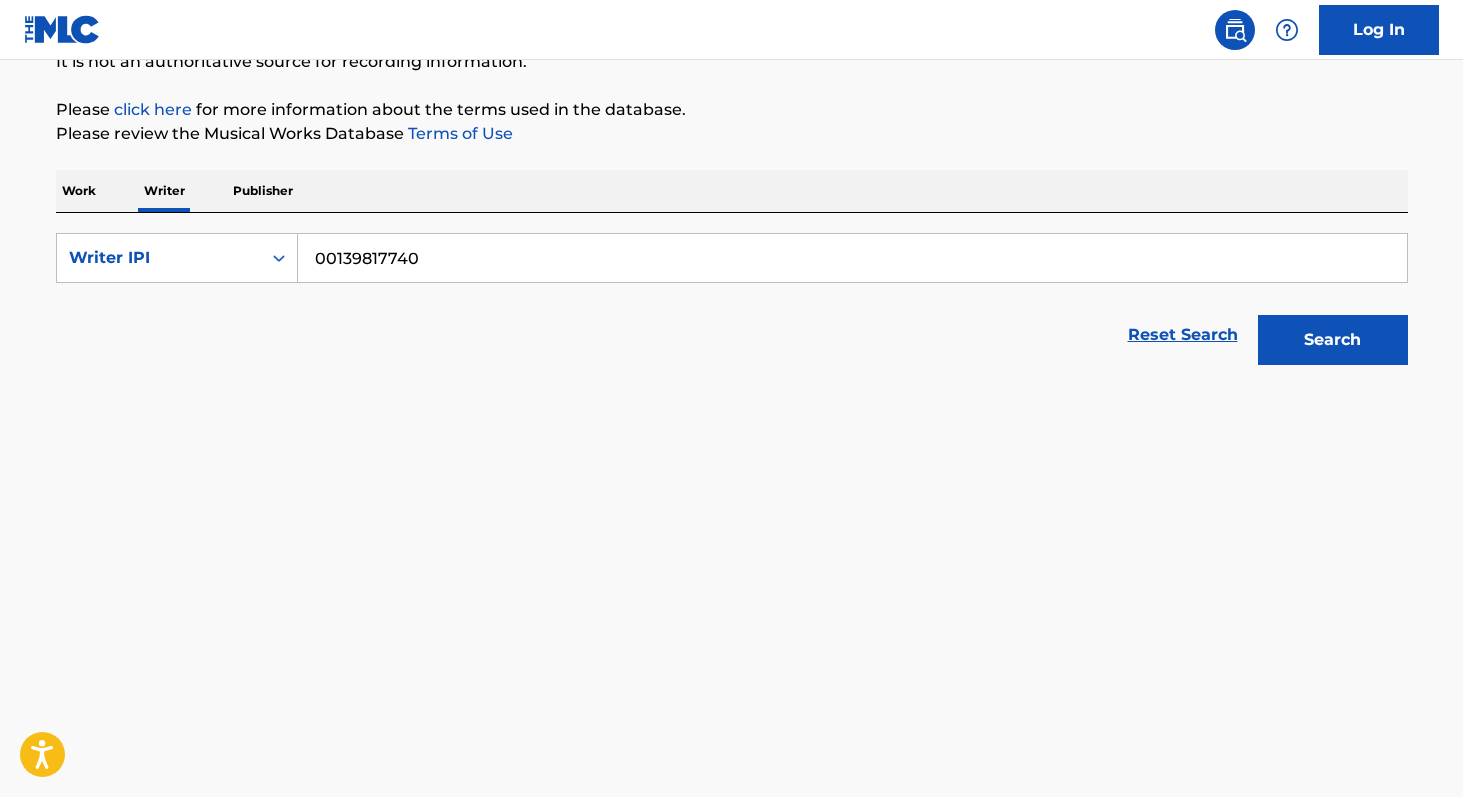 scroll, scrollTop: 0, scrollLeft: 0, axis: both 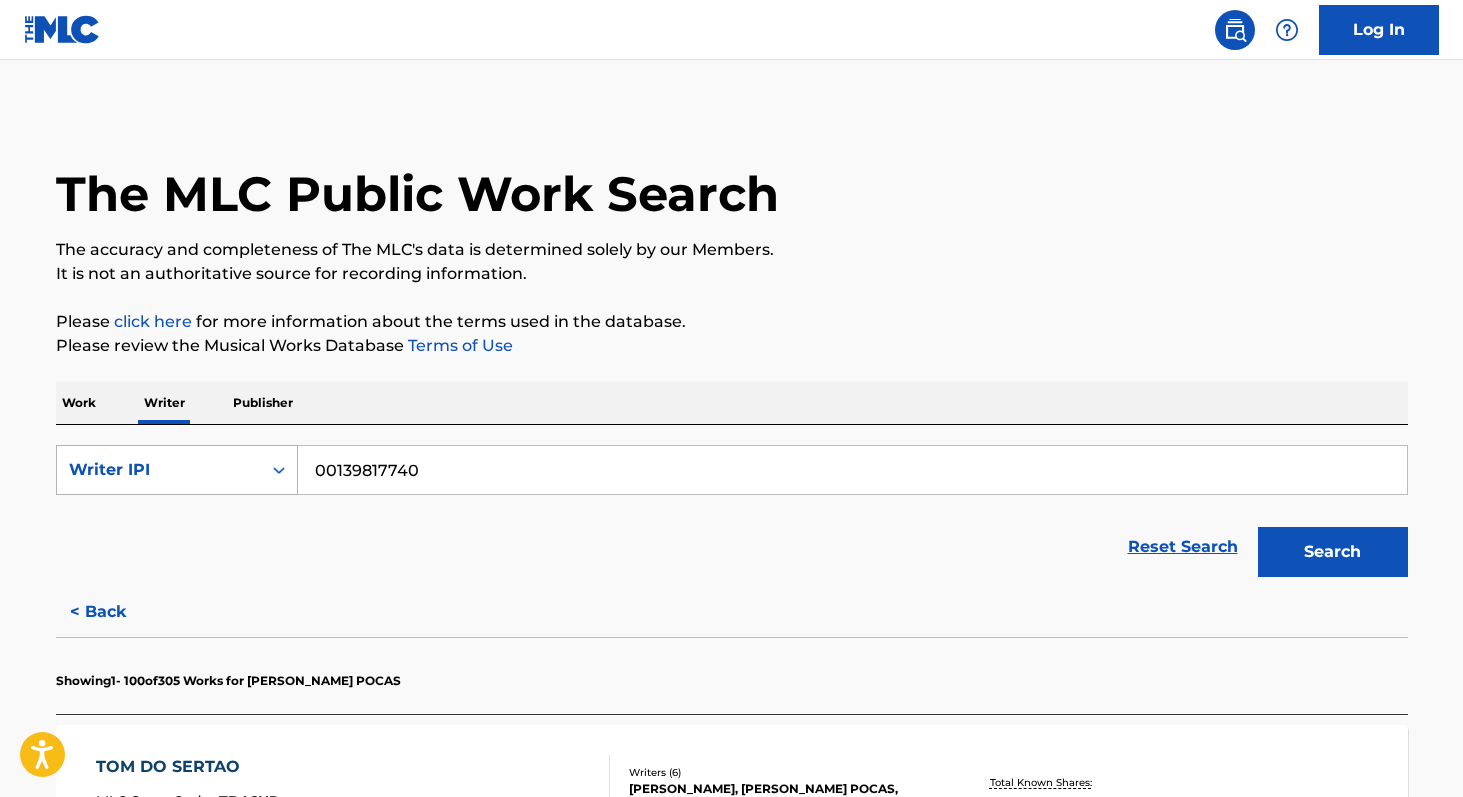 click on "Writer IPI" at bounding box center [159, 470] 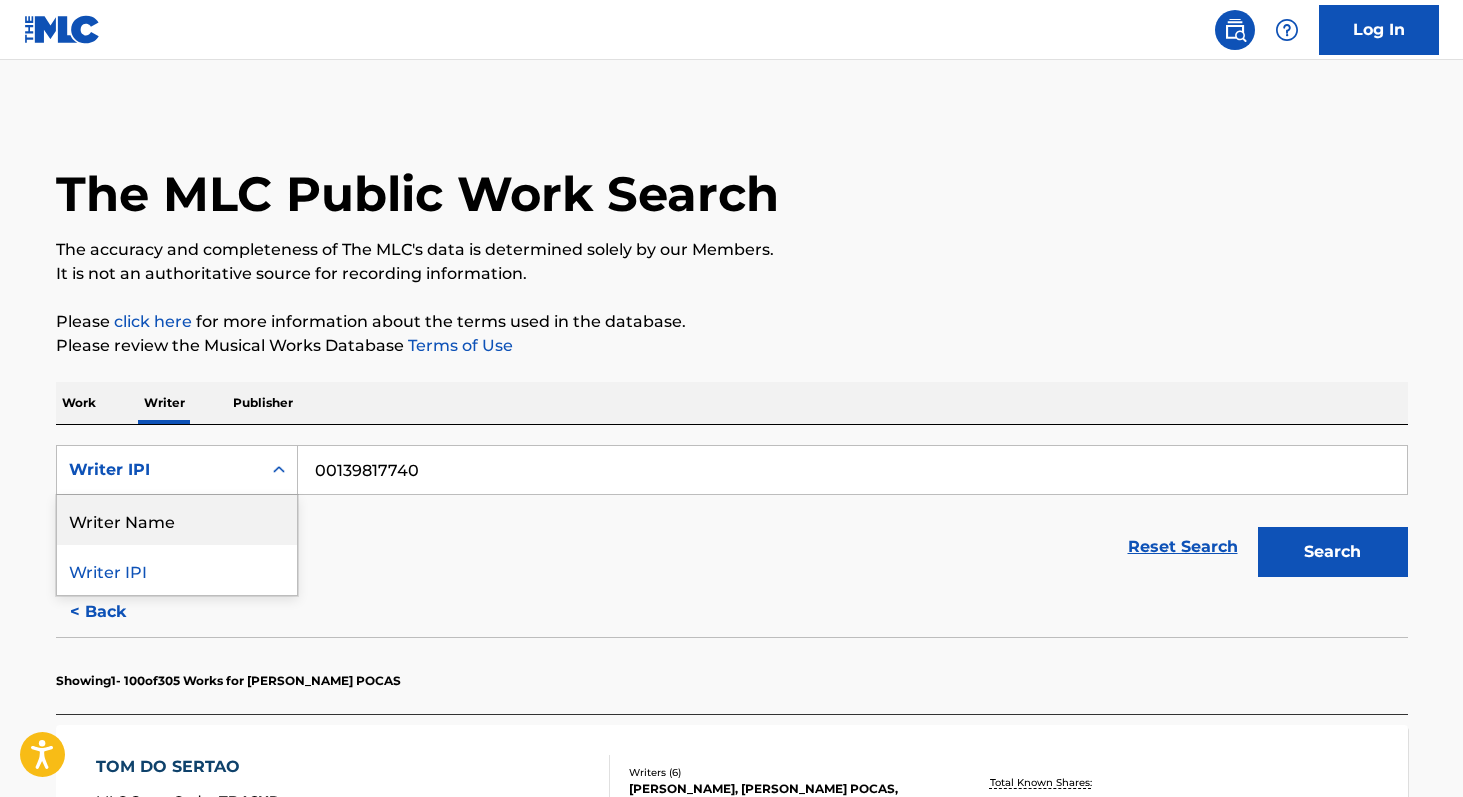 click on "Writer Name" at bounding box center (177, 520) 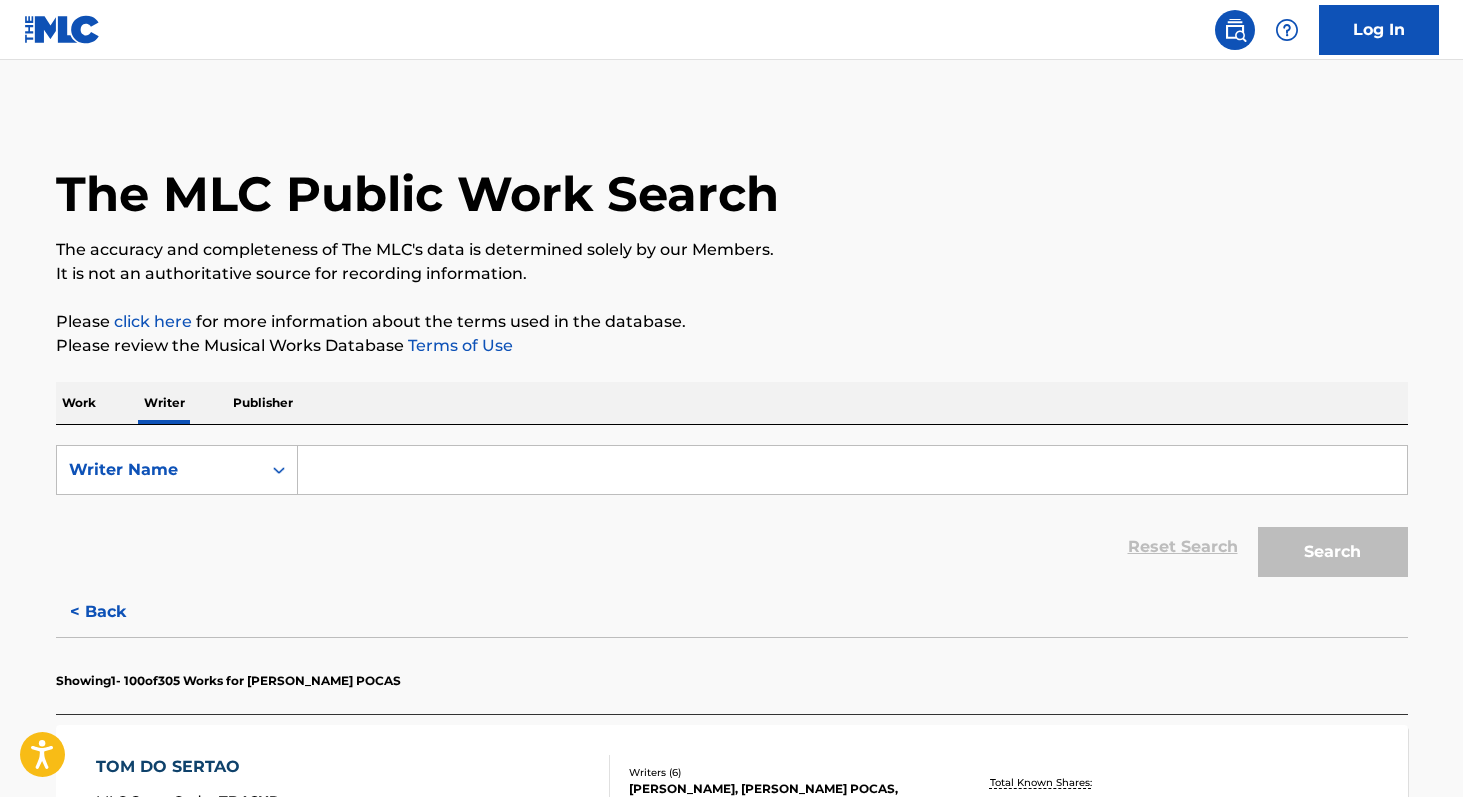 click at bounding box center [852, 470] 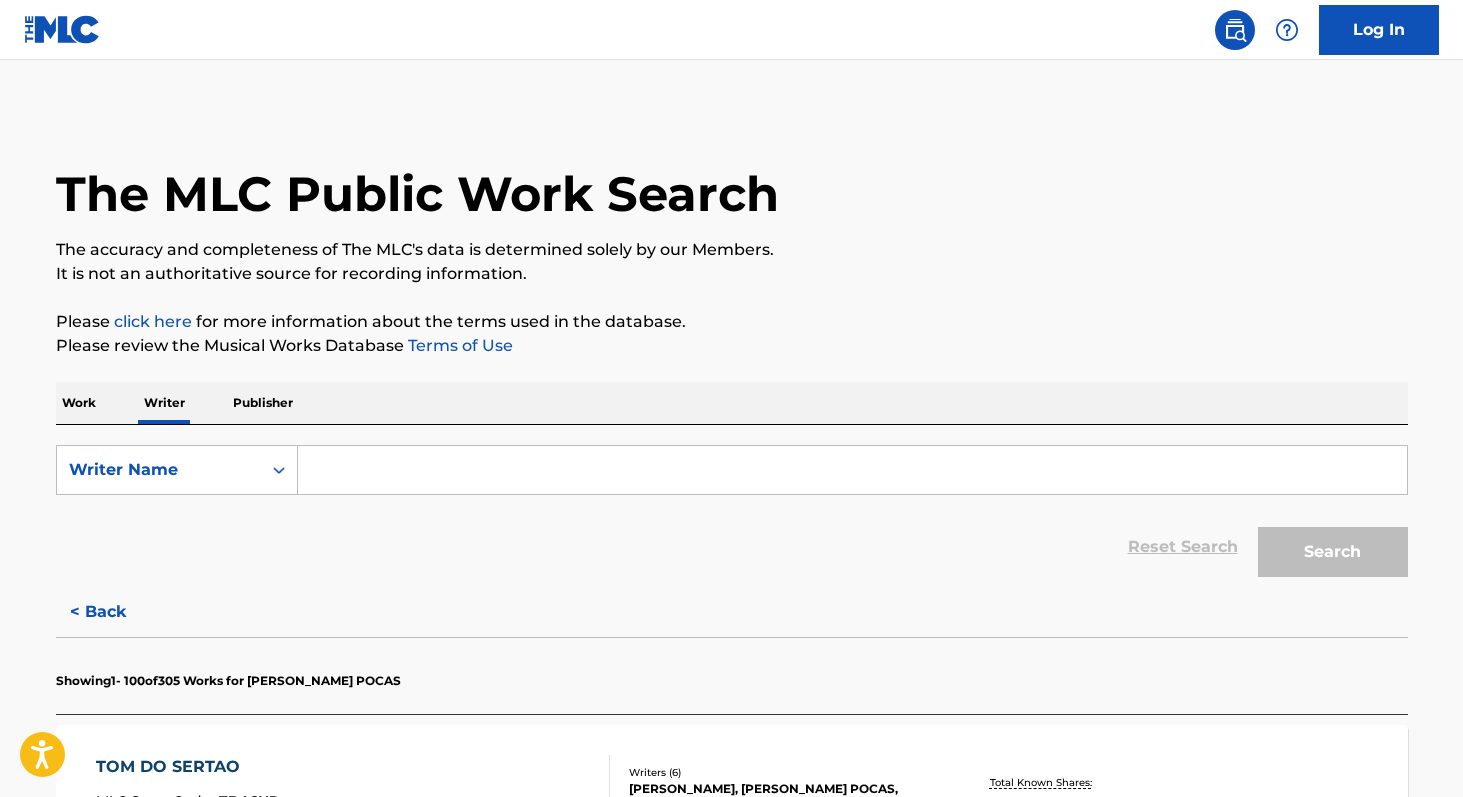 paste on "Elda Rosa" 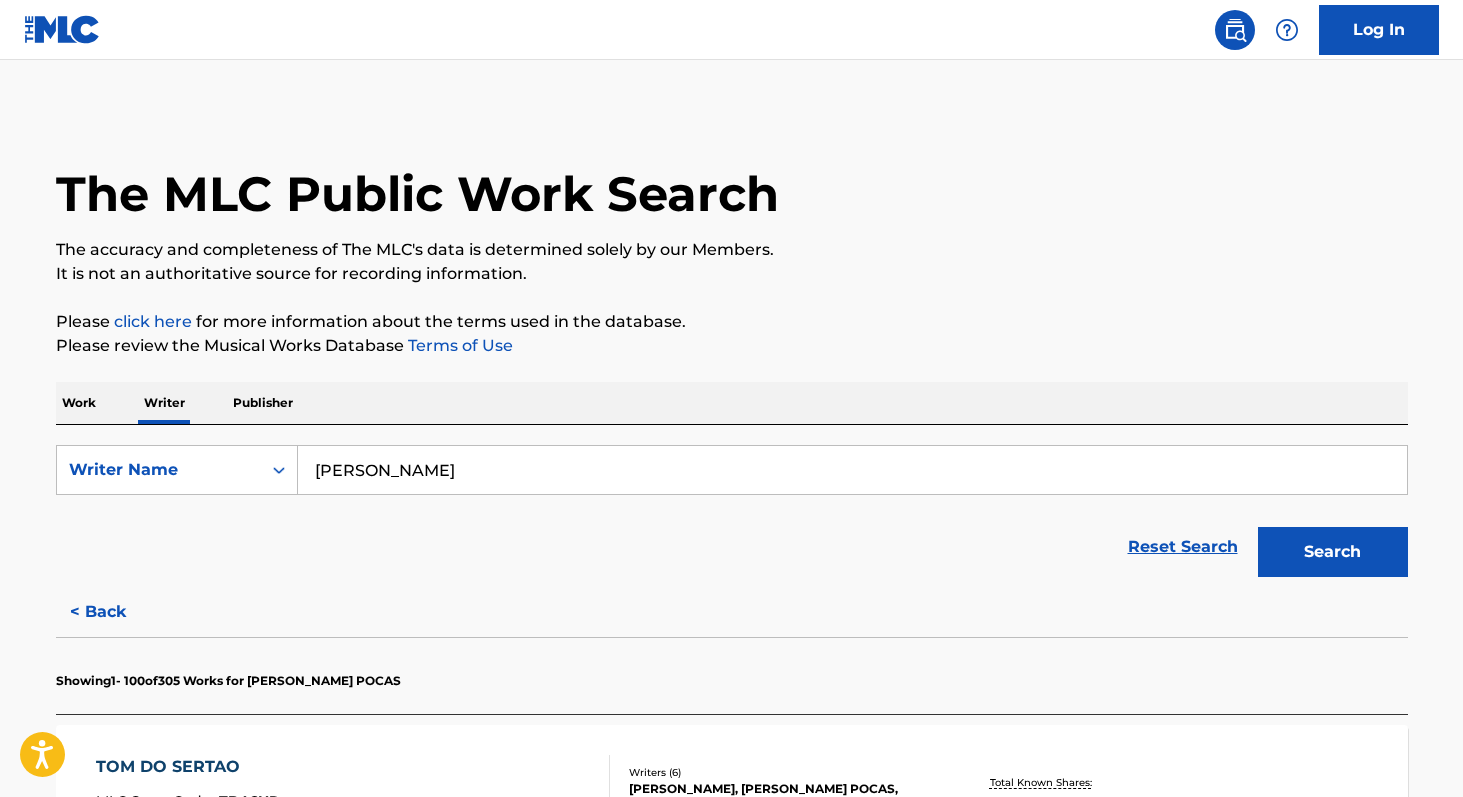 type on "Elda Rosa" 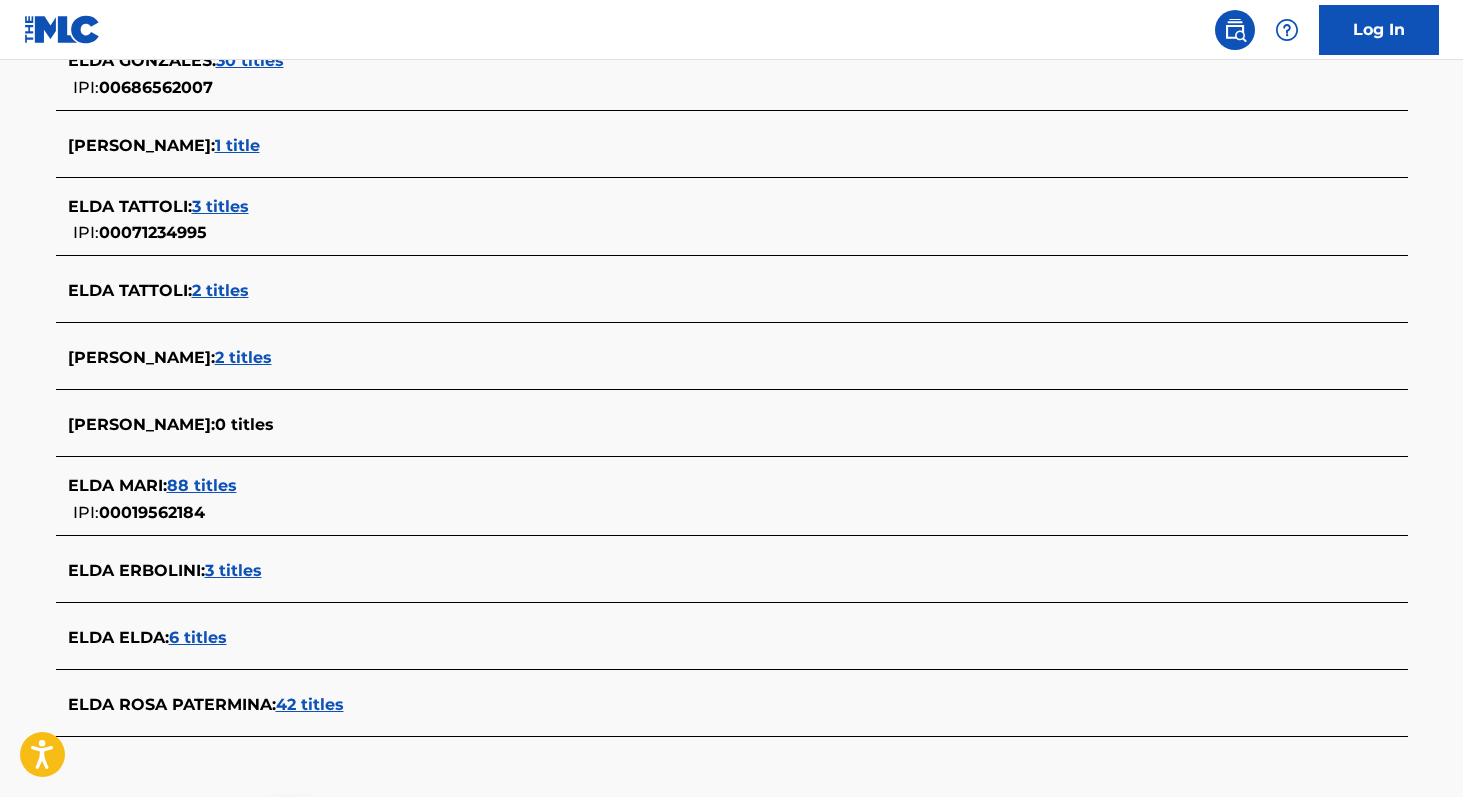 scroll, scrollTop: 633, scrollLeft: 0, axis: vertical 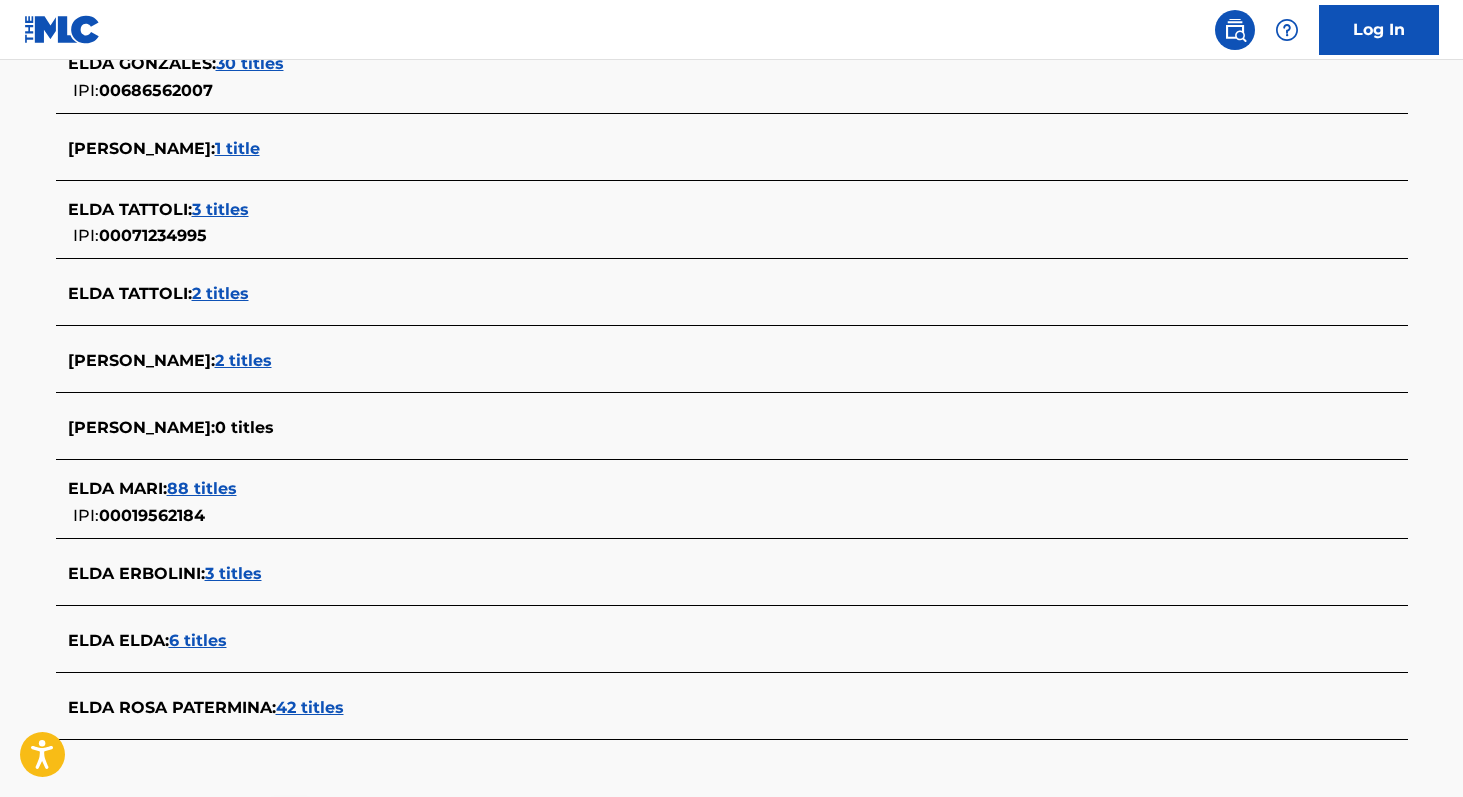 click on "42 titles" at bounding box center [310, 707] 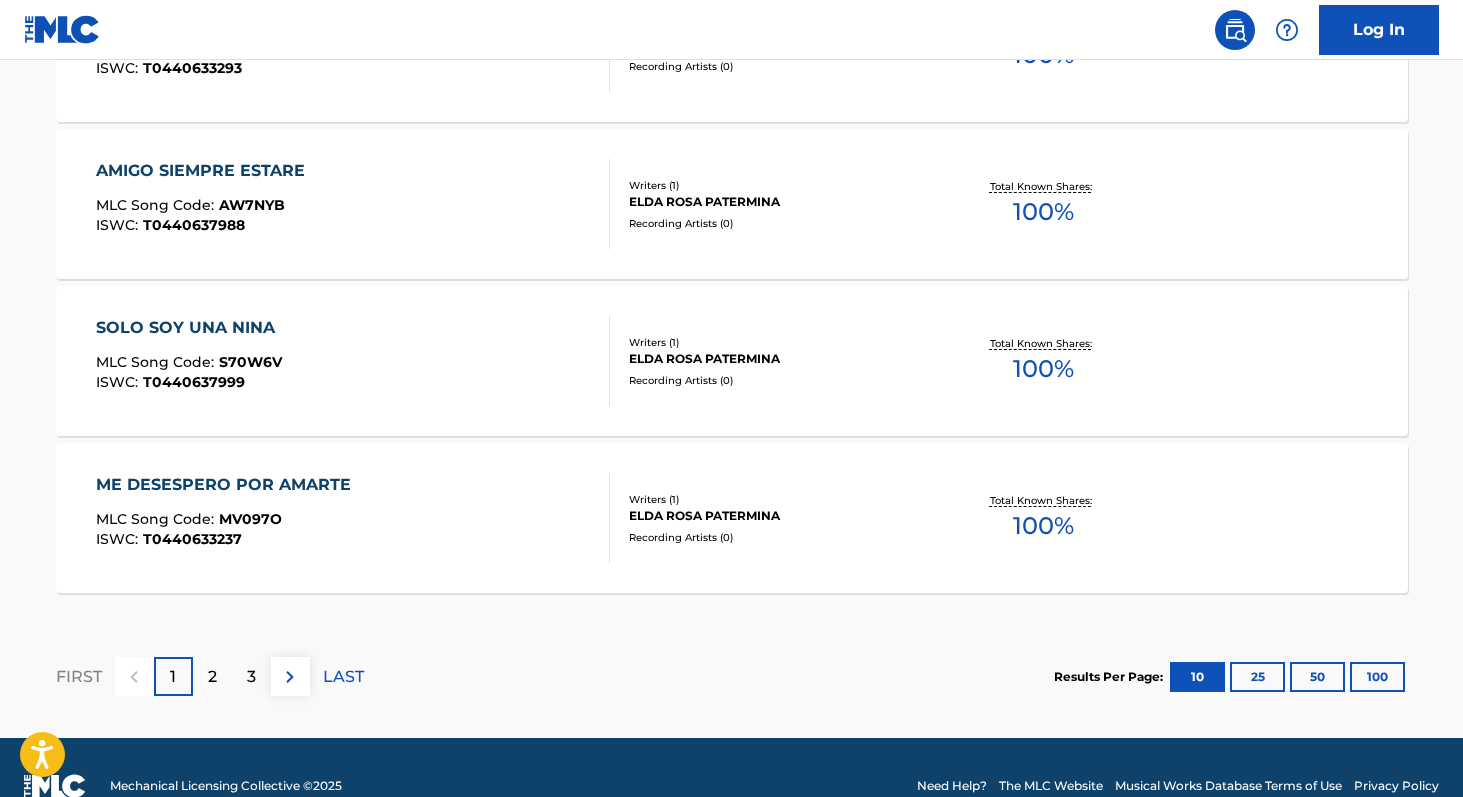 scroll, scrollTop: 1732, scrollLeft: 0, axis: vertical 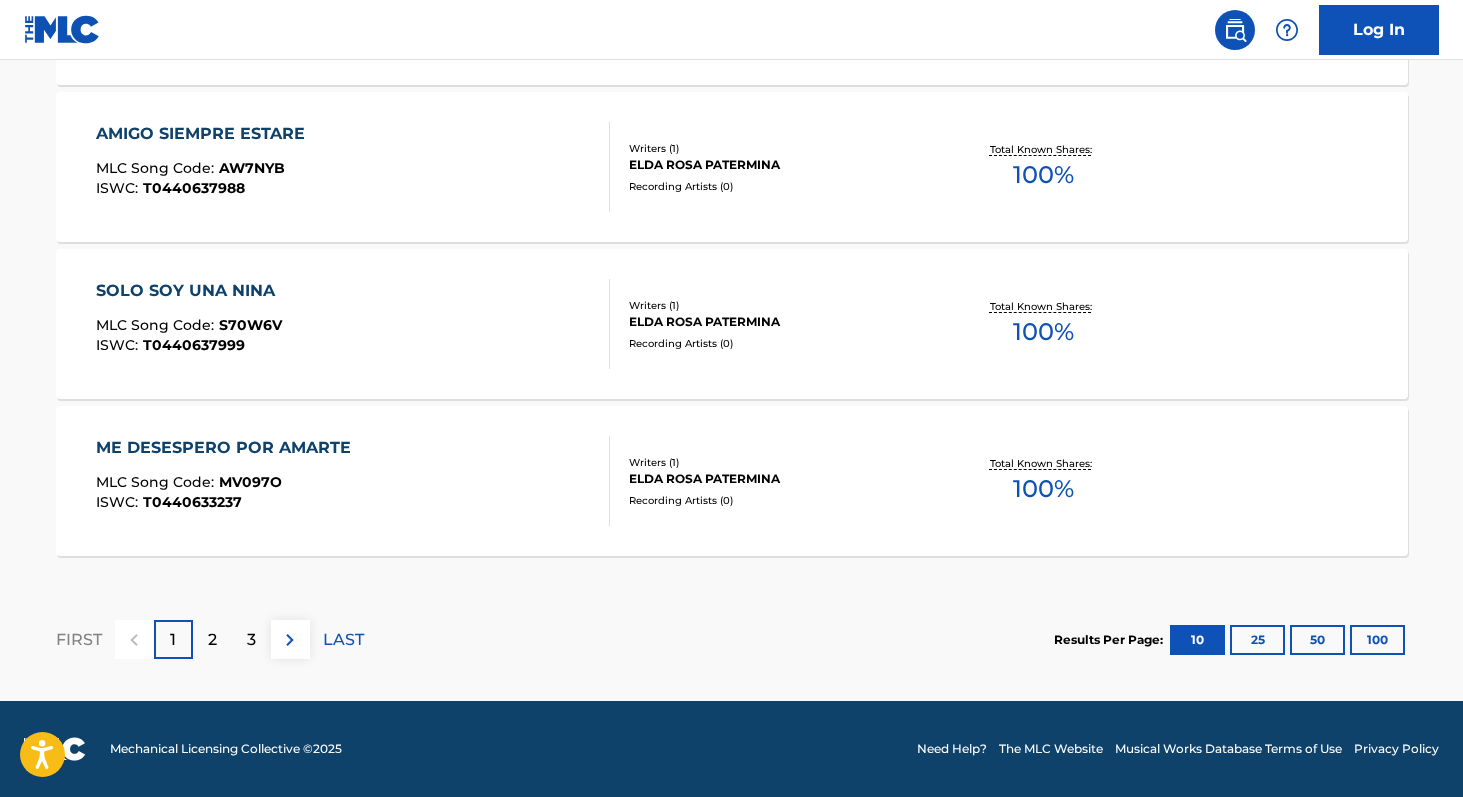 click on "100" at bounding box center [1377, 640] 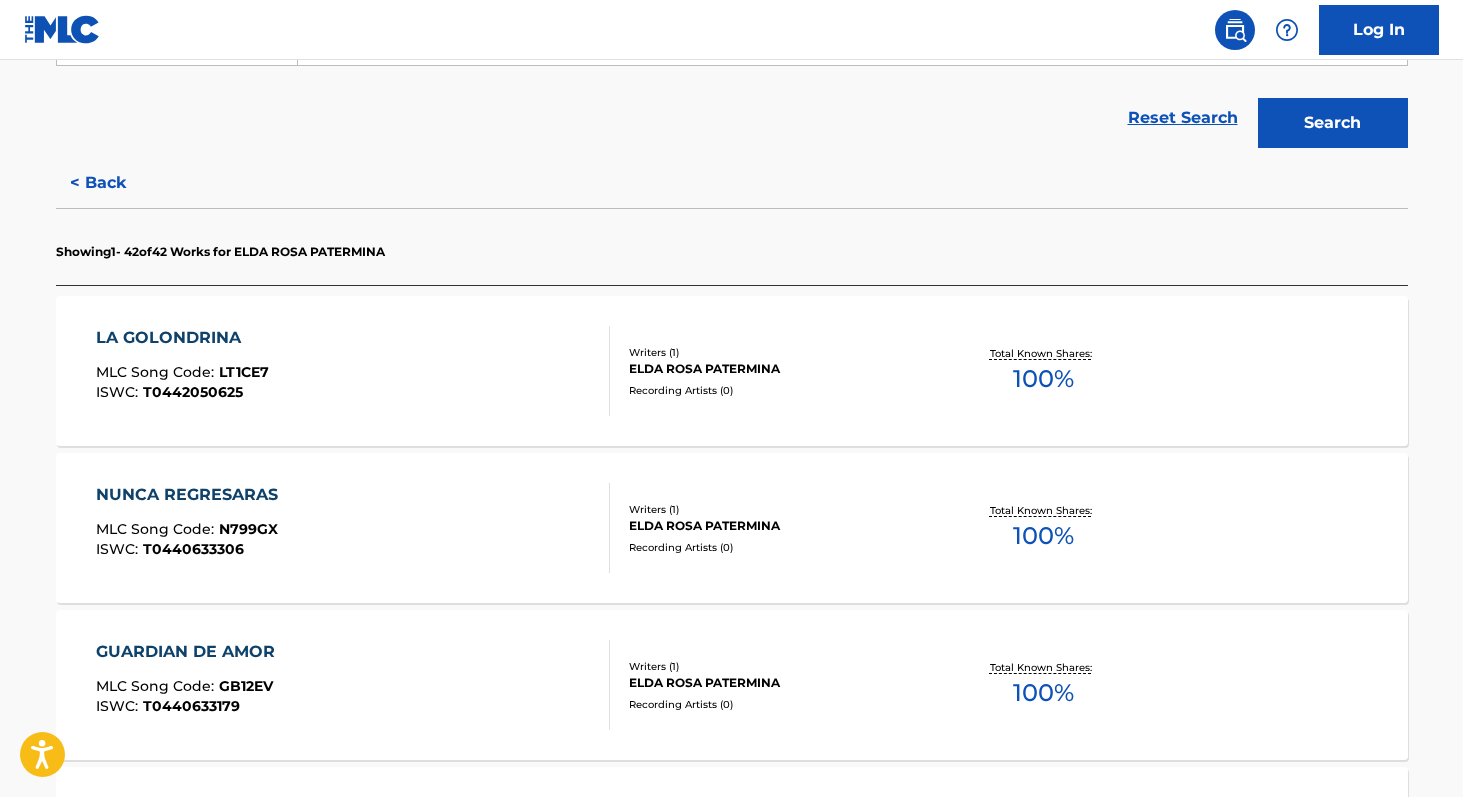 scroll, scrollTop: 0, scrollLeft: 0, axis: both 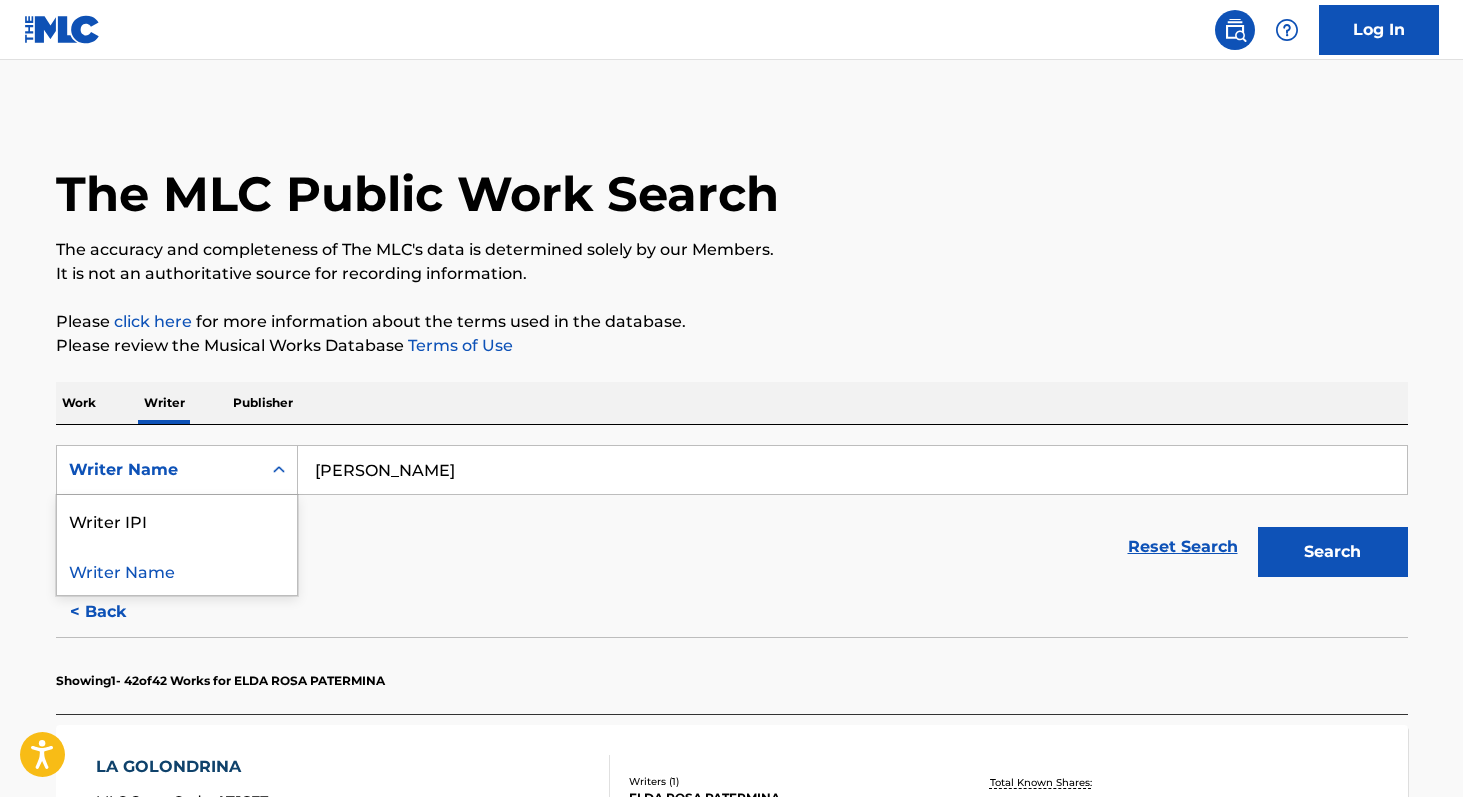 click on "Writer Name" at bounding box center [159, 470] 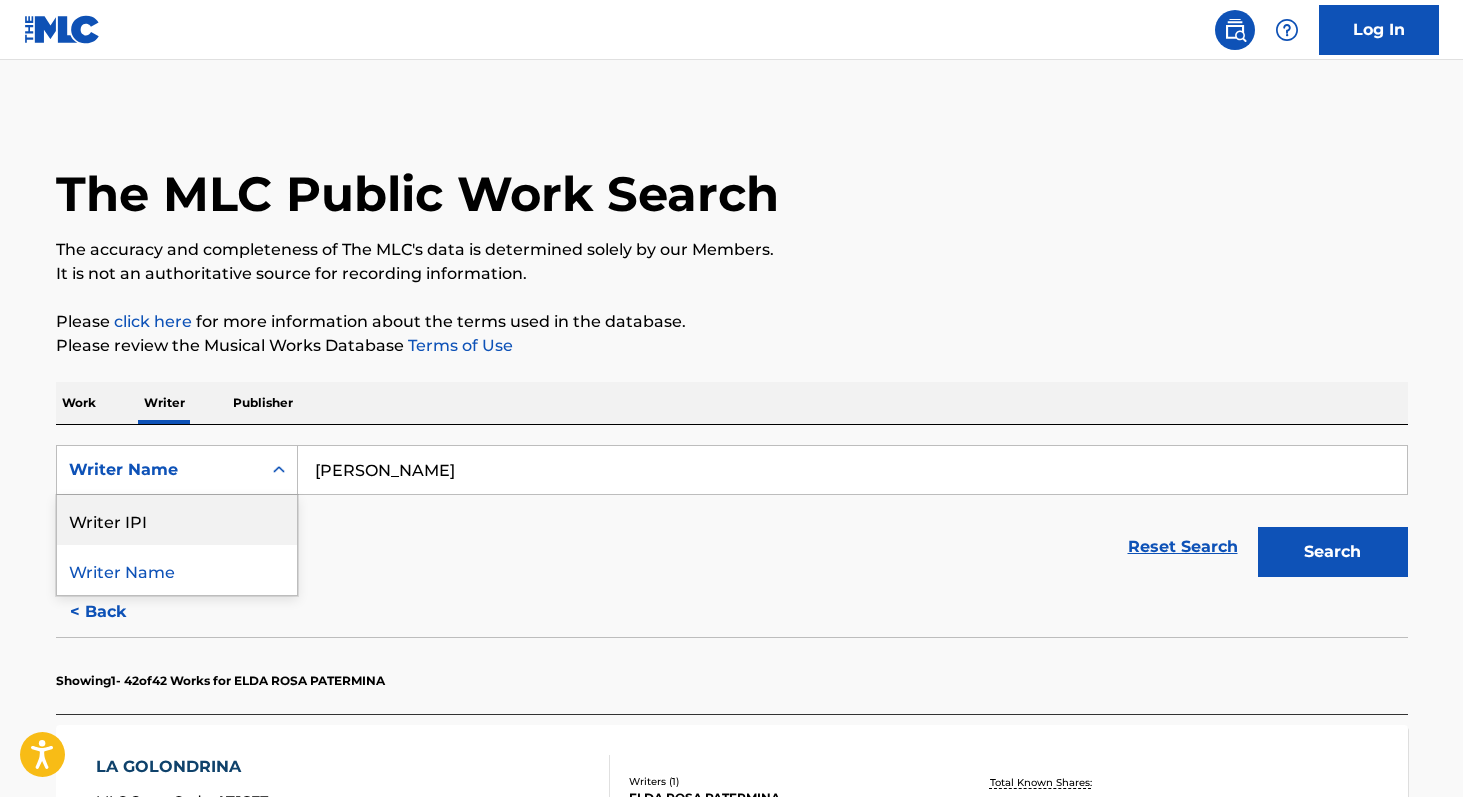 click on "Writer IPI" at bounding box center (177, 520) 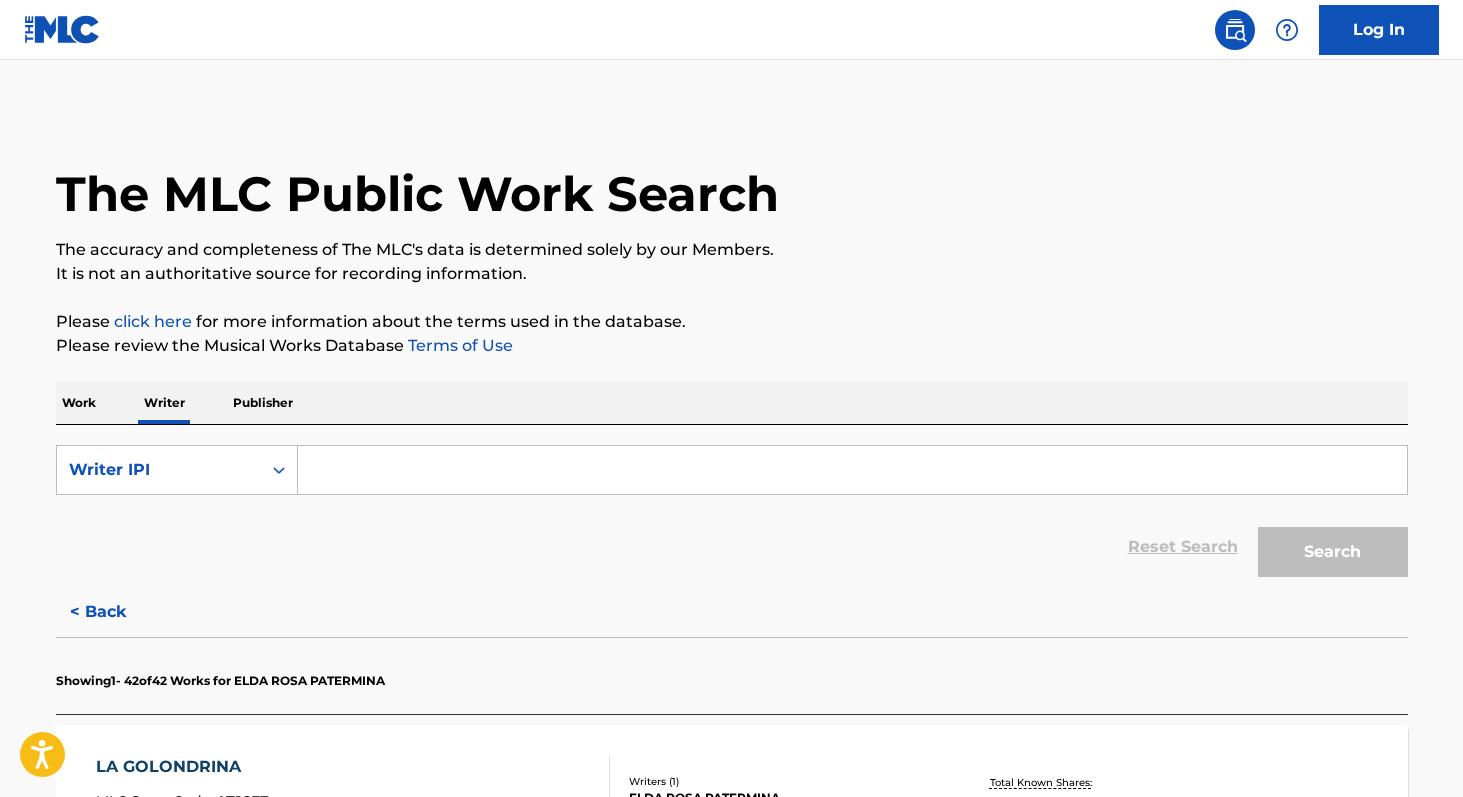 click at bounding box center [852, 470] 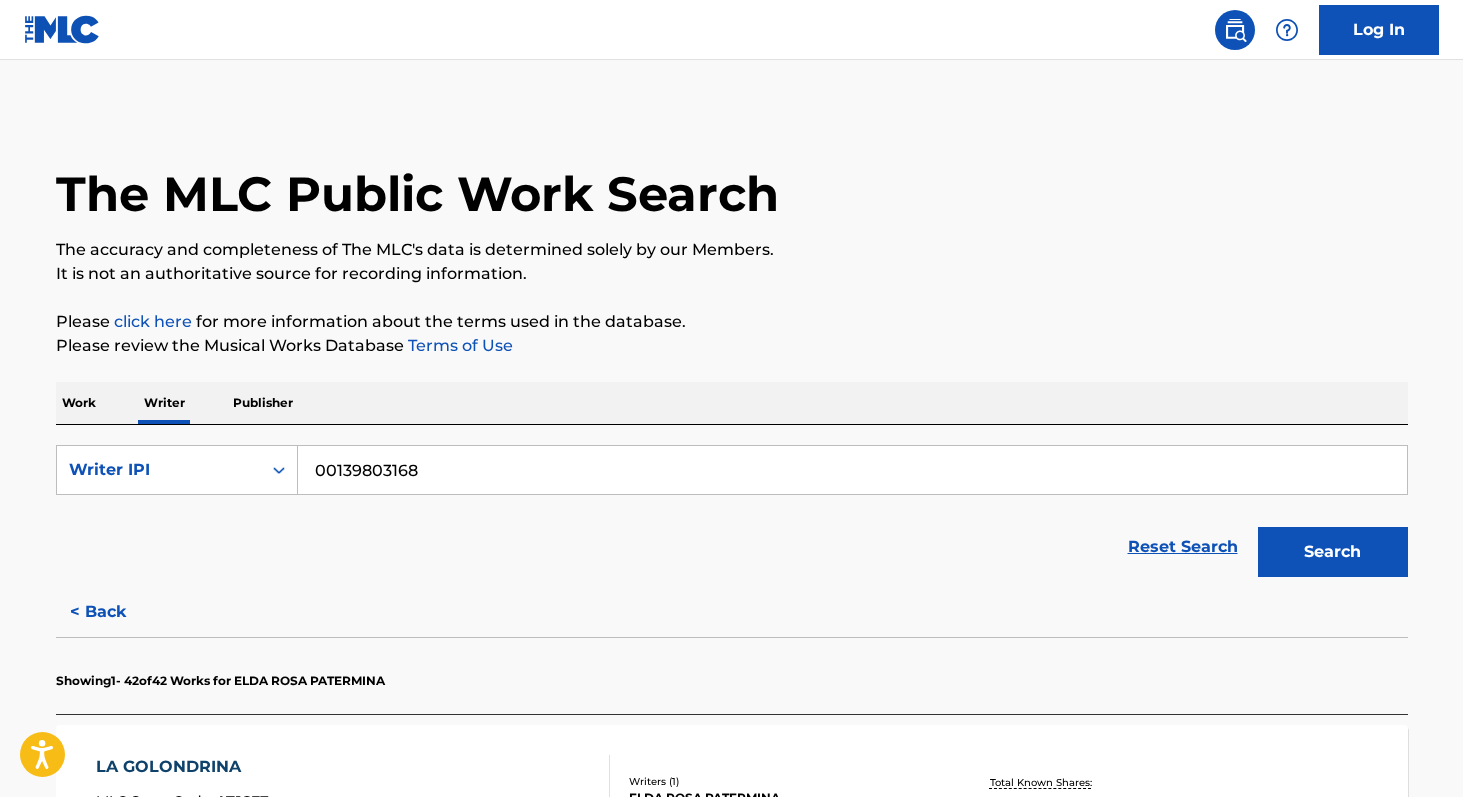 type on "00139803168" 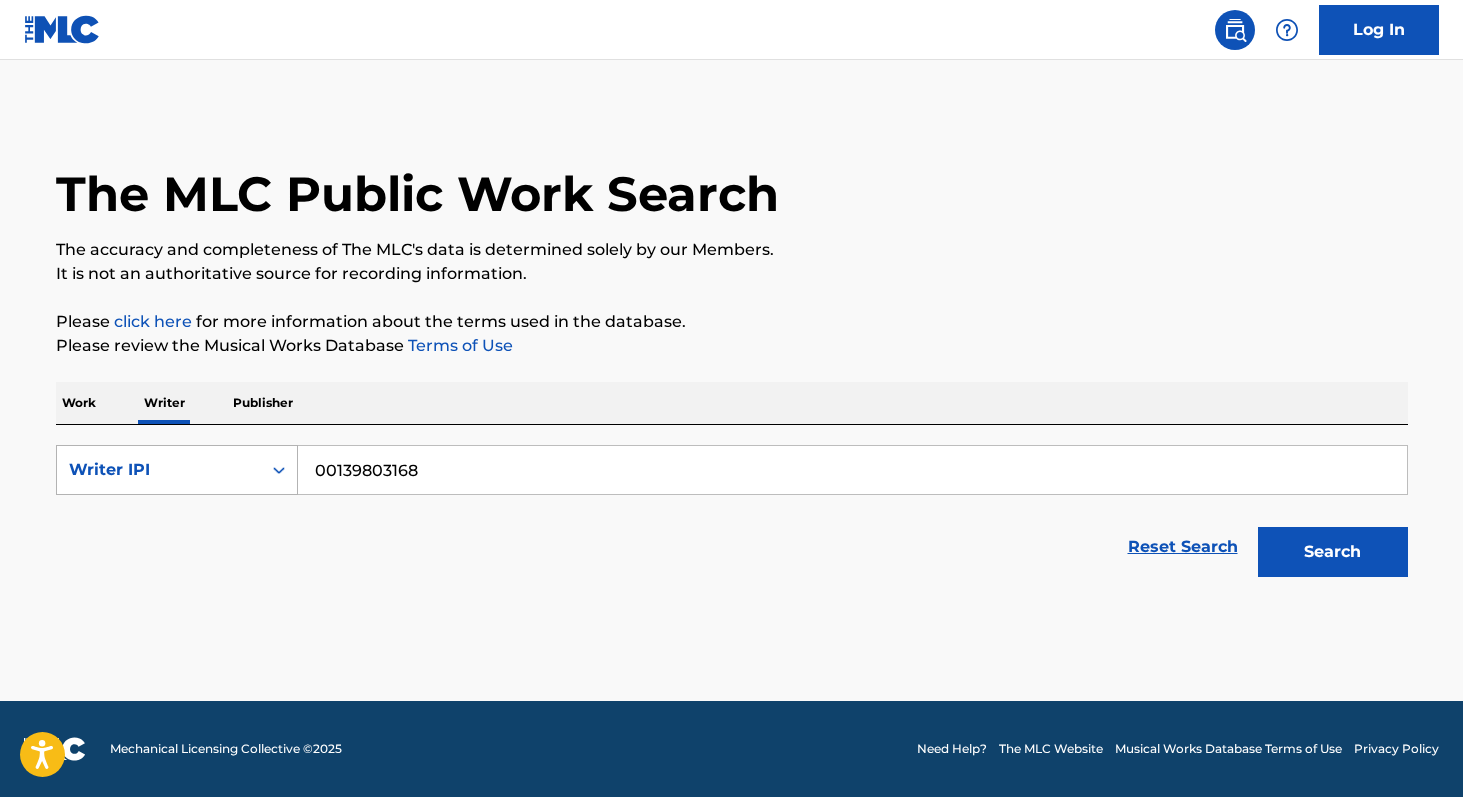click on "Writer IPI" at bounding box center (177, 470) 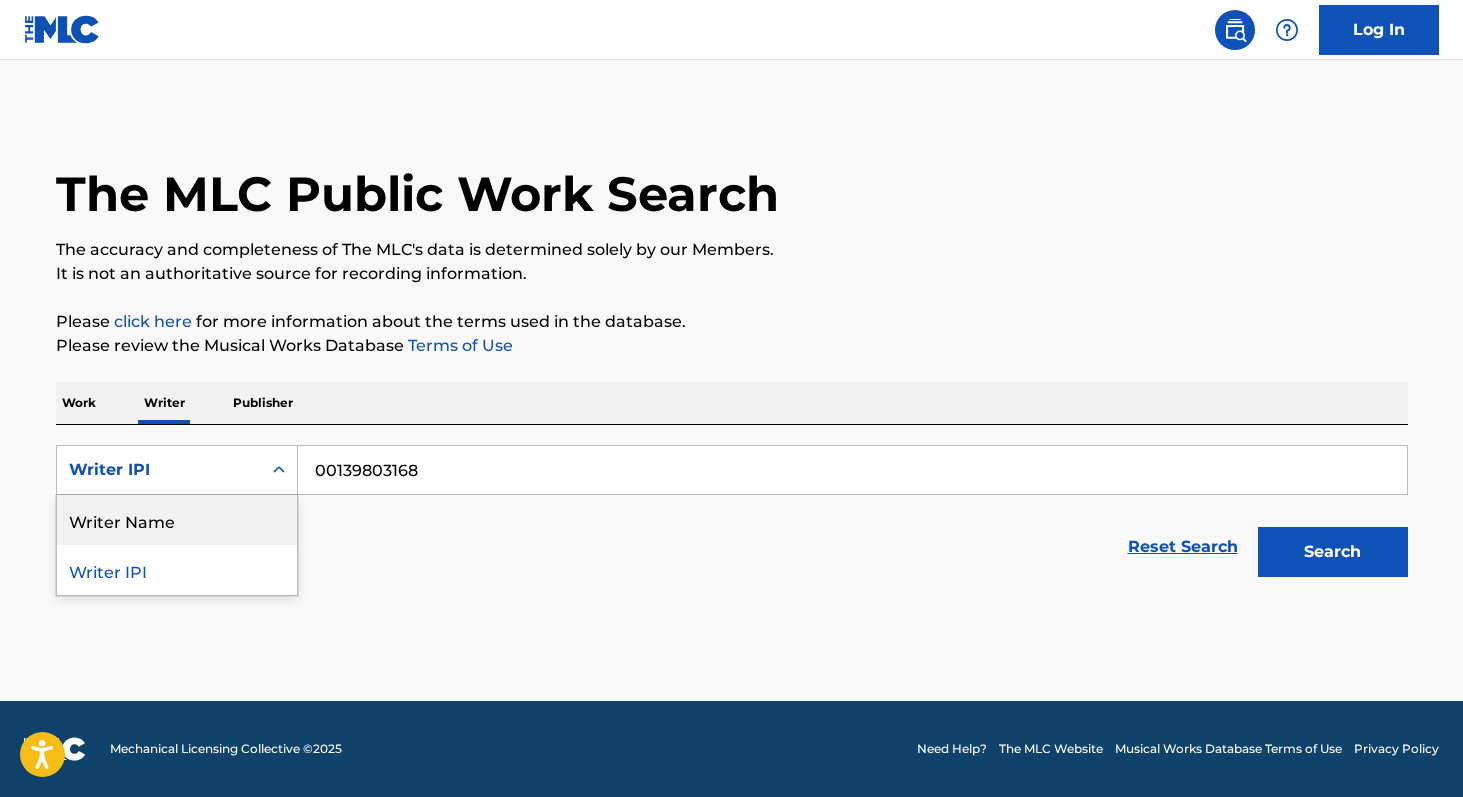 click on "Writer Name" at bounding box center (177, 520) 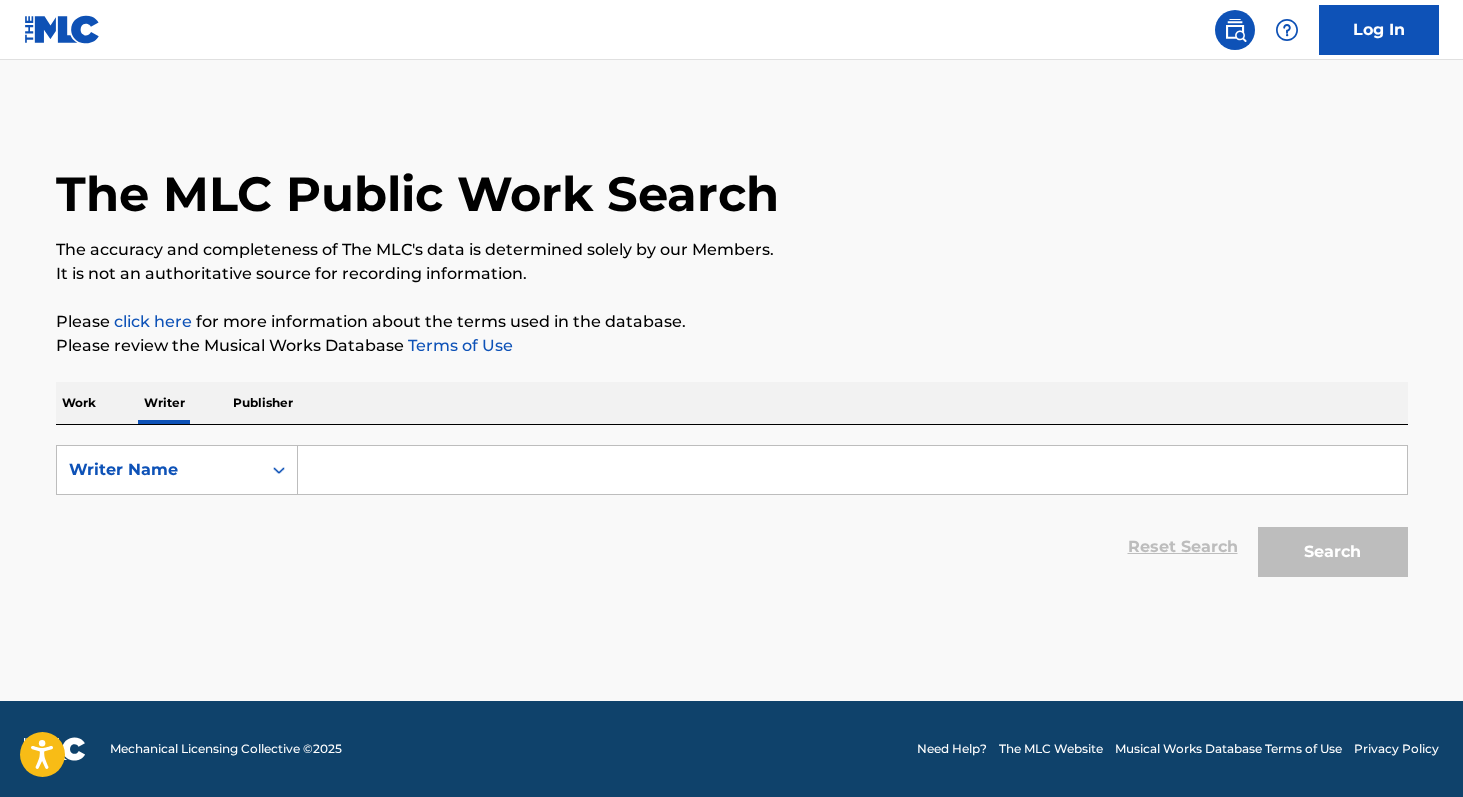 click at bounding box center (852, 470) 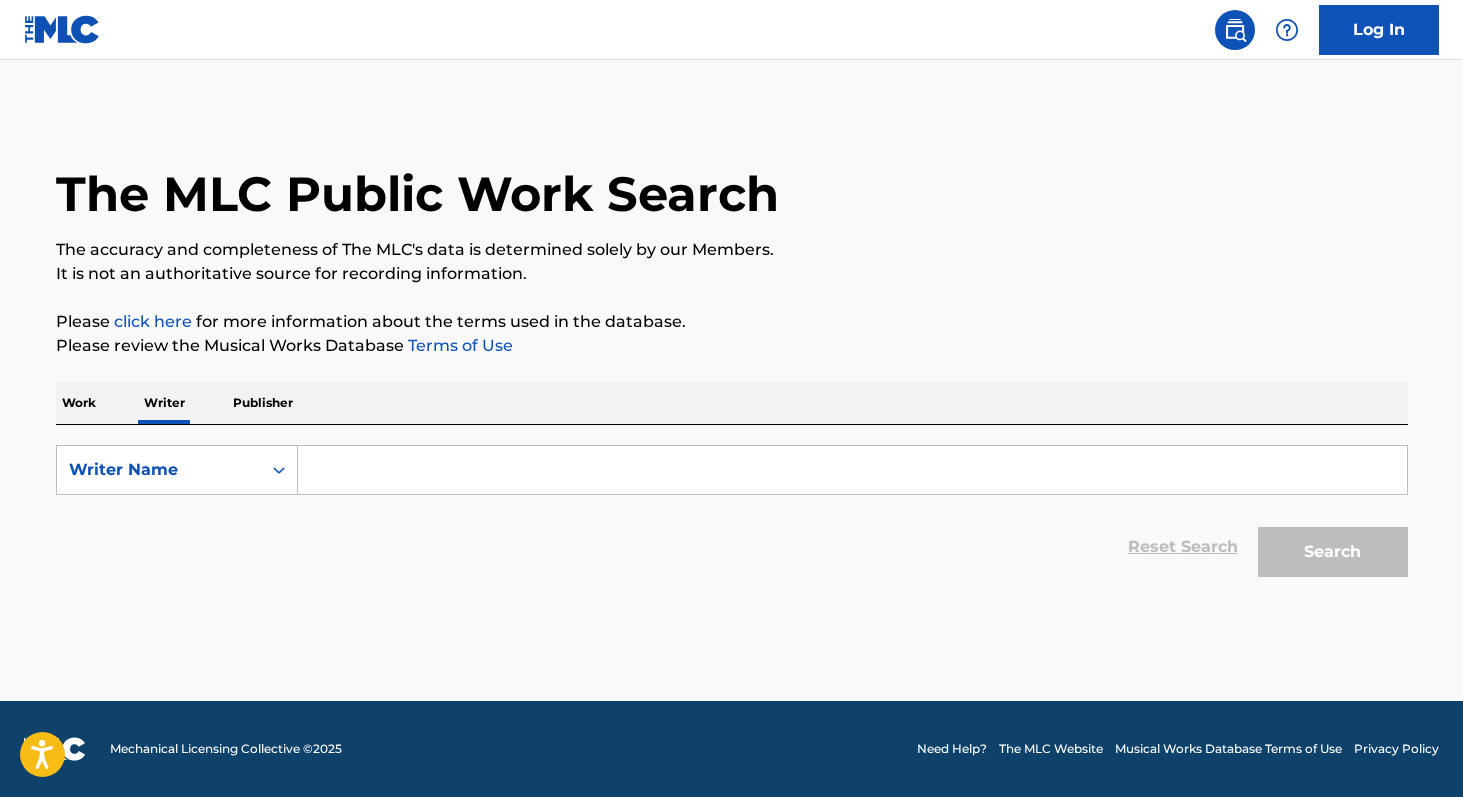 paste on "Samuel Sabinno" 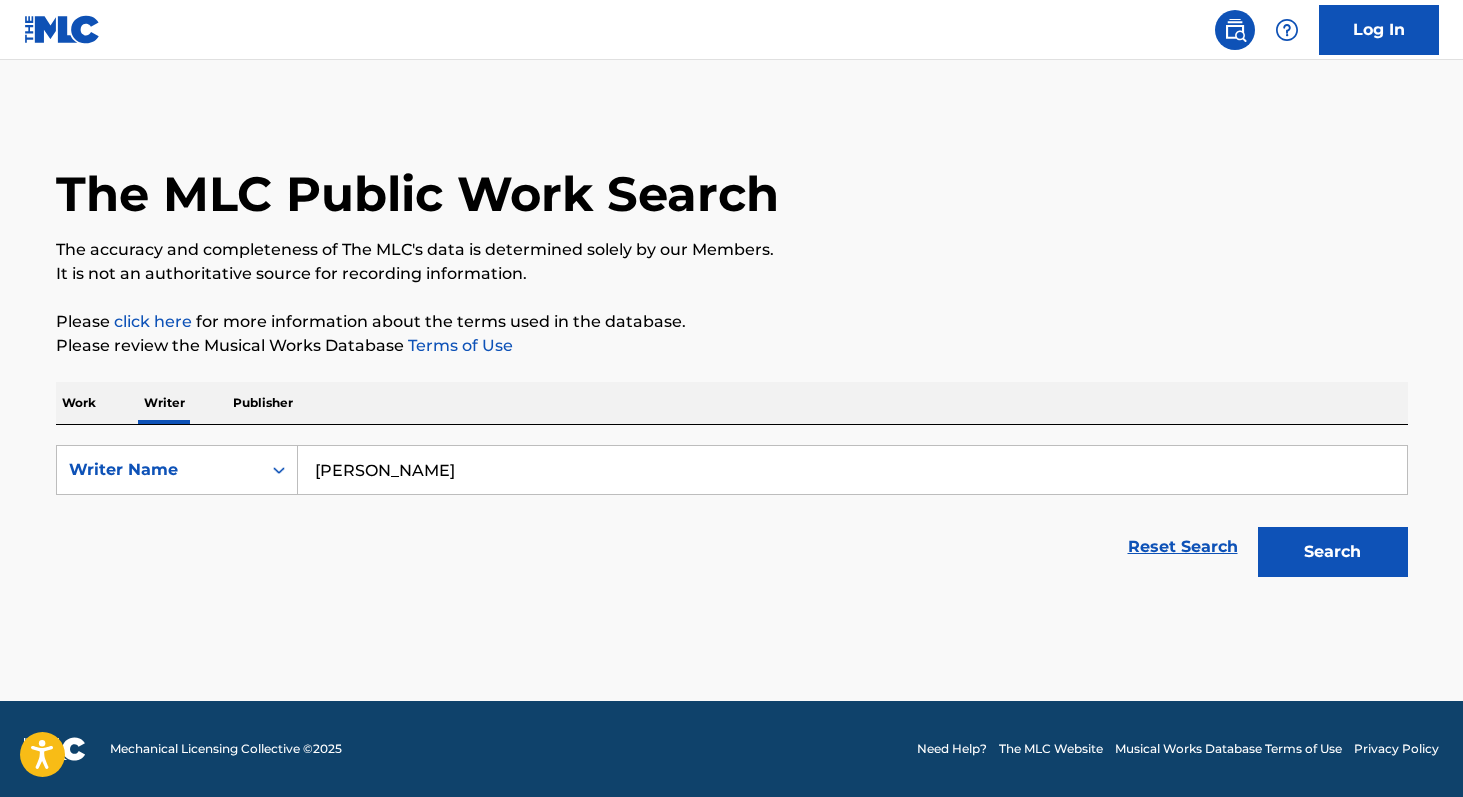 click on "Search" at bounding box center (1333, 552) 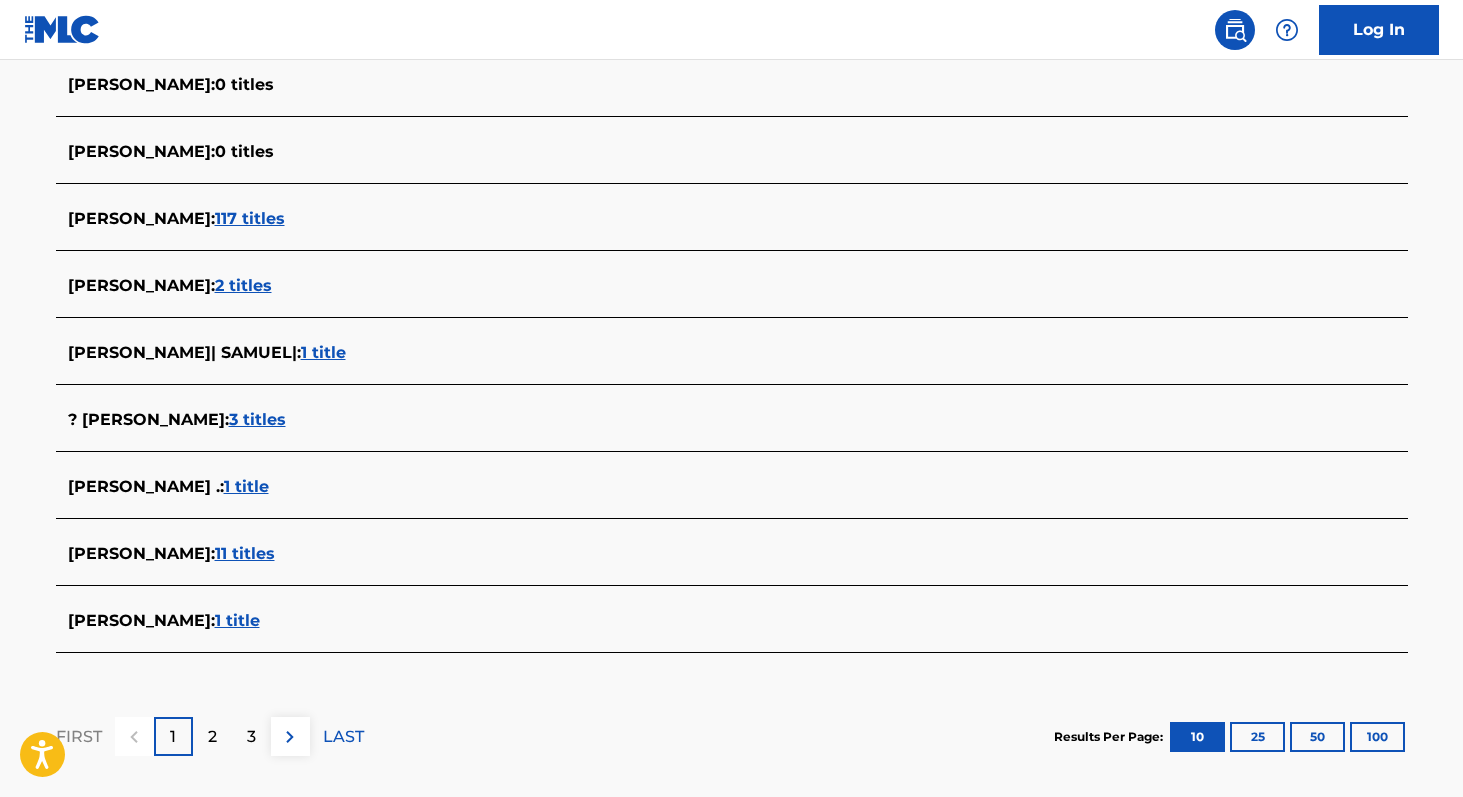 scroll, scrollTop: 690, scrollLeft: 0, axis: vertical 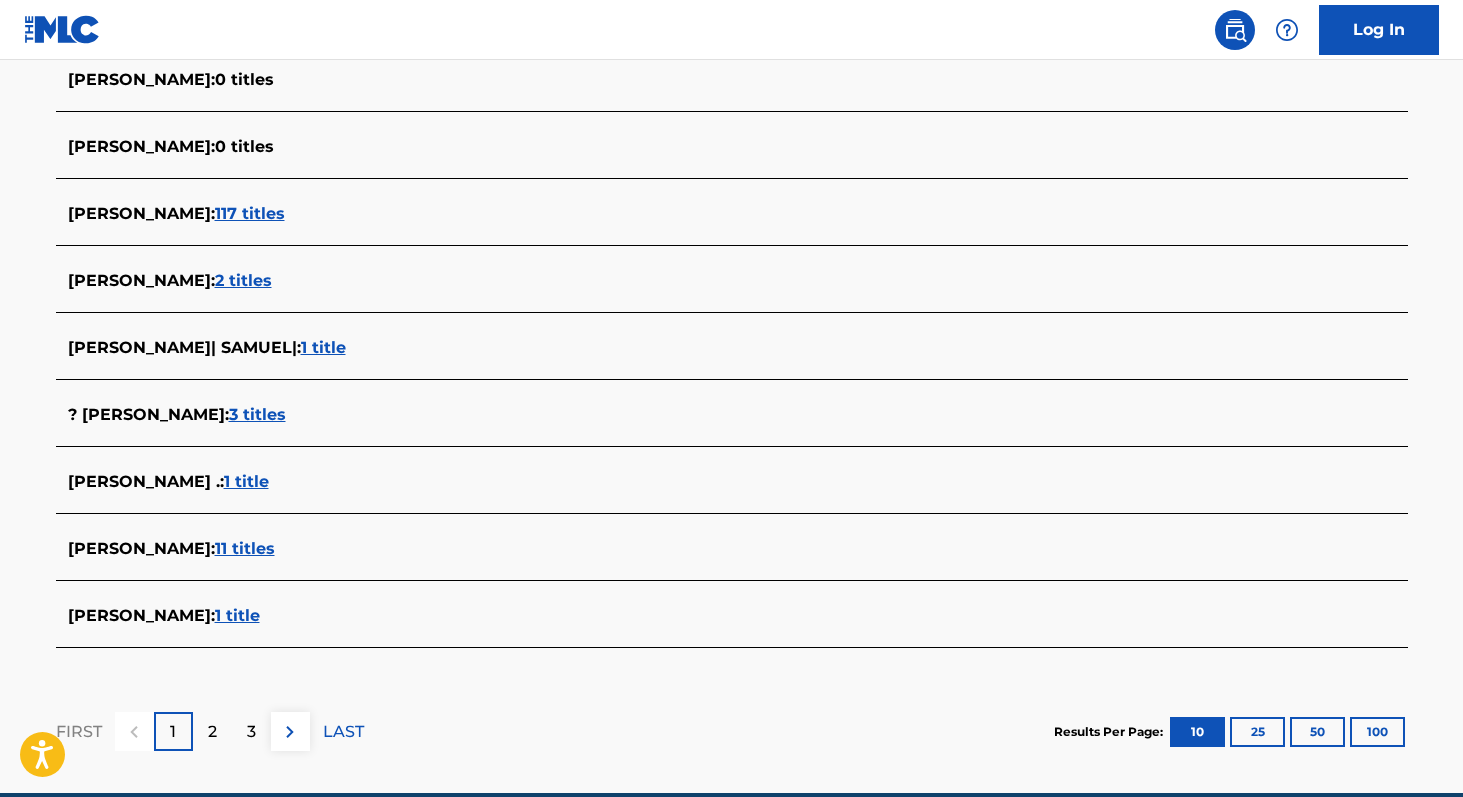 click on "1 title" at bounding box center (237, 615) 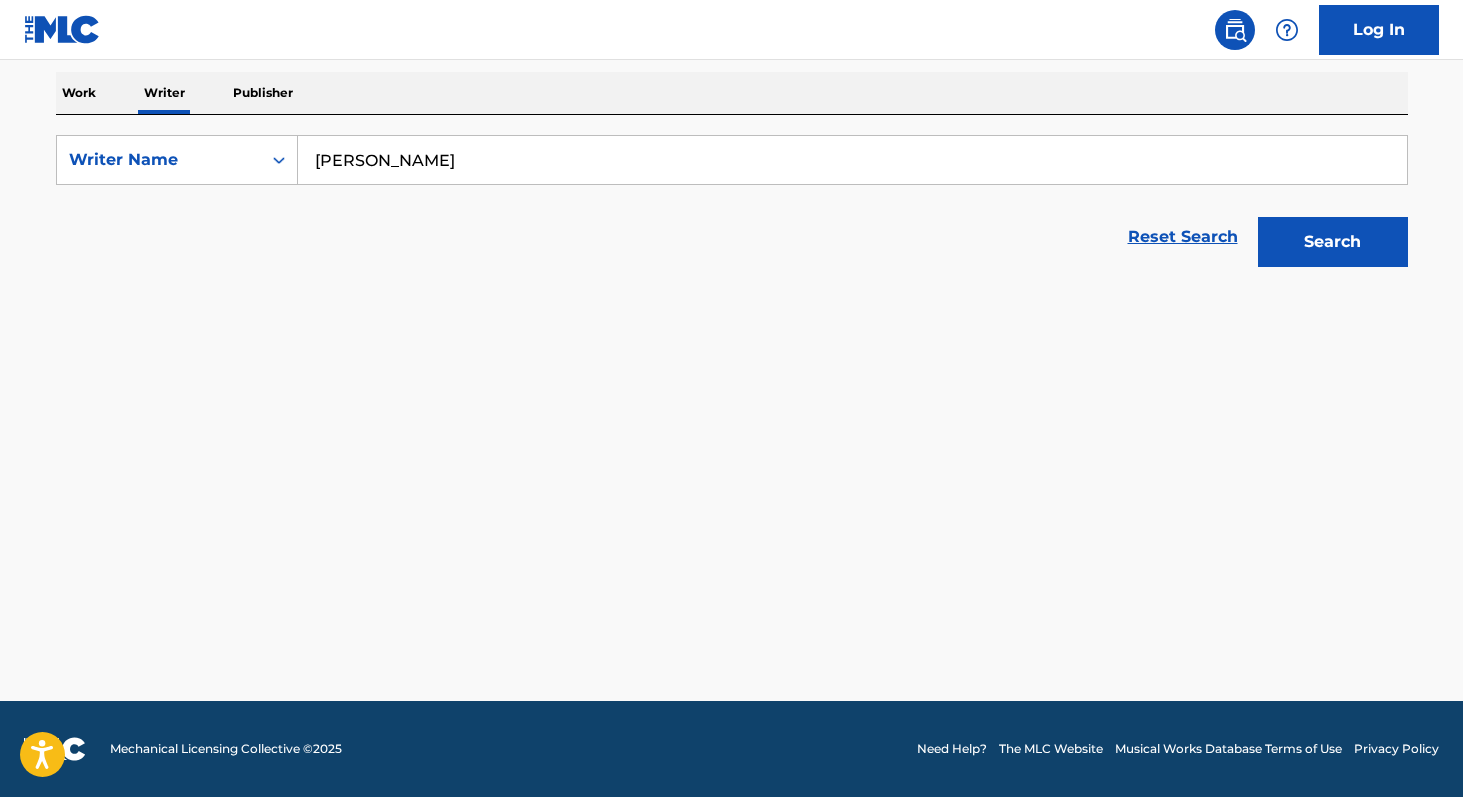scroll, scrollTop: 310, scrollLeft: 0, axis: vertical 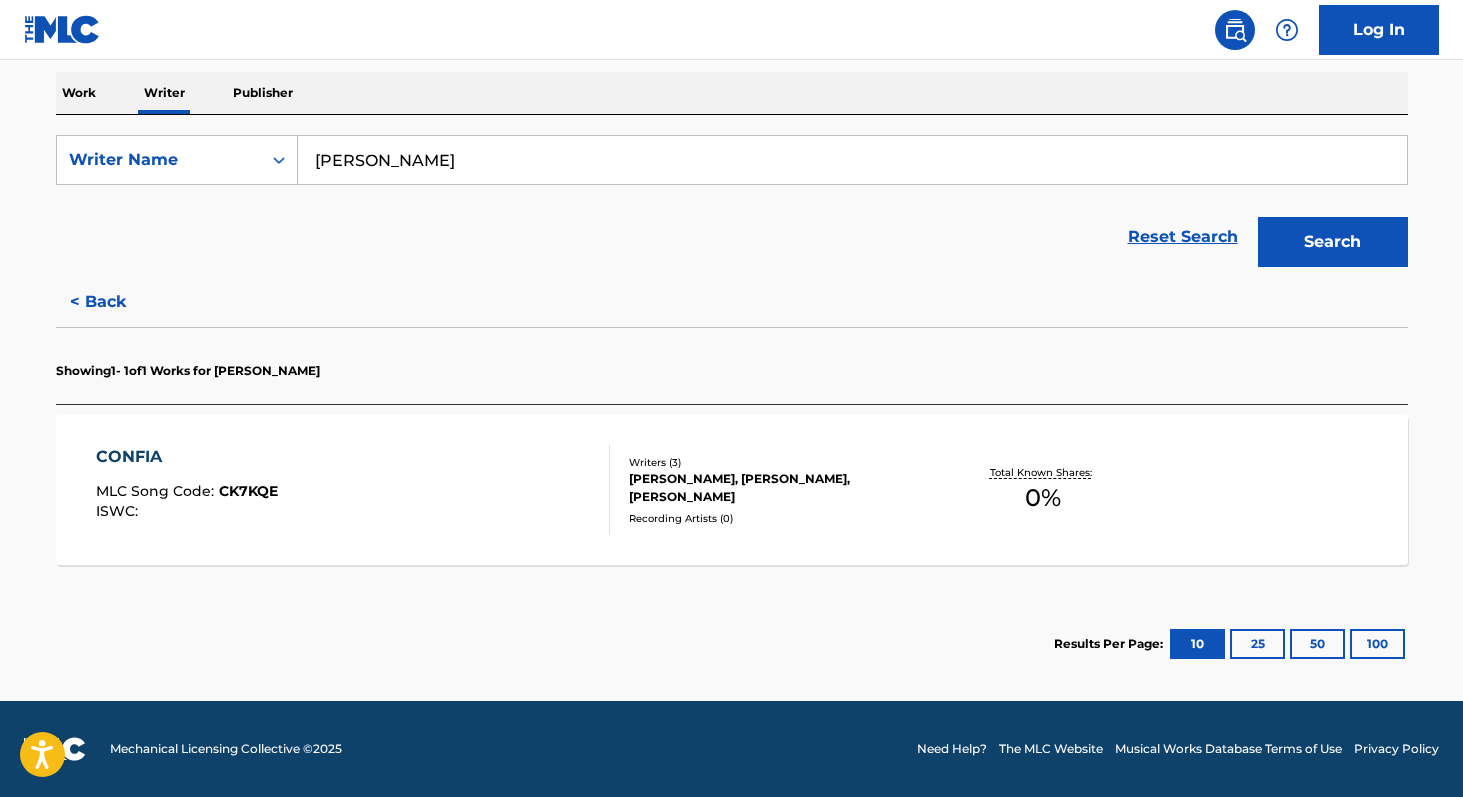 click on "Samuel Sabinno" at bounding box center [852, 160] 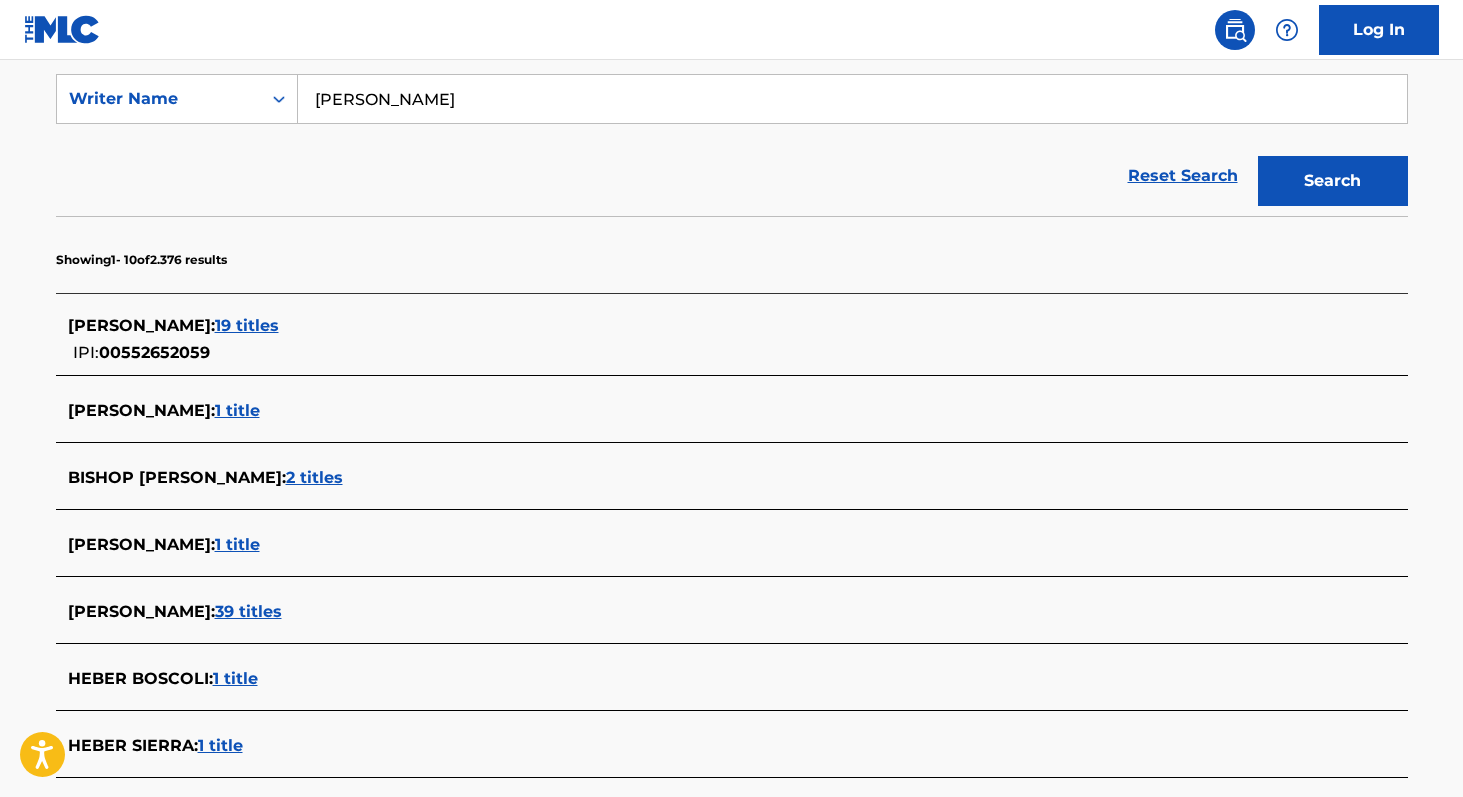 scroll, scrollTop: 182, scrollLeft: 0, axis: vertical 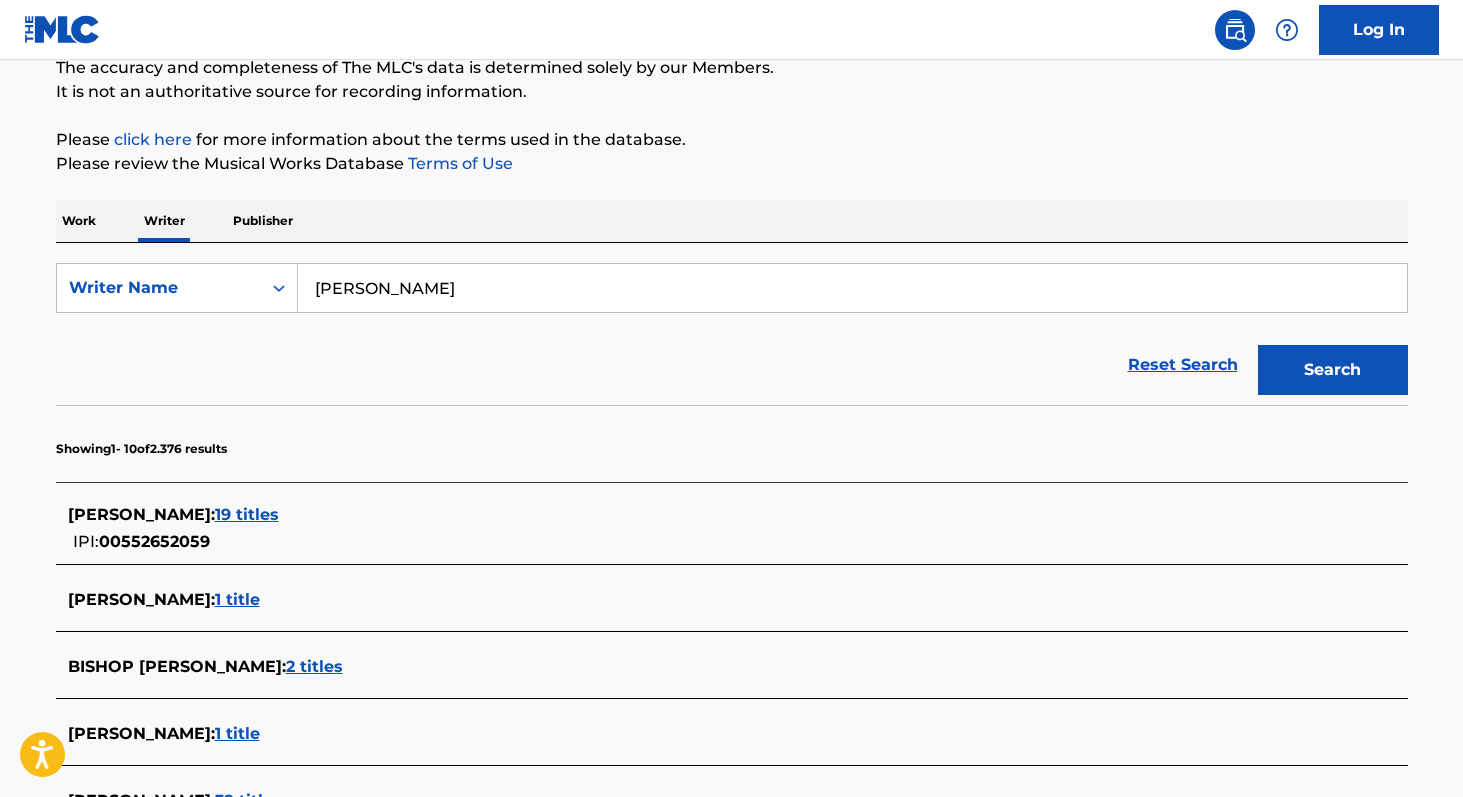 click on "Heber Campos" at bounding box center (852, 288) 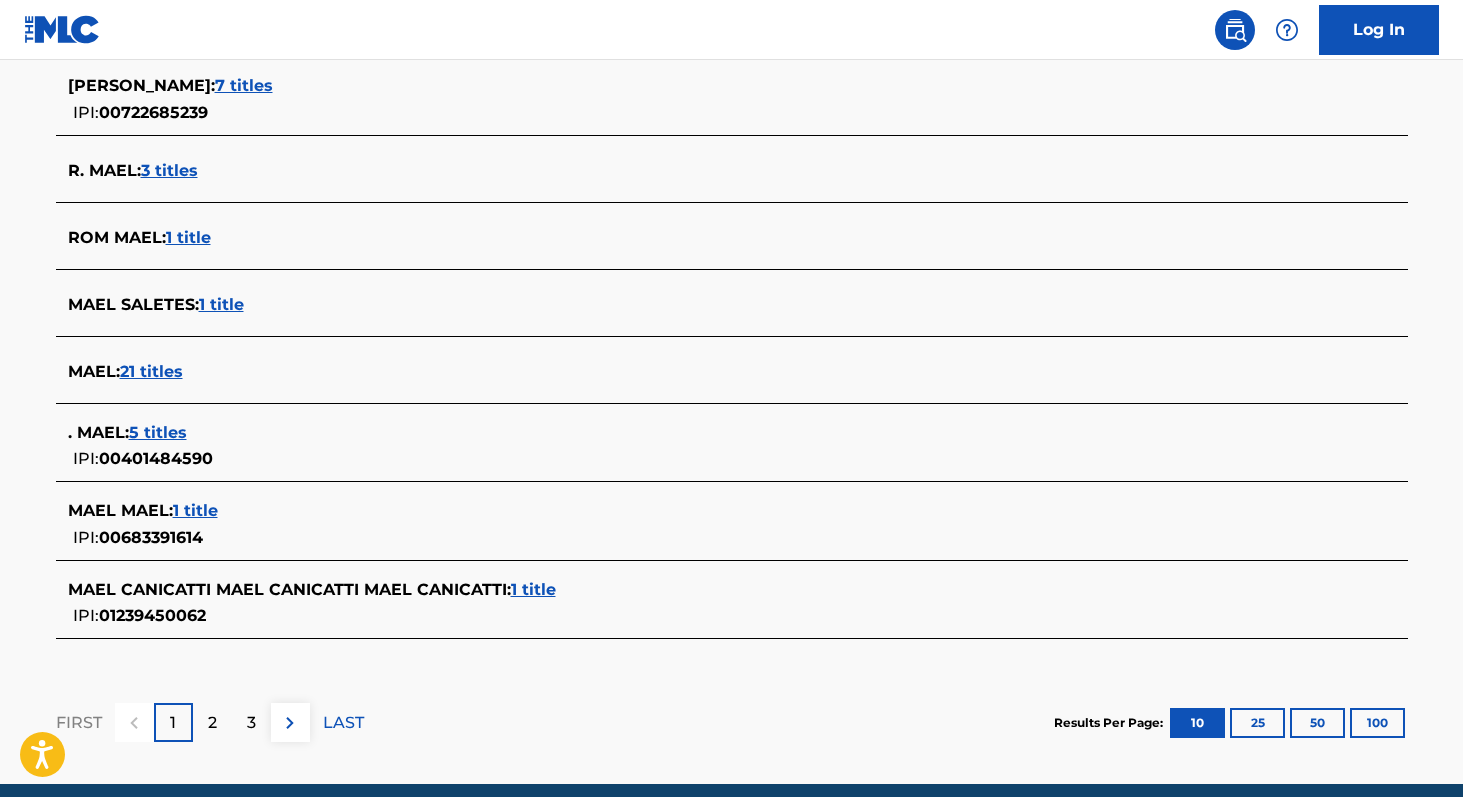 scroll, scrollTop: 741, scrollLeft: 0, axis: vertical 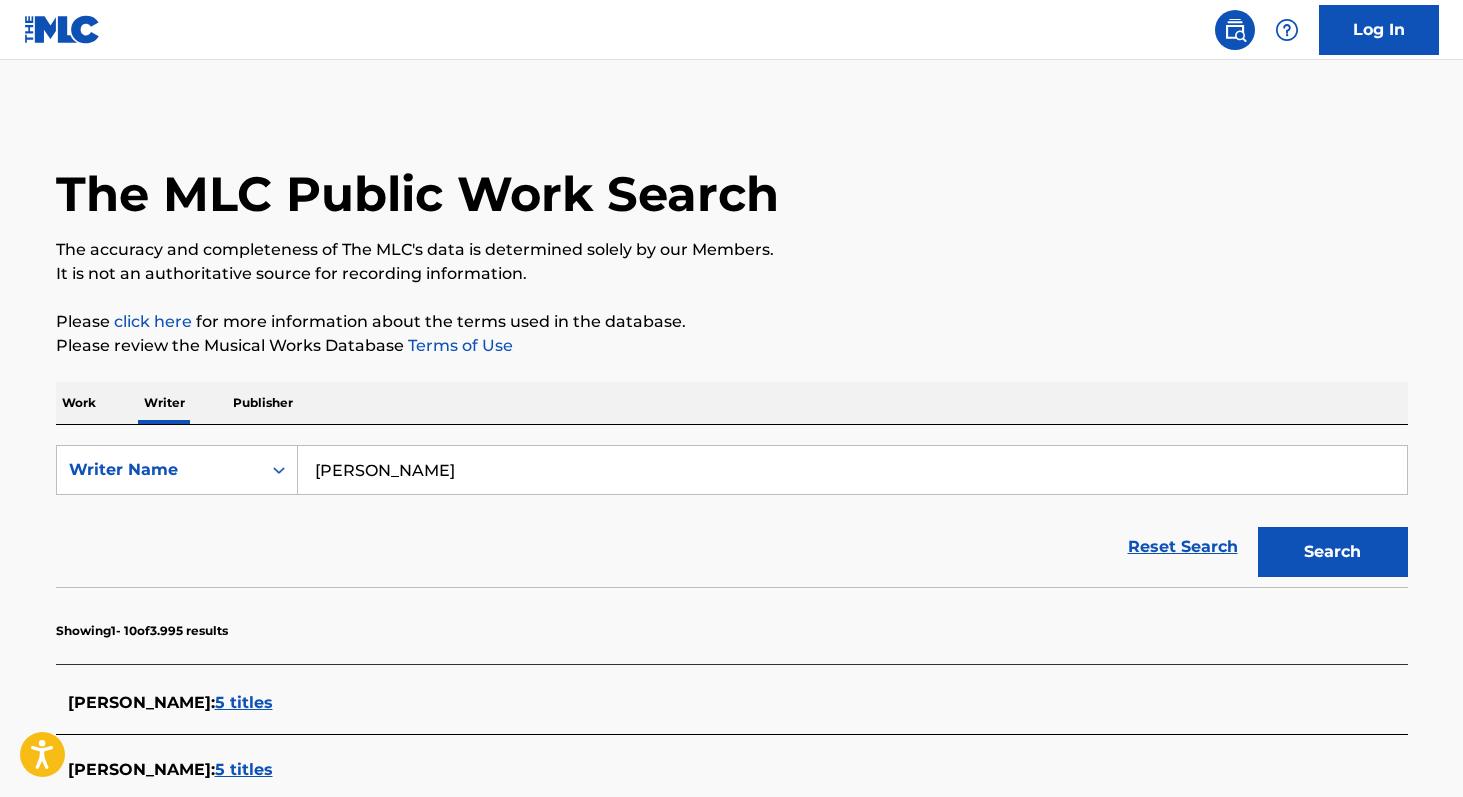 click on "Mael Lima" at bounding box center (852, 470) 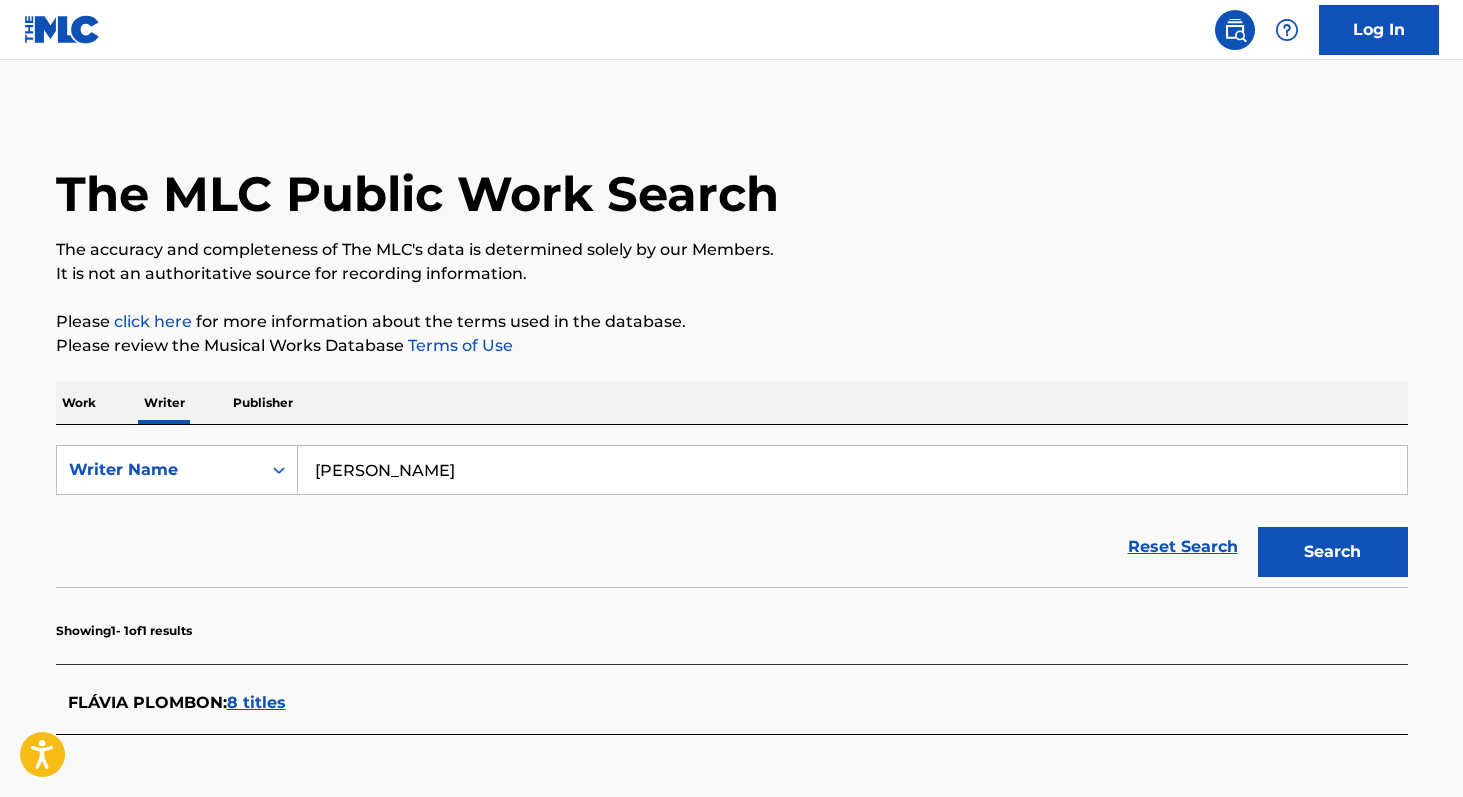 click on "Search" at bounding box center (1333, 552) 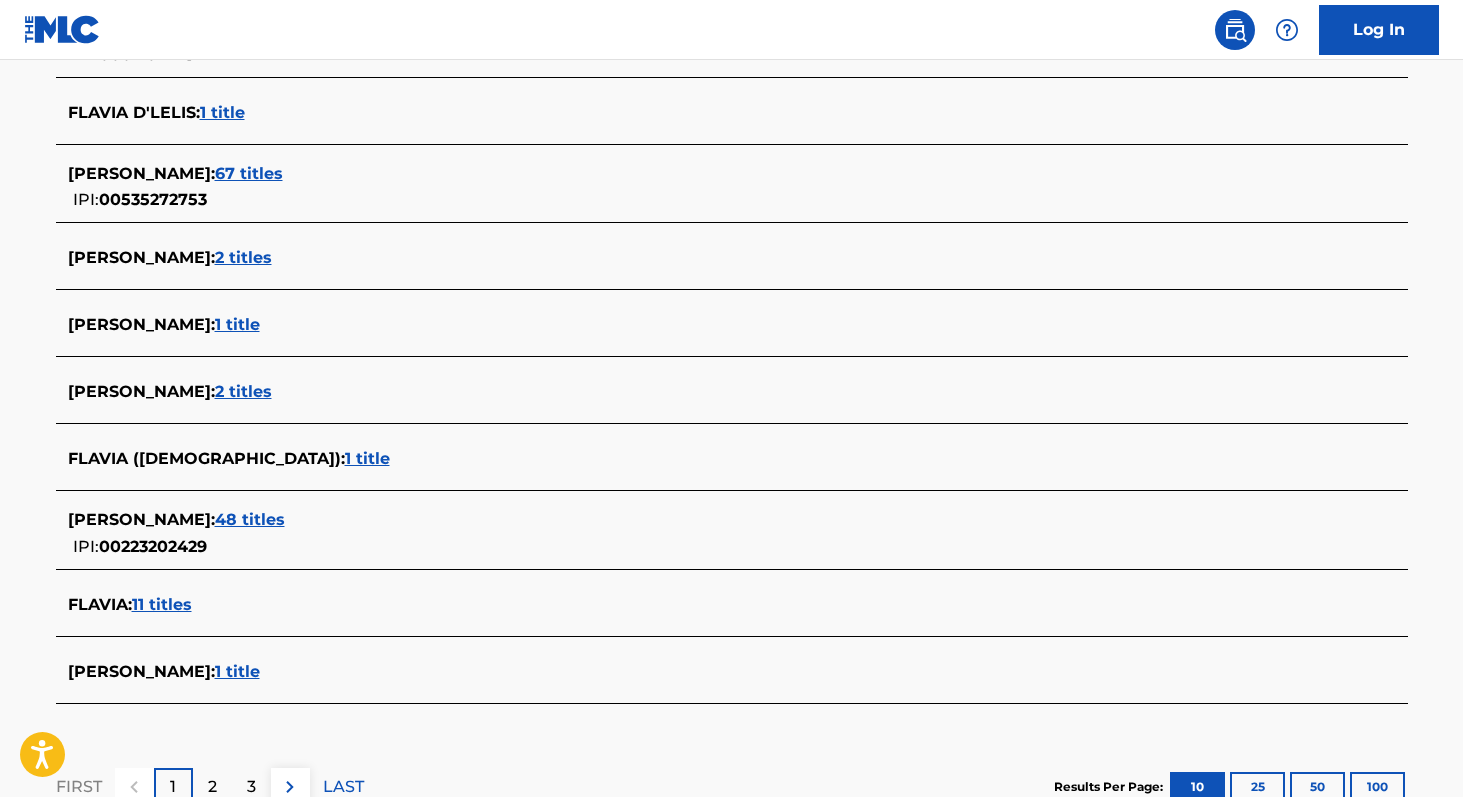 scroll, scrollTop: 671, scrollLeft: 0, axis: vertical 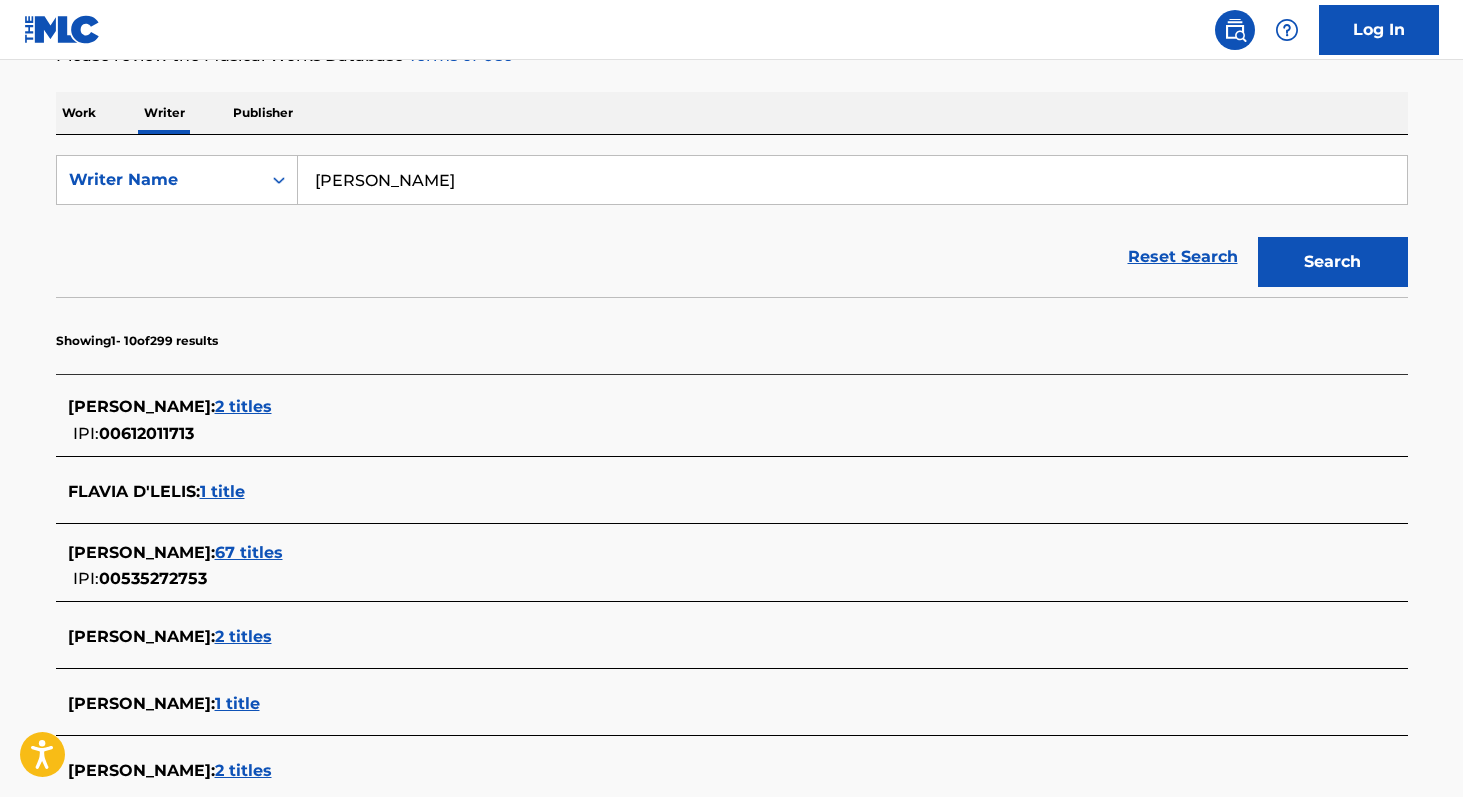 click on "Flavia Gregio" at bounding box center (852, 180) 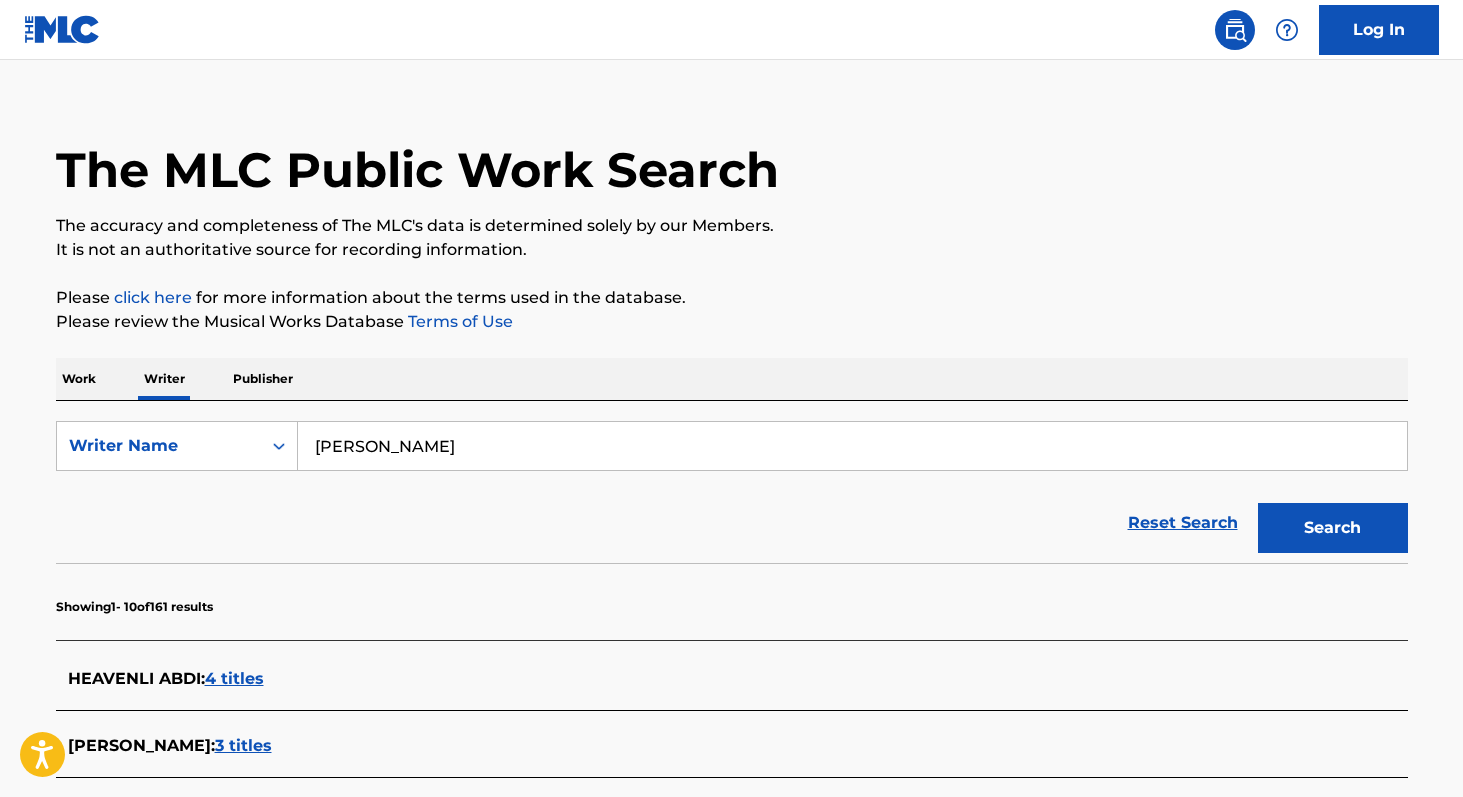 scroll, scrollTop: 290, scrollLeft: 0, axis: vertical 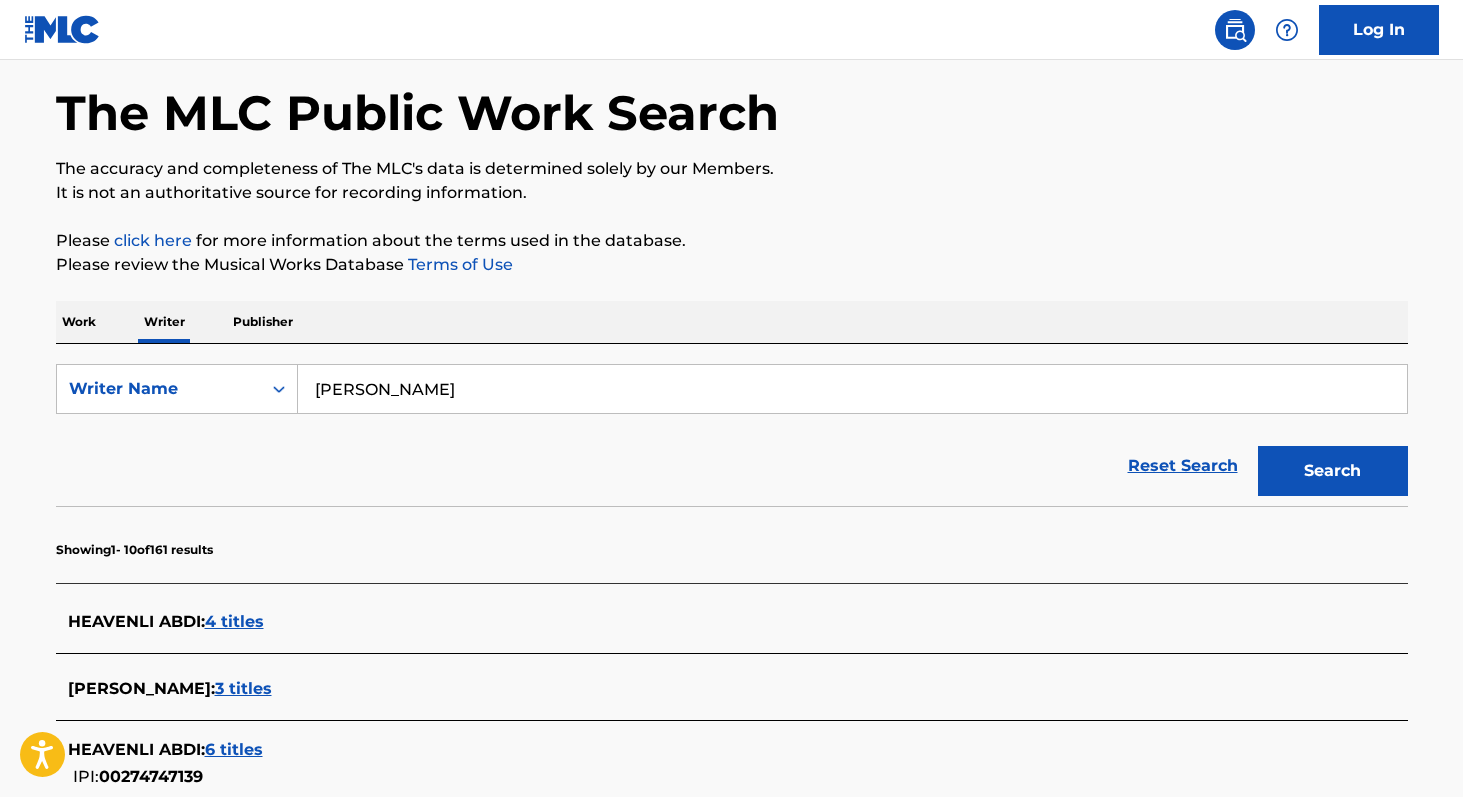 click on "Work" at bounding box center (79, 322) 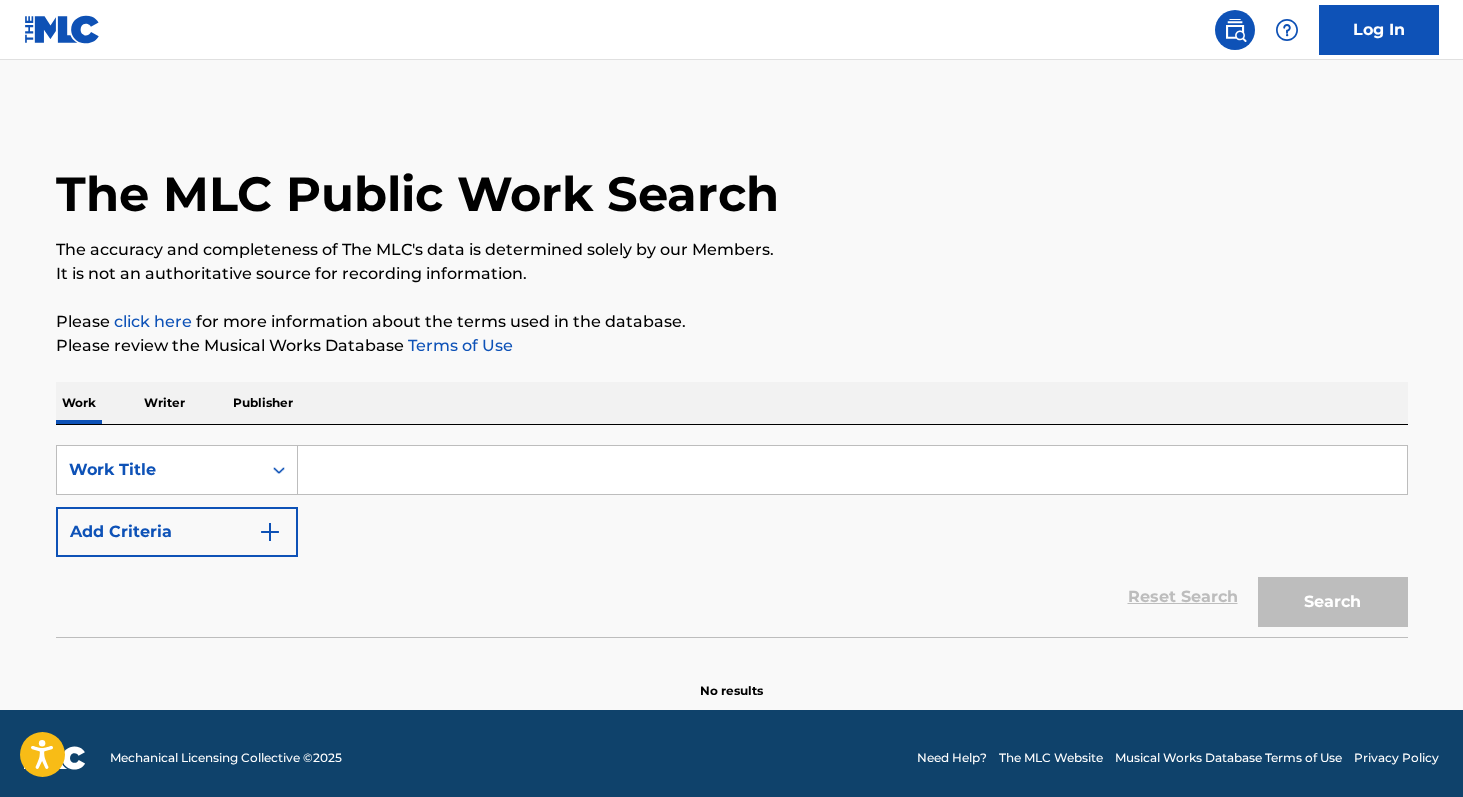 click at bounding box center [852, 470] 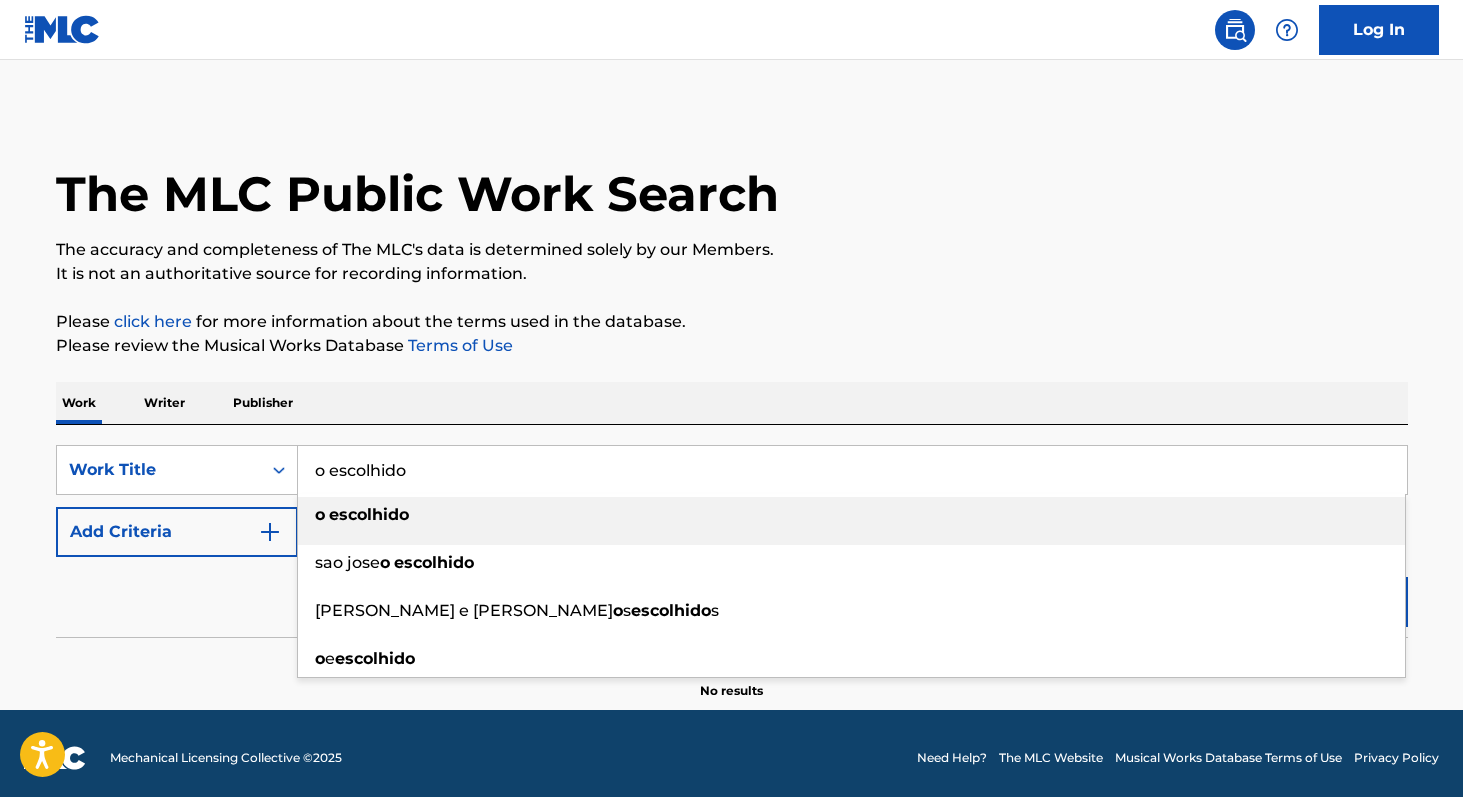 type on "o escolhido" 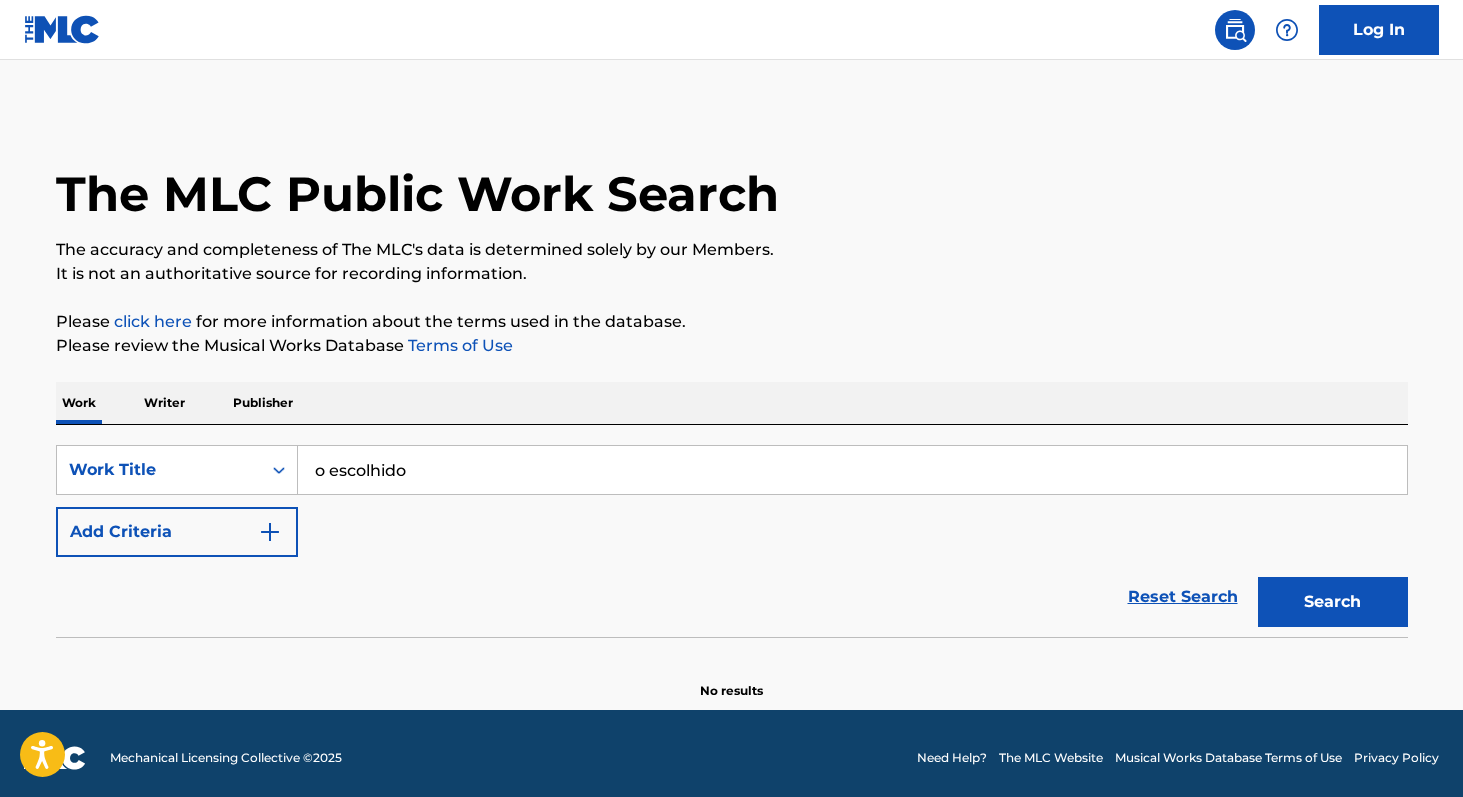 click on "Add Criteria" at bounding box center [177, 532] 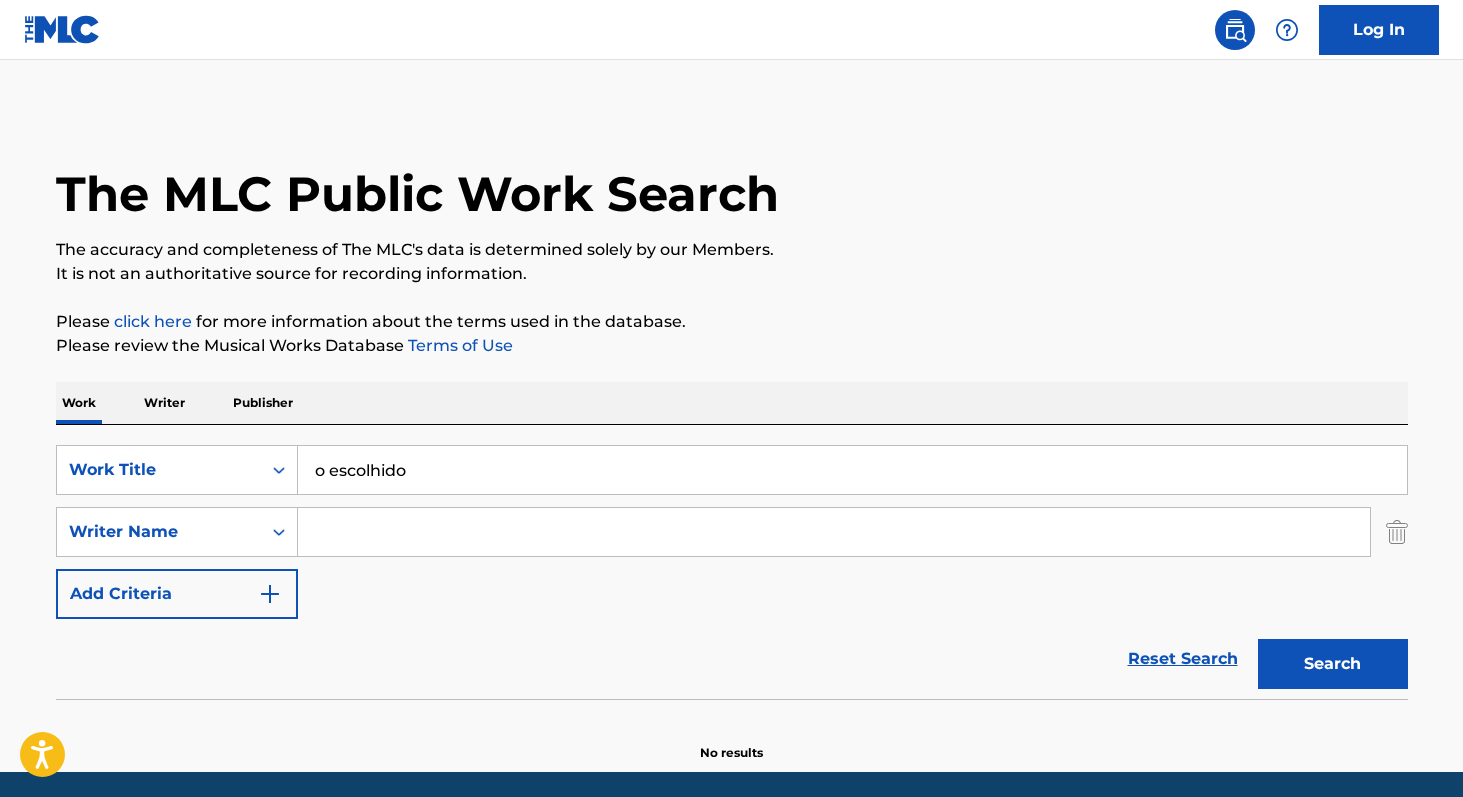 click at bounding box center [834, 532] 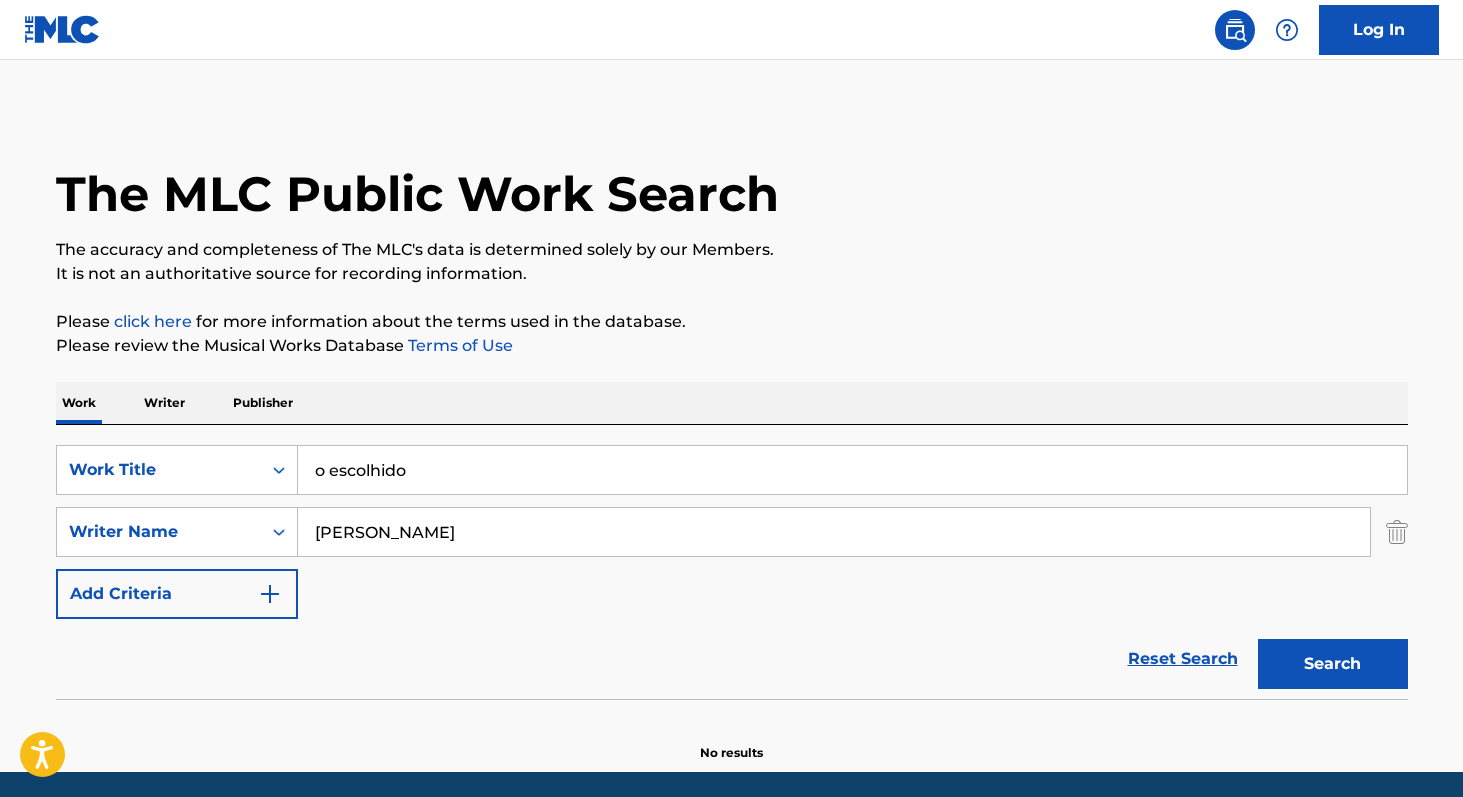 type on "Antonia Gomes" 